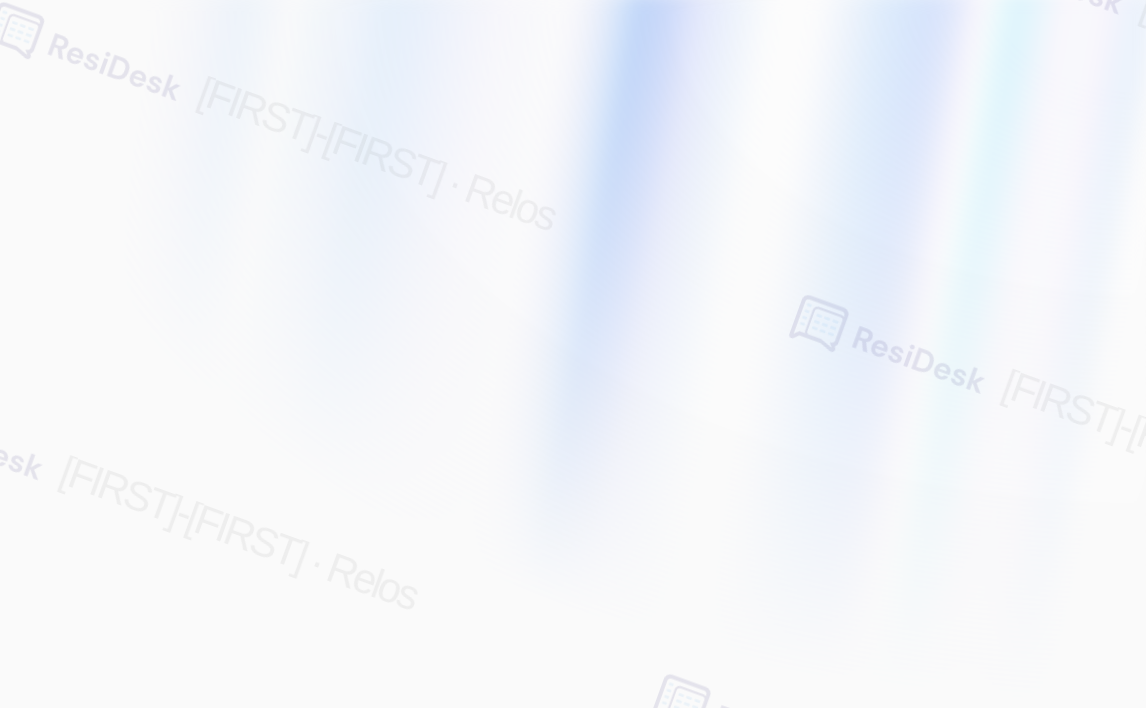 scroll, scrollTop: 0, scrollLeft: 0, axis: both 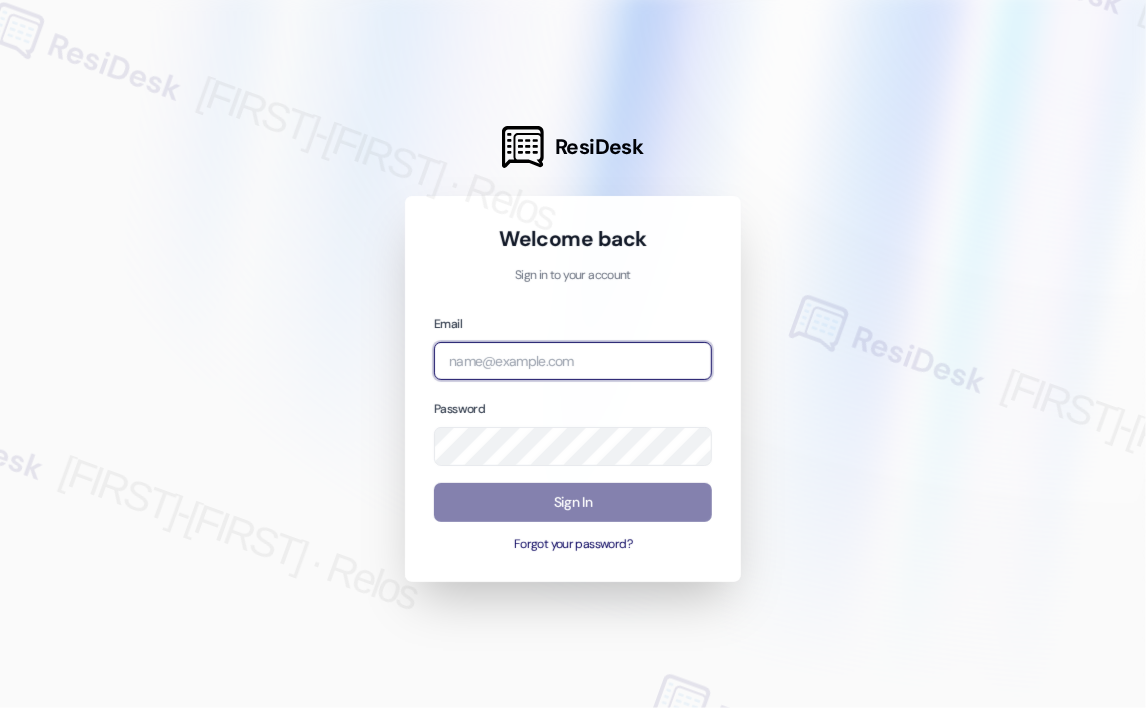 click at bounding box center (573, 361) 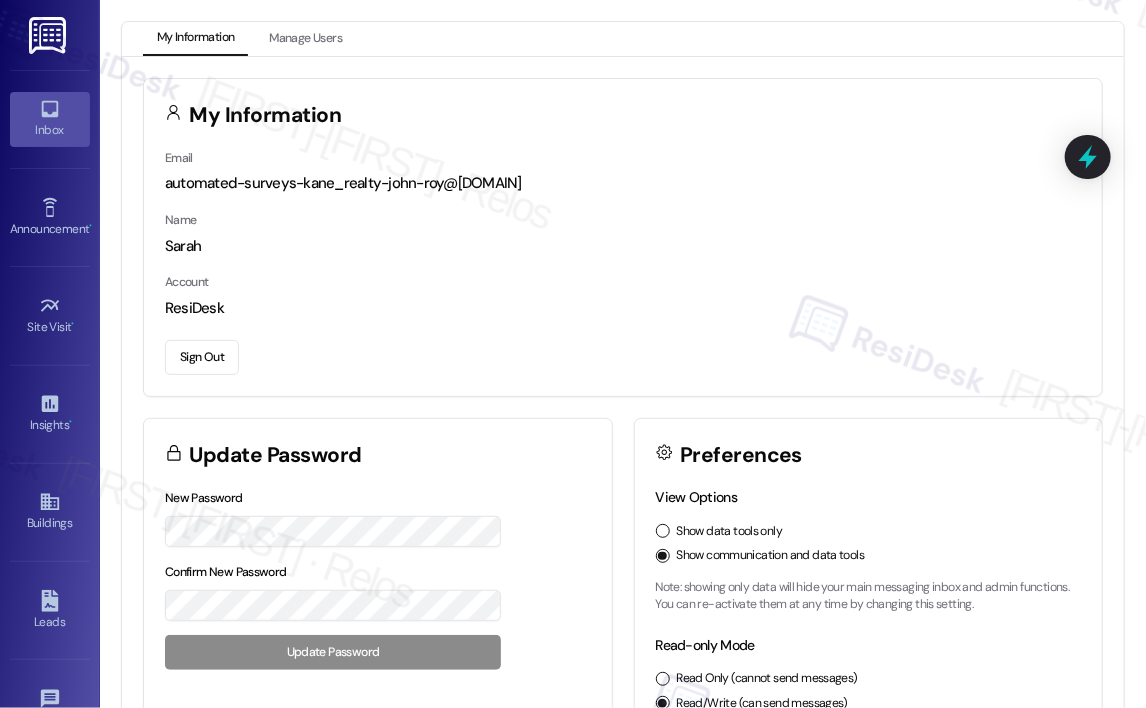 click 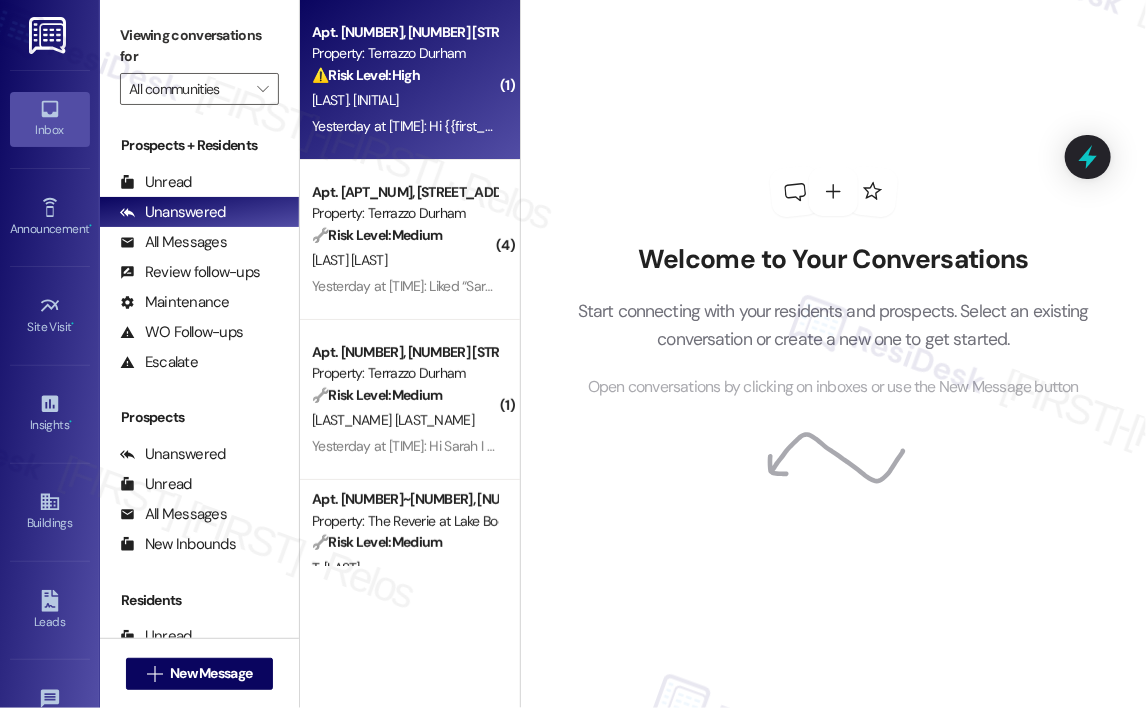 click on "[LAST]. [INITIAL]" at bounding box center [404, 100] 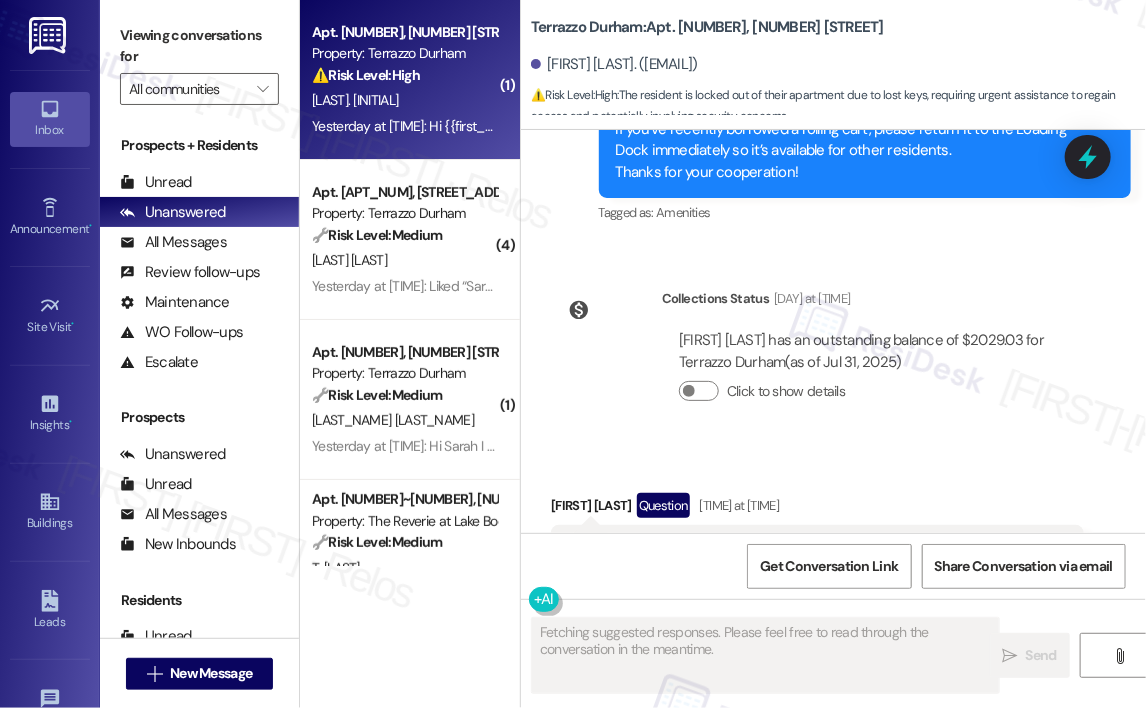 scroll, scrollTop: 2910, scrollLeft: 0, axis: vertical 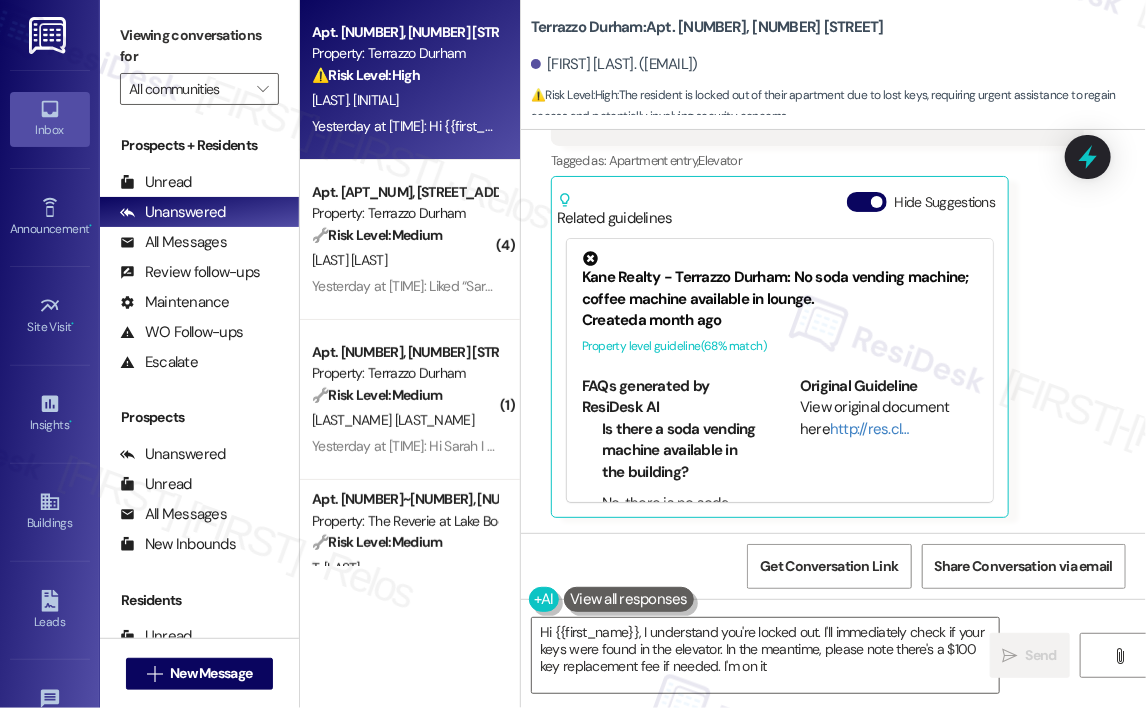type on "Hi {{first_name}}, I understand you're locked out. I'll immediately check if your keys were found in the elevator. In the meantime, please note there's a $100 key replacement fee if needed. I'm on it!" 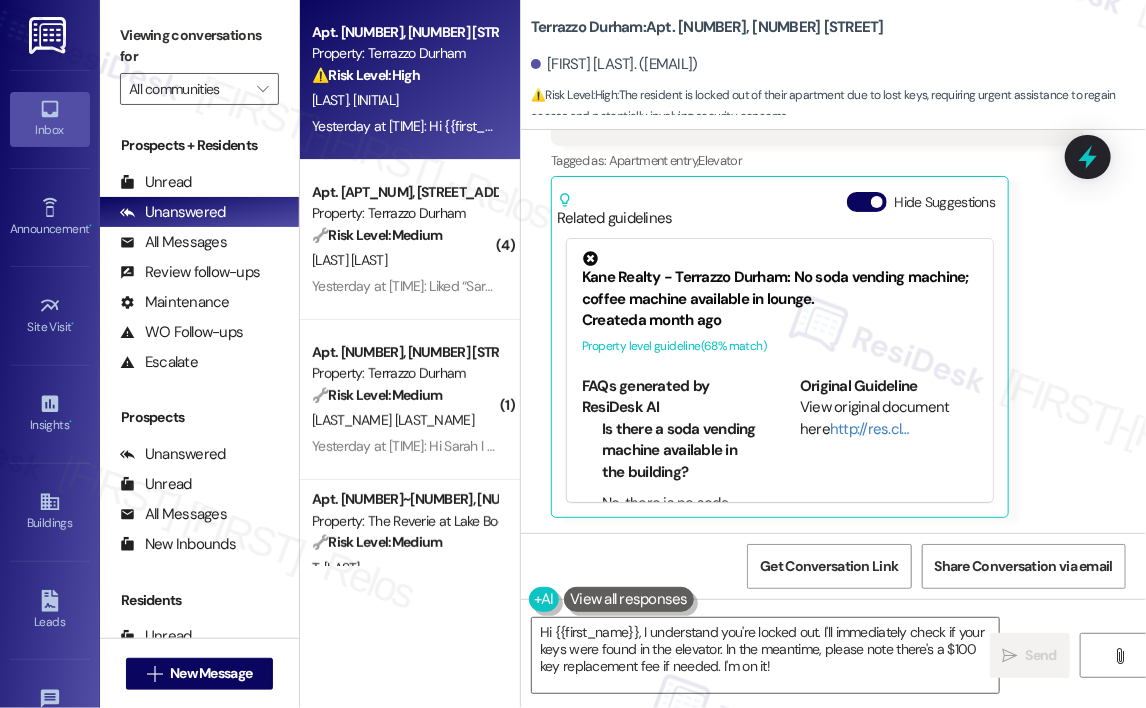 click on "[FIRST] [LAST] Question Yesterday at [TIME] Hi Sarah, this is [FIRST] from unit [NUMBER]. I lost my keys and I’m currently locked out of my apartment. I think I may have dropped them in the elevator near the mailroom. Could someone please help me check or unlock the elevator? I would really appreciate any help. Thank you so much! Tags and notes Tagged as:   Apartment entry ,  Click to highlight conversations about Apartment entry Elevator Click to highlight conversations about Elevator  Related guidelines Hide Suggestions Kane Realty - Terrazzo Durham: No soda vending machine; coffee machine available in lounge.
Created  a month ago Property level guideline  ( 68 % match) FAQs generated by ResiDesk AI Is there a soda vending machine available in the building? No, there is no soda vending machine available at this time. What type of vending machine is available? There is only a coffee machine available in the lounge. Where is the coffee machine located? The coffee machine is located in the lounge. Original Guideline" at bounding box center [817, 259] 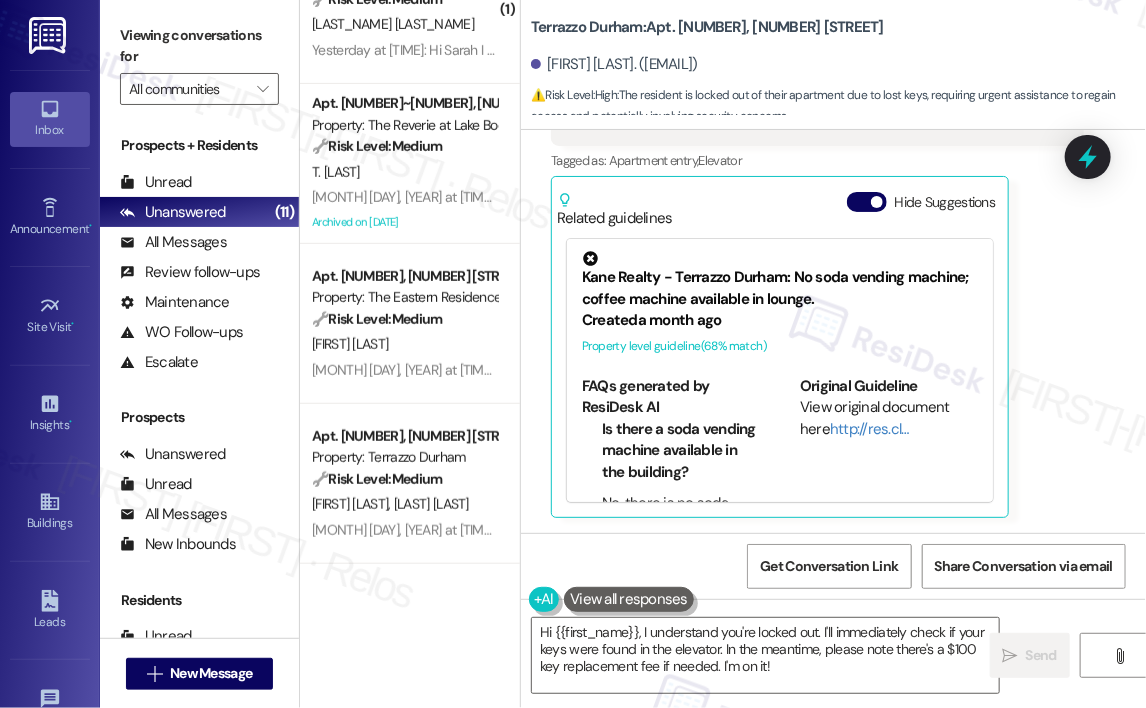 scroll, scrollTop: 400, scrollLeft: 0, axis: vertical 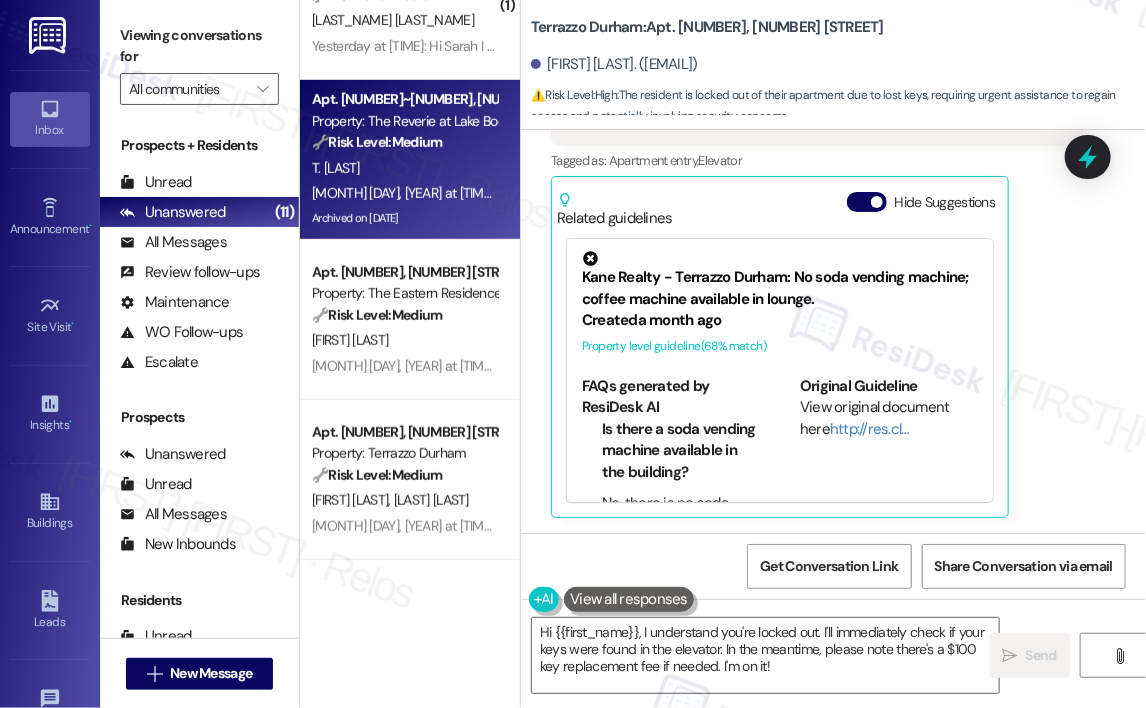 click on "[TIME]: Hi [FIRST]. I hope your day is going well. I wanted to send you this graphic. Because they just washed the windows and they look so much worse than before they wash them. [TIME]: Hi [FIRST]. I hope your day is going well. I wanted to send you this graphic. Because they just washed the windows and they look so much worse than before they wash them." at bounding box center [404, 193] 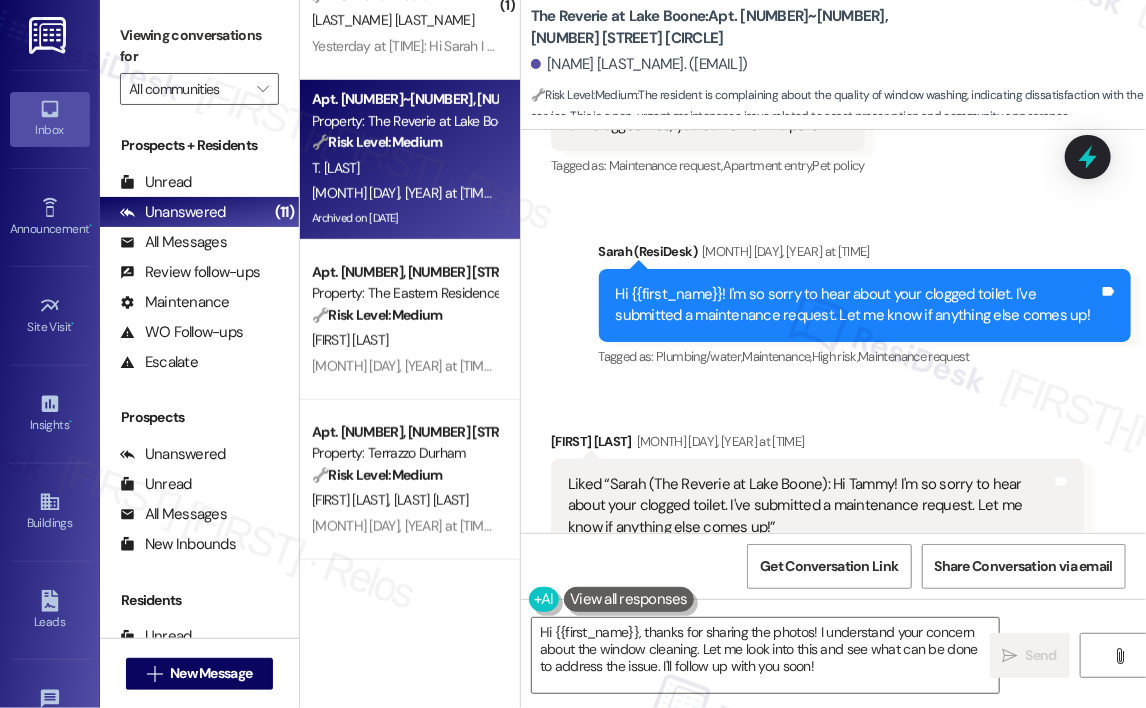 scroll, scrollTop: 34832, scrollLeft: 0, axis: vertical 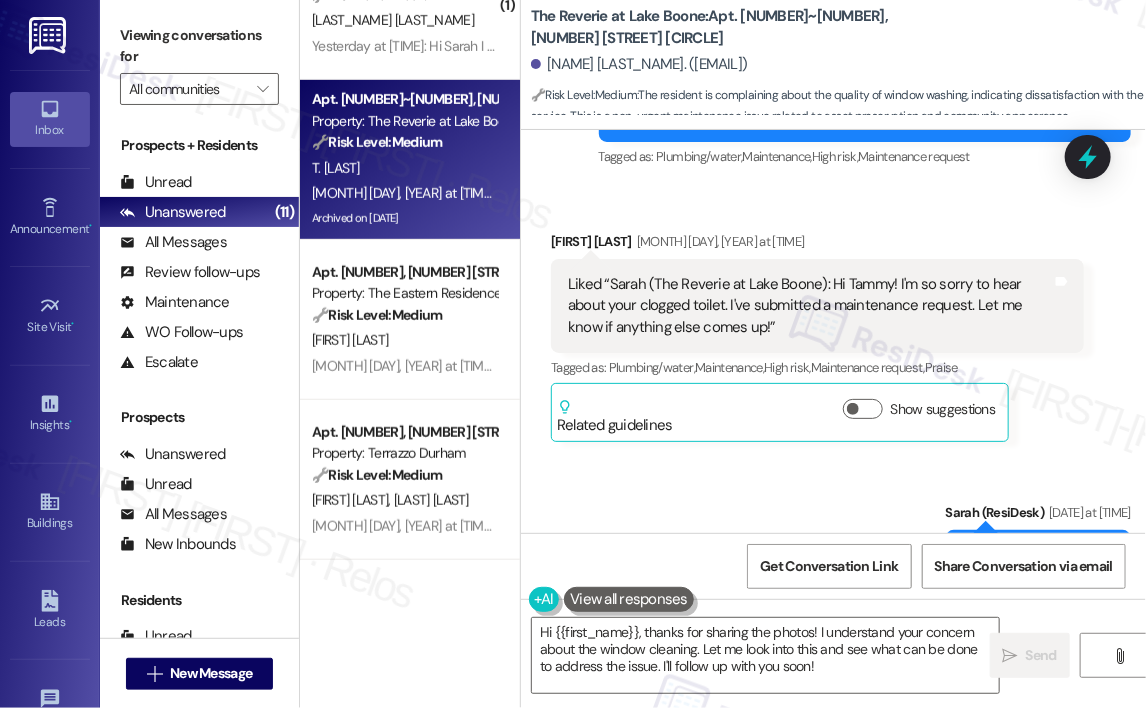 click on "Received via SMS [FIRST] [LAST] [DATE] at [TIME] Liked “Sarah (The Reverie at Lake Boone): Hi [FIRST]! I'm so sorry to hear about your clogged toilet. I've submitted a maintenance request. Let me know if anything else comes up!” Tags and notes Tagged as:   Plumbing/water ,  Click to highlight conversations about Plumbing/water Maintenance ,  Click to highlight conversations about Maintenance High risk ,  Click to highlight conversations about High risk Maintenance request ,  Click to highlight conversations about Maintenance request Praise Click to highlight conversations about Praise  Related guidelines Show suggestions" at bounding box center [817, 336] 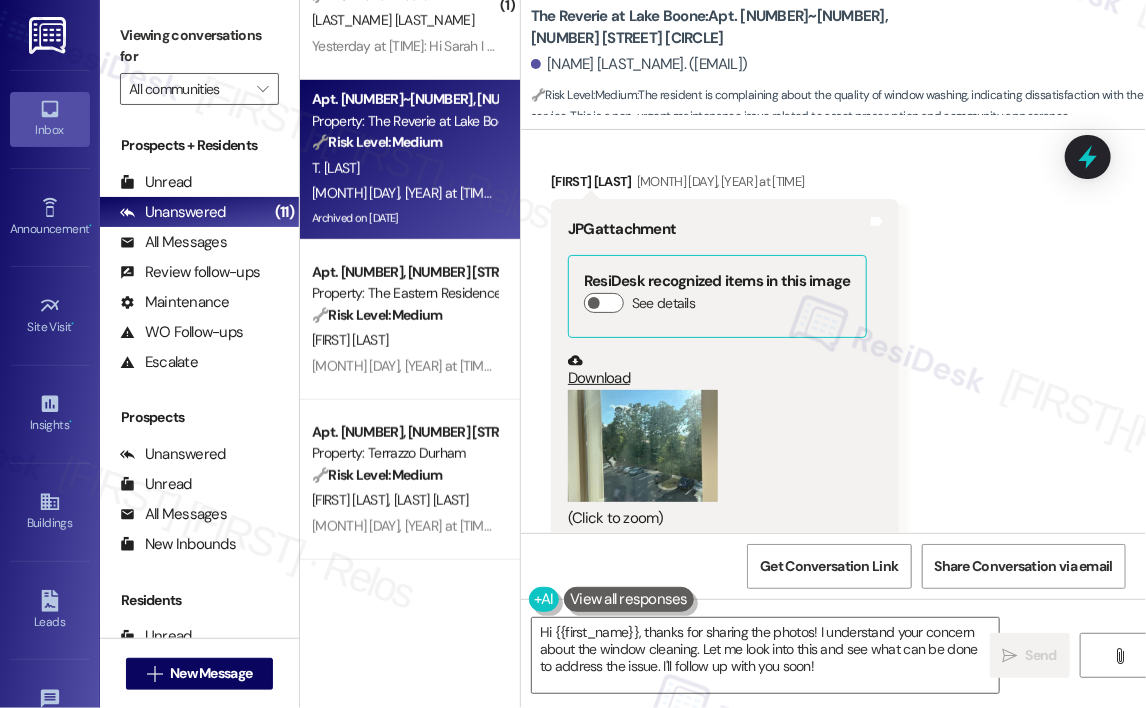 scroll, scrollTop: 35032, scrollLeft: 0, axis: vertical 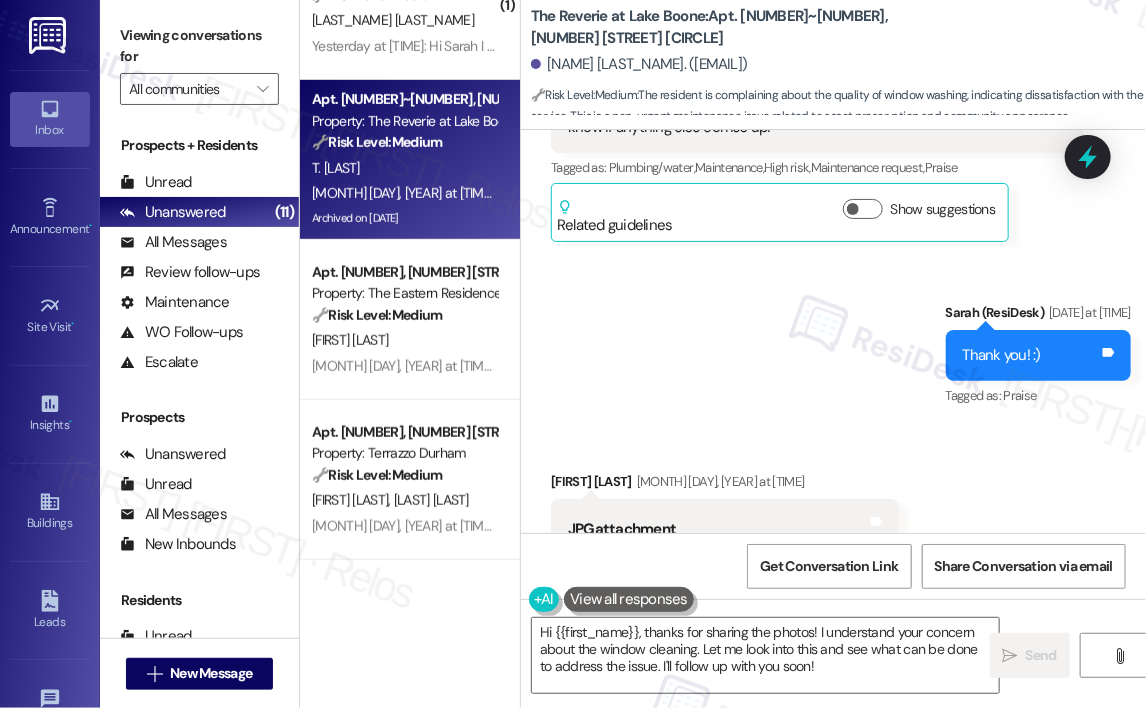 click on "Received via SMS [FIRST] [MONTH] [DAY], [YEAR] at [HOUR]:[MINUTE] JPG attachment ResiDesk recognized items in this image See details Download (Click to zoom) Tags and notes Received via SMS [HOUR]:[MINUTE] [FIRST] [MONTH] [DAY], [YEAR] JPG attachment ResiDesk recognized items in this image See details Download (Click to zoom) Tags and notes Received via SMS [HOUR]:[MINUTE] [FIRST] [MONTH] [DAY], [YEAR] JPG attachment ResiDesk recognized items in this image See details Download (Click to zoom) Tags and notes Received via SMS [HOUR]:[MINUTE] [FIRST] The sunshine makes it a bit tough to see. I think you can see a little more in the mirror reflection. Tags and notes Tagged as: Maintenance request Received via SMS [HOUR]:[MINUTE] [FIRST] Question [MONTH] [DAY], [YEAR] at [HOUR]:[MINUTE] [AM/PM] Hi [FIRST]. I hope your day is going well. I wanted to send you this graphic. Because they just washed the windows and they look so much worse than before they wash them. Tags and notes Tagged as: Maintenance request" at bounding box center [833, 1324] 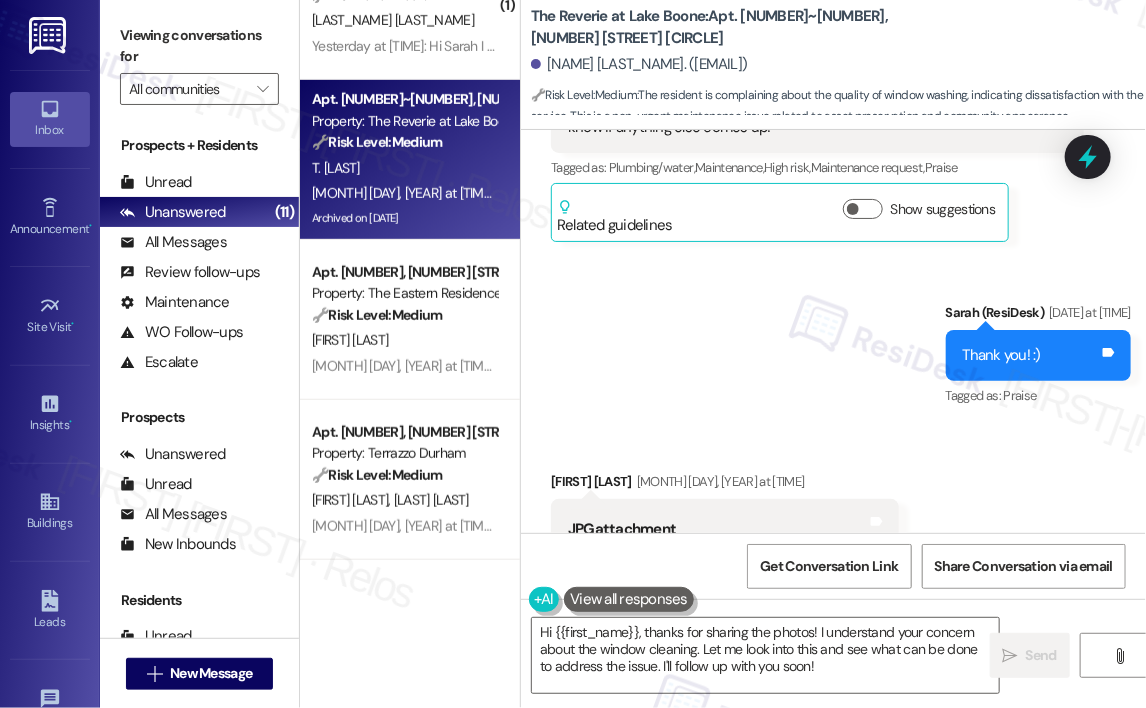 click on "Received via SMS [FIRST] [MONTH] [DAY], [YEAR] at [HOUR]:[MINUTE] JPG attachment ResiDesk recognized items in this image See details Download (Click to zoom) Tags and notes Received via SMS [HOUR]:[MINUTE] [FIRST] [MONTH] [DAY], [YEAR] JPG attachment ResiDesk recognized items in this image See details Download (Click to zoom) Tags and notes Received via SMS [HOUR]:[MINUTE] [FIRST] [MONTH] [DAY], [YEAR] JPG attachment ResiDesk recognized items in this image See details Download (Click to zoom) Tags and notes Received via SMS [HOUR]:[MINUTE] [FIRST] The sunshine makes it a bit tough to see. I think you can see a little more in the mirror reflection. Tags and notes Tagged as: Maintenance request Received via SMS [HOUR]:[MINUTE] [FIRST] Question [MONTH] [DAY], [YEAR] at [HOUR]:[MINUTE] [AM/PM] Hi [FIRST]. I hope your day is going well. I wanted to send you this graphic. Because they just washed the windows and they look so much worse than before they wash them. Tags and notes Tagged as: Maintenance request" at bounding box center (833, 1324) 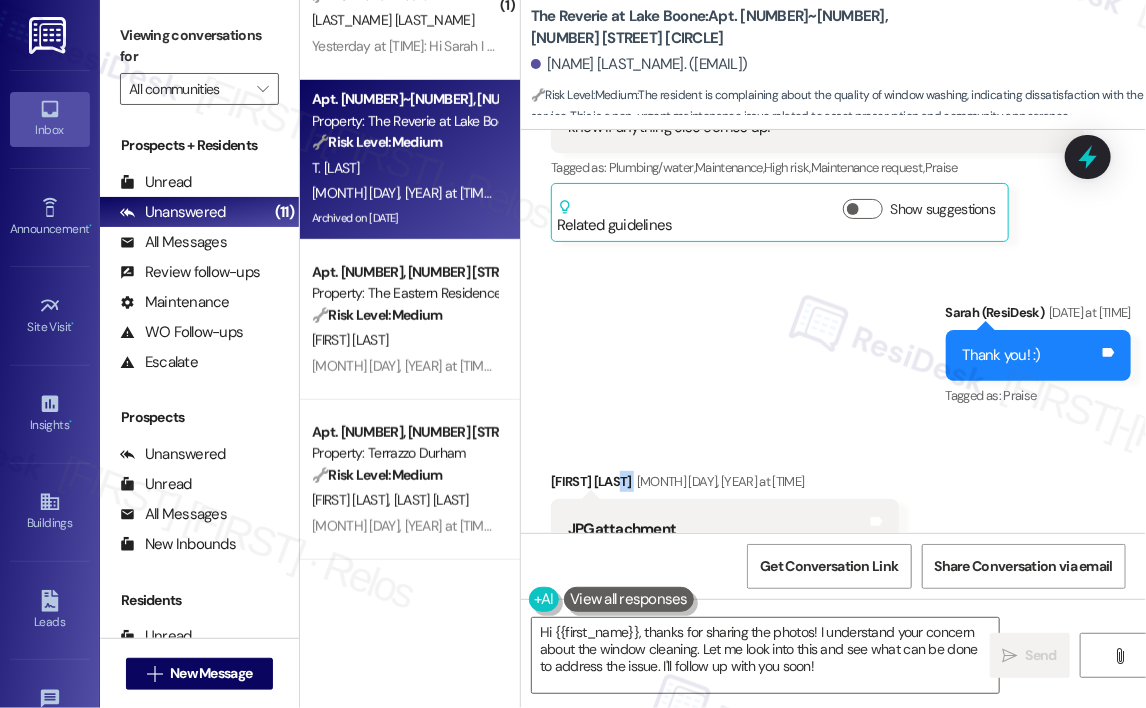 click on "Received via SMS [FIRST] [MONTH] [DAY], [YEAR] at [HOUR]:[MINUTE] JPG attachment ResiDesk recognized items in this image See details Download (Click to zoom) Tags and notes Received via SMS [HOUR]:[MINUTE] [FIRST] [MONTH] [DAY], [YEAR] JPG attachment ResiDesk recognized items in this image See details Download (Click to zoom) Tags and notes Received via SMS [HOUR]:[MINUTE] [FIRST] [MONTH] [DAY], [YEAR] JPG attachment ResiDesk recognized items in this image See details Download (Click to zoom) Tags and notes Received via SMS [HOUR]:[MINUTE] [FIRST] The sunshine makes it a bit tough to see. I think you can see a little more in the mirror reflection. Tags and notes Tagged as: Maintenance request Received via SMS [HOUR]:[MINUTE] [FIRST] Question [MONTH] [DAY], [YEAR] at [HOUR]:[MINUTE] [AM/PM] Hi [FIRST]. I hope your day is going well. I wanted to send you this graphic. Because they just washed the windows and they look so much worse than before they wash them. Tags and notes Tagged as: Maintenance request" at bounding box center (833, 1324) 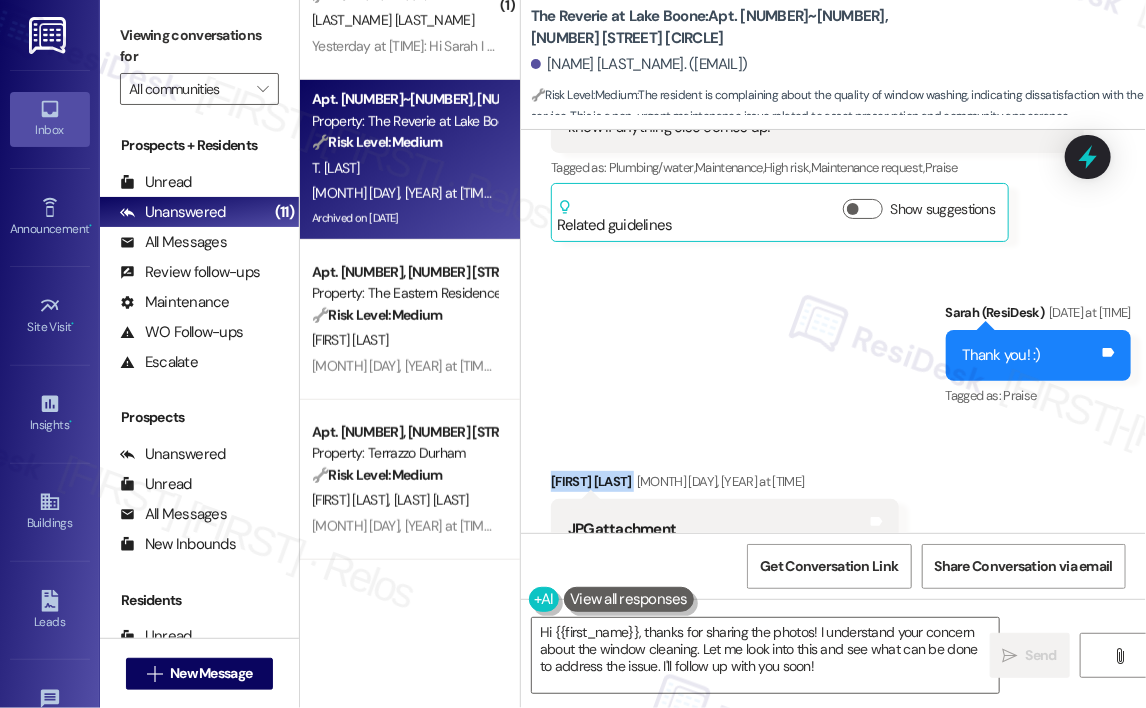 click on "Received via SMS [FIRST] [MONTH] [DAY], [YEAR] at [HOUR]:[MINUTE] JPG attachment ResiDesk recognized items in this image See details Download (Click to zoom) Tags and notes Received via SMS [HOUR]:[MINUTE] [FIRST] [MONTH] [DAY], [YEAR] JPG attachment ResiDesk recognized items in this image See details Download (Click to zoom) Tags and notes Received via SMS [HOUR]:[MINUTE] [FIRST] [MONTH] [DAY], [YEAR] JPG attachment ResiDesk recognized items in this image See details Download (Click to zoom) Tags and notes Received via SMS [HOUR]:[MINUTE] [FIRST] The sunshine makes it a bit tough to see. I think you can see a little more in the mirror reflection. Tags and notes Tagged as: Maintenance request Received via SMS [HOUR]:[MINUTE] [FIRST] Question [MONTH] [DAY], [YEAR] at [HOUR]:[MINUTE] [AM/PM] Hi [FIRST]. I hope your day is going well. I wanted to send you this graphic. Because they just washed the windows and they look so much worse than before they wash them. Tags and notes Tagged as: Maintenance request" at bounding box center (833, 1324) 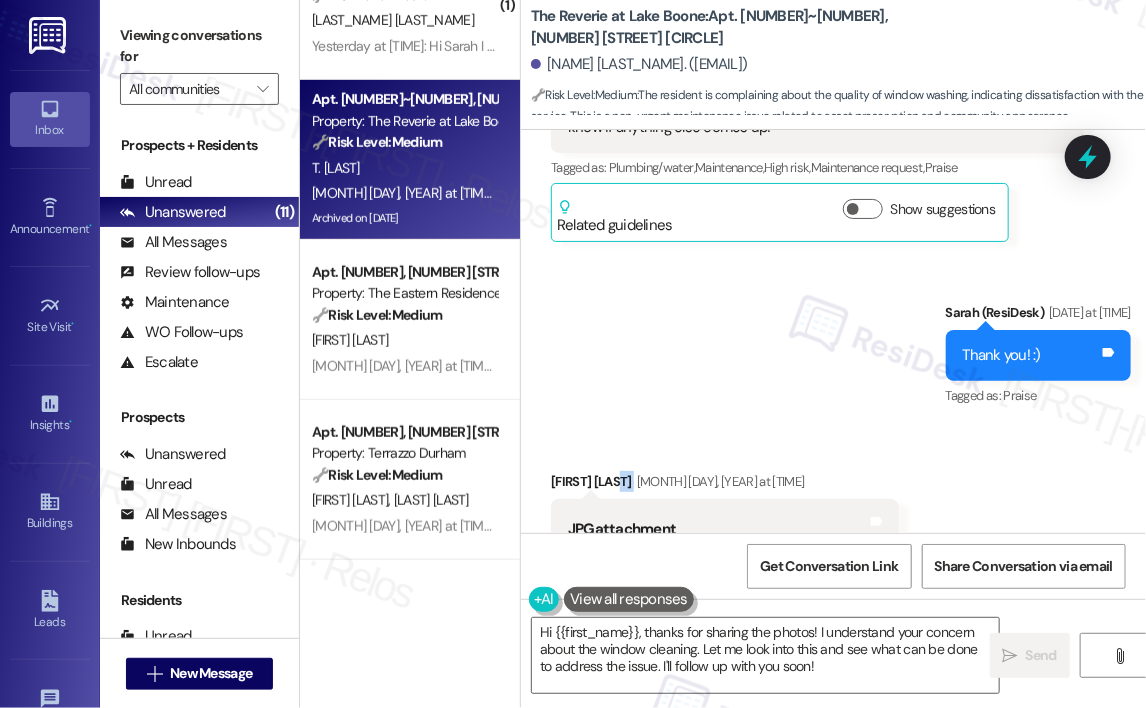 click on "Received via SMS [FIRST] [MONTH] [DAY], [YEAR] at [HOUR]:[MINUTE] JPG attachment ResiDesk recognized items in this image See details Download (Click to zoom) Tags and notes Received via SMS [HOUR]:[MINUTE] [FIRST] [MONTH] [DAY], [YEAR] JPG attachment ResiDesk recognized items in this image See details Download (Click to zoom) Tags and notes Received via SMS [HOUR]:[MINUTE] [FIRST] [MONTH] [DAY], [YEAR] JPG attachment ResiDesk recognized items in this image See details Download (Click to zoom) Tags and notes Received via SMS [HOUR]:[MINUTE] [FIRST] The sunshine makes it a bit tough to see. I think you can see a little more in the mirror reflection. Tags and notes Tagged as: Maintenance request Received via SMS [HOUR]:[MINUTE] [FIRST] Question [MONTH] [DAY], [YEAR] at [HOUR]:[MINUTE] [AM/PM] Hi [FIRST]. I hope your day is going well. I wanted to send you this graphic. Because they just washed the windows and they look so much worse than before they wash them. Tags and notes Tagged as: Maintenance request" at bounding box center [833, 1324] 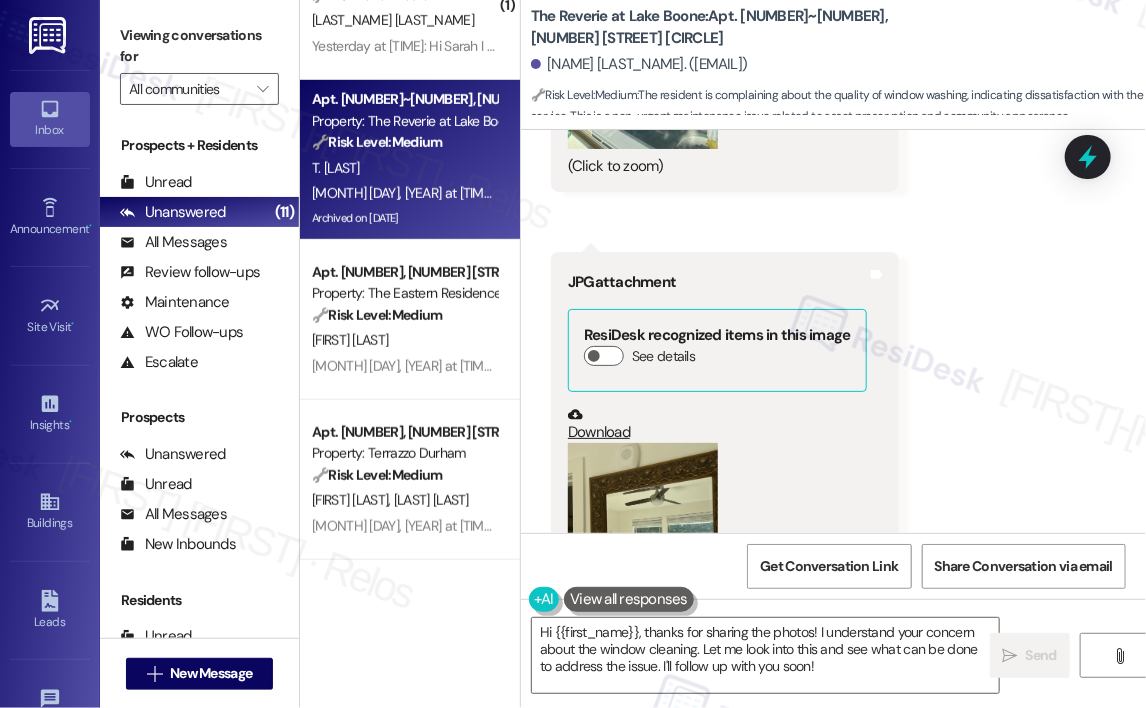 scroll, scrollTop: 36432, scrollLeft: 0, axis: vertical 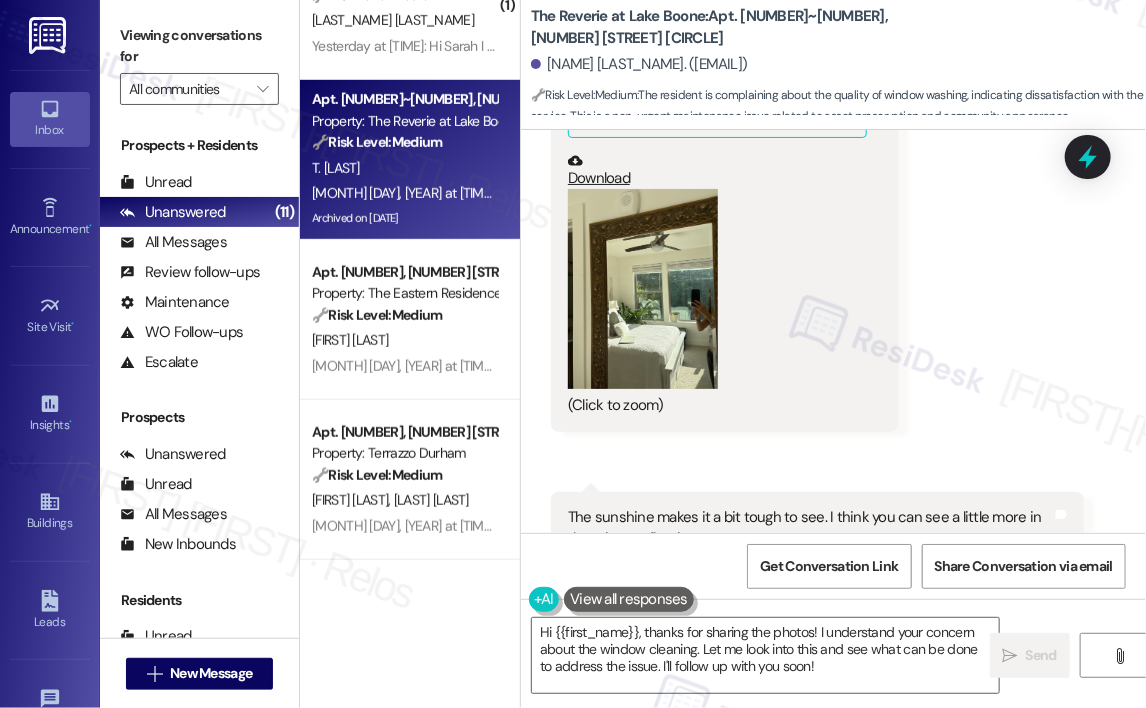 click on "The sunshine makes it a bit tough to see. I think you can see a little more in the mirror reflection." at bounding box center [810, 528] 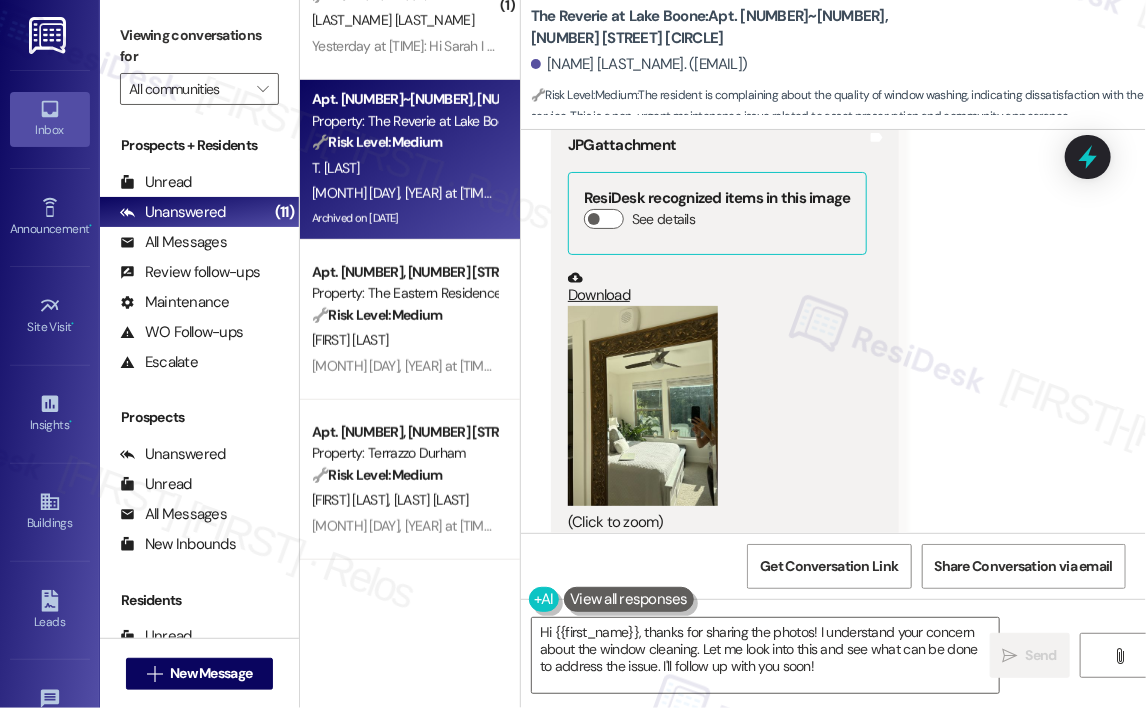 scroll, scrollTop: 36432, scrollLeft: 0, axis: vertical 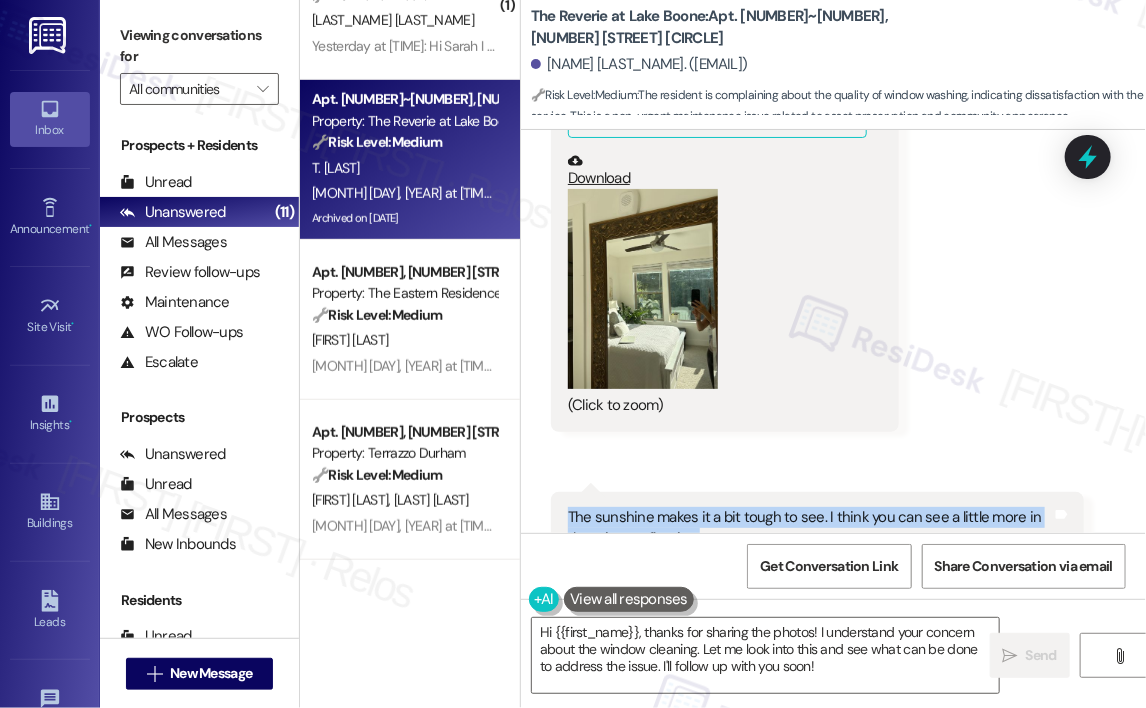 drag, startPoint x: 753, startPoint y: 341, endPoint x: 563, endPoint y: 323, distance: 190.85072 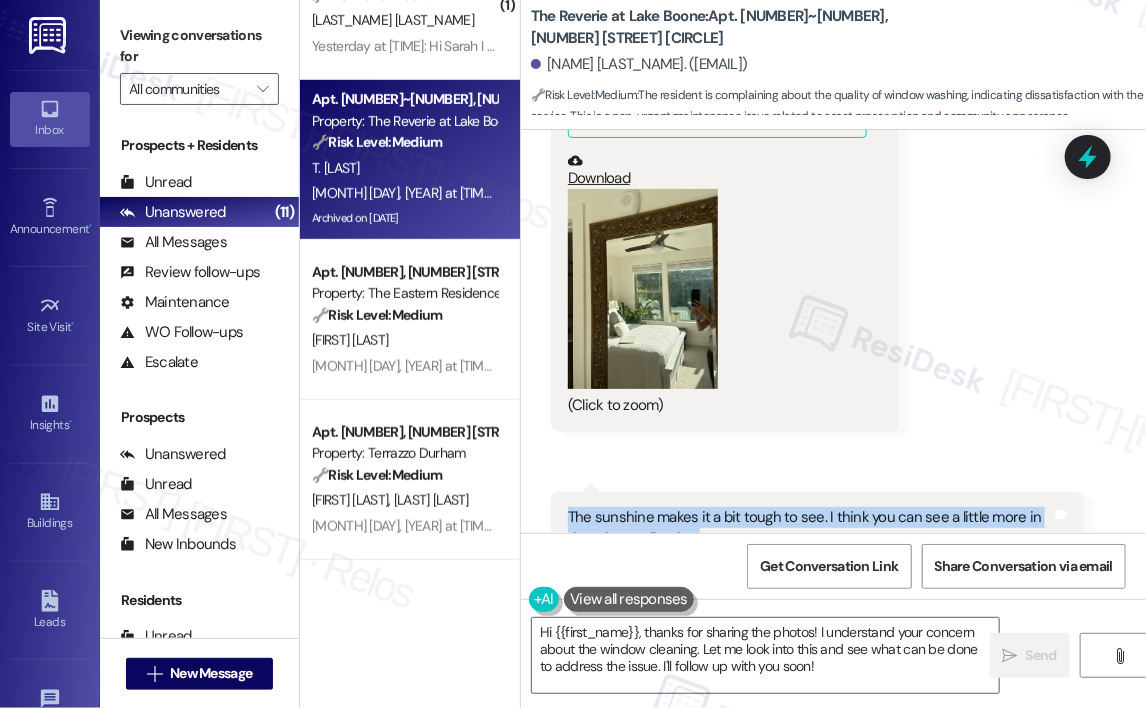 scroll, scrollTop: 36632, scrollLeft: 0, axis: vertical 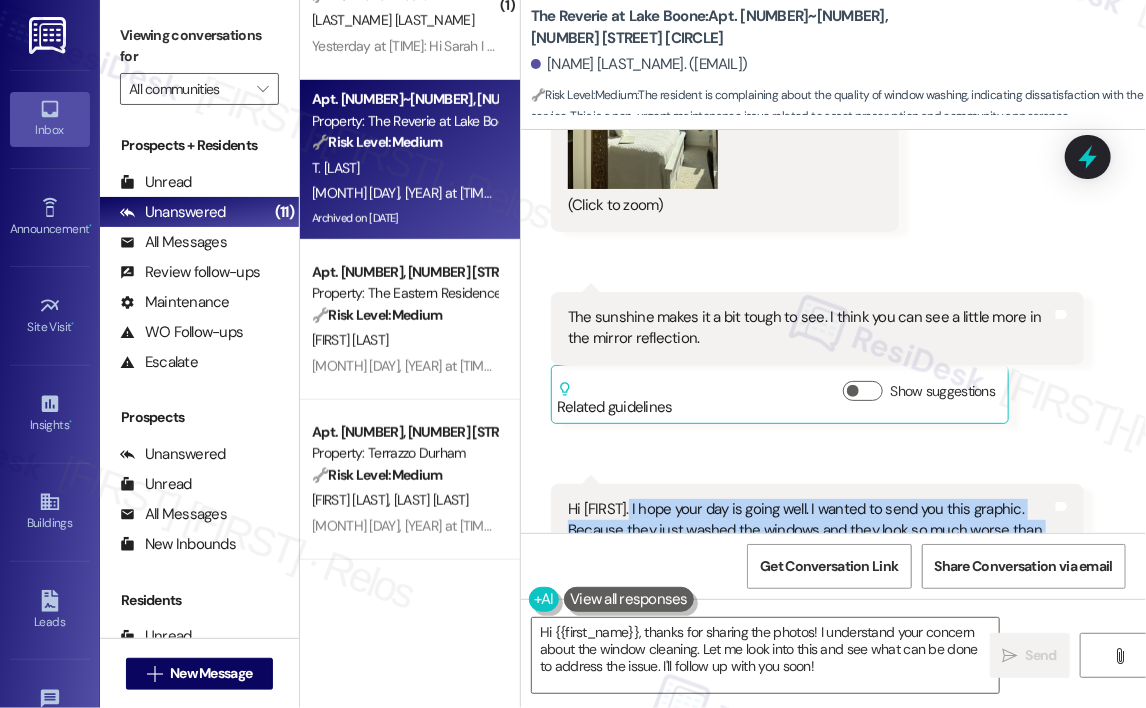 drag, startPoint x: 737, startPoint y: 350, endPoint x: 626, endPoint y: 317, distance: 115.80155 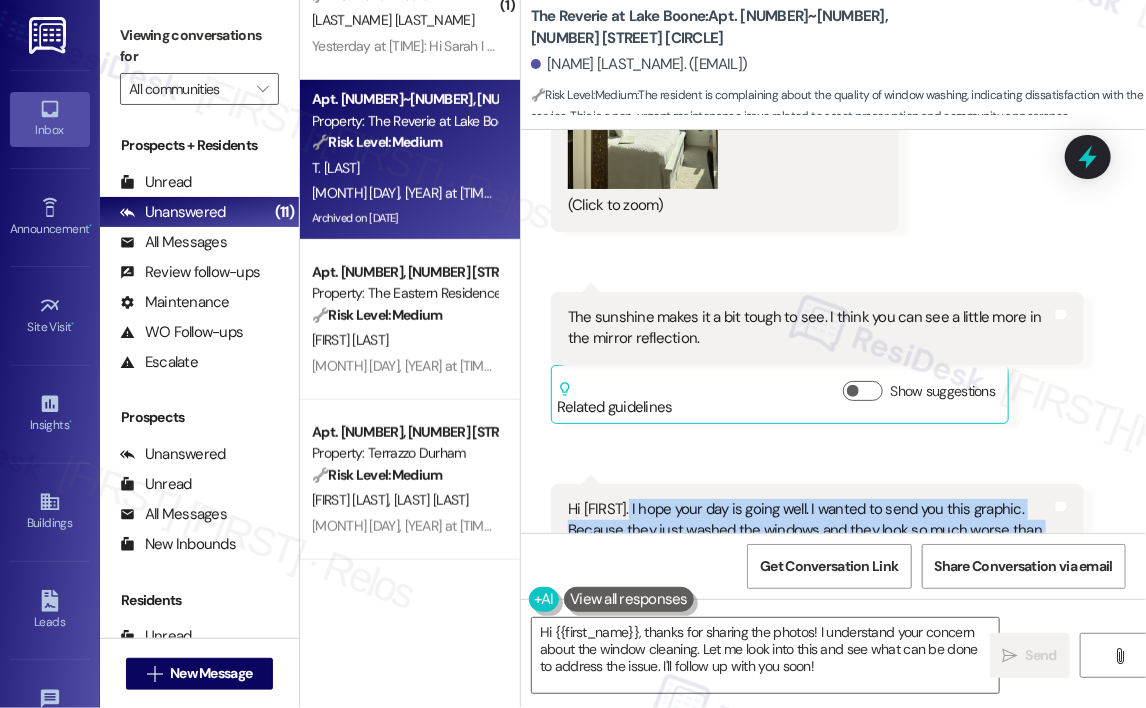 copy on "hope your day is going well. I wanted to send you this graphic. Because they just washed the windows and they look so much worse than before they wash them." 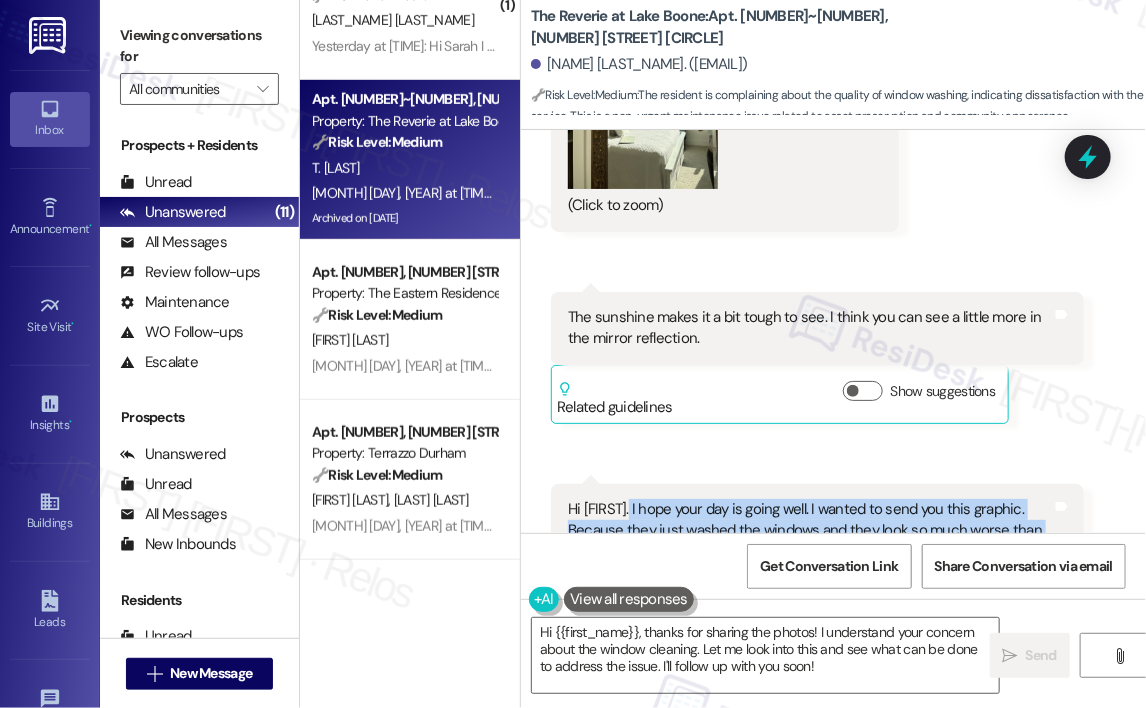 scroll, scrollTop: 36732, scrollLeft: 0, axis: vertical 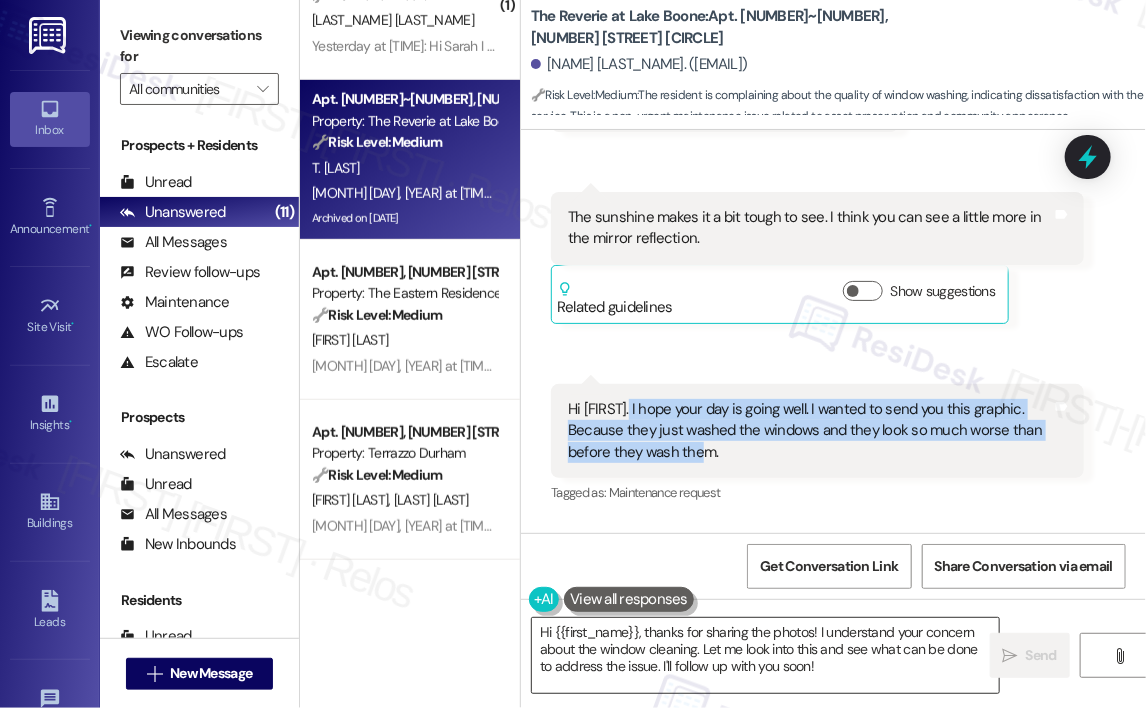 click on "Hi {{first_name}}, thanks for sharing the photos! I understand your concern about the window cleaning. Let me look into this and see what can be done to address the issue. I'll follow up with you soon!" at bounding box center [765, 655] 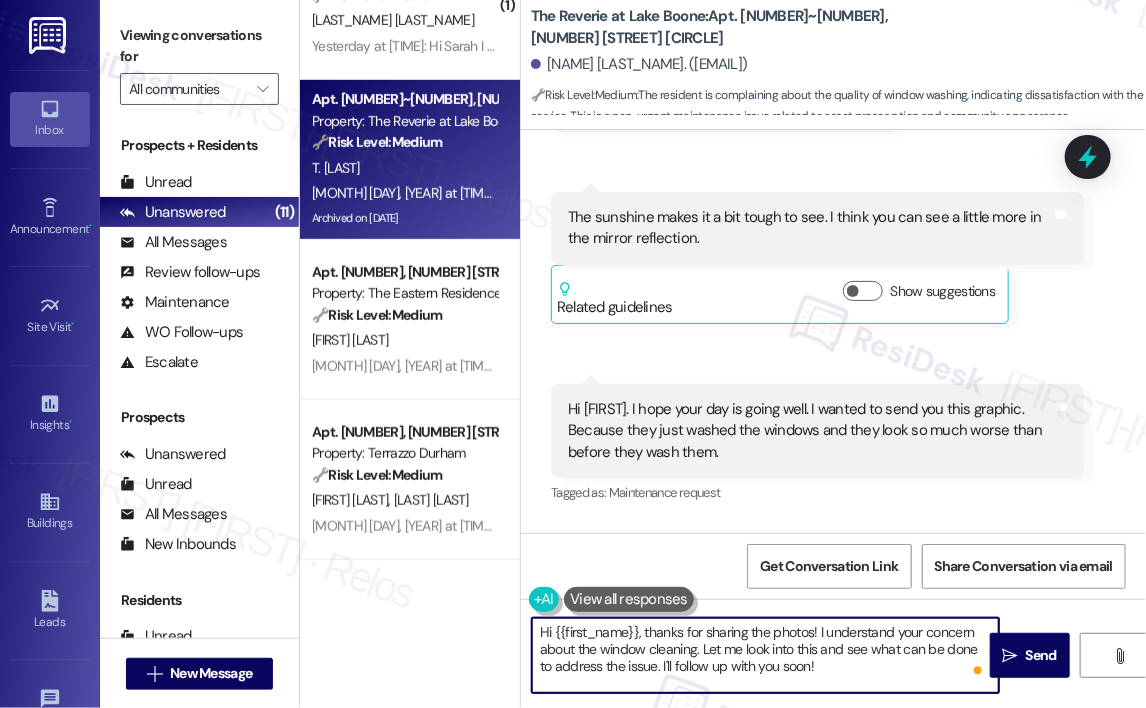 drag, startPoint x: 843, startPoint y: 671, endPoint x: 648, endPoint y: 636, distance: 198.11613 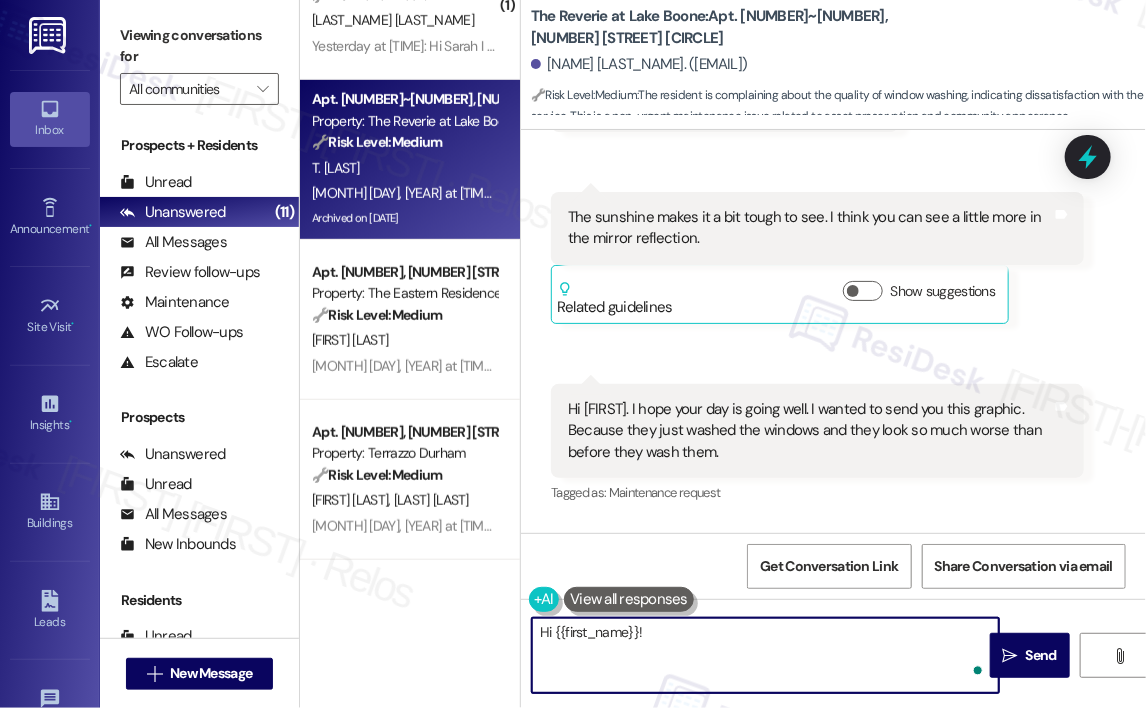 paste on "Thanks for reaching out, and I hope you're having a great day too! I appreciate you sending the graphic. Just to clarify—are you noticing more streaks or residue on the windows since they were cleaned, or is there another issue you’re seeing? Did this affect all the windows in your unit or just a specific area?
Also, do you happen to recall when the window cleaning took place? I’ll follow up with the site team as soon as I have a bit more detail." 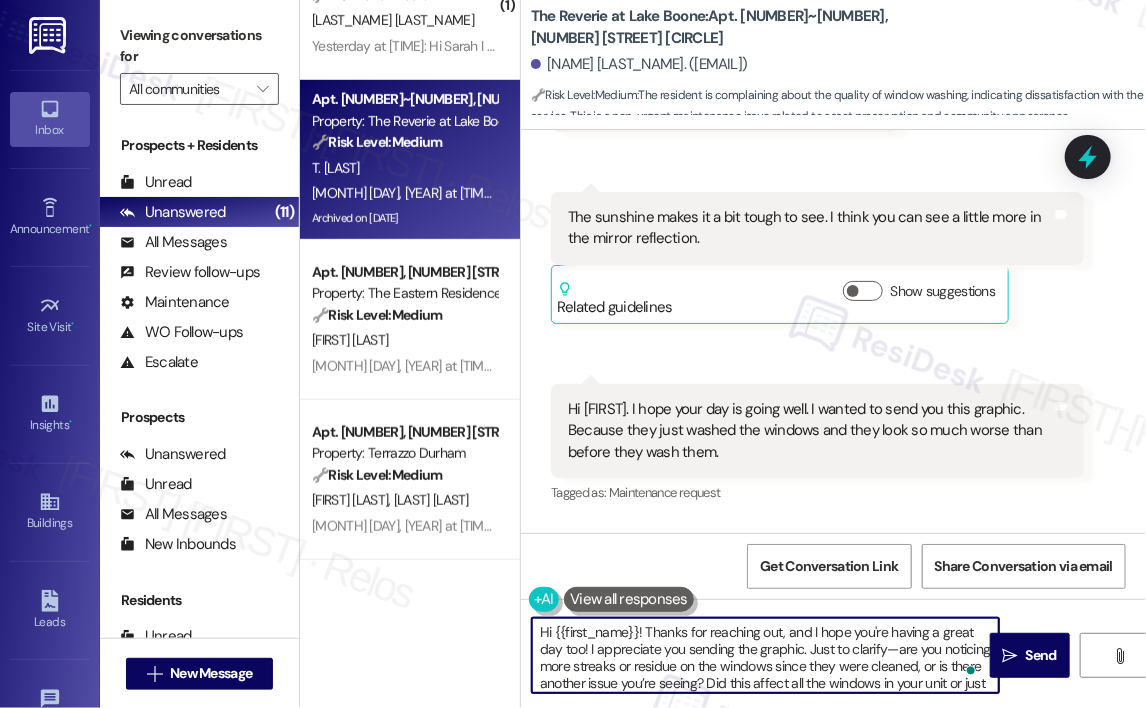 scroll, scrollTop: 67, scrollLeft: 0, axis: vertical 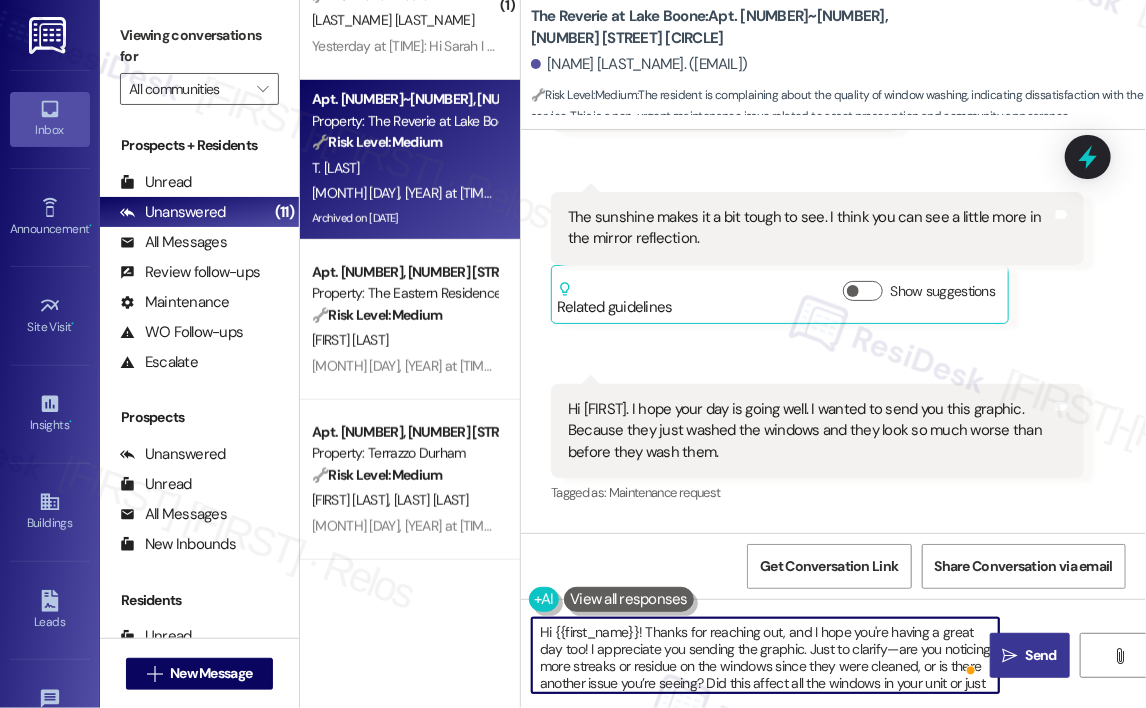 type on "Hi {{first_name}}! Thanks for reaching out, and I hope you're having a great day too! I appreciate you sending the graphic. Just to clarify—are you noticing more streaks or residue on the windows since they were cleaned, or is there another issue you’re seeing? Did this affect all the windows in your unit or just a specific area?
Also, do you happen to recall when the window cleaning took place? I’ll follow up with the site team as soon as I have a bit more detail." 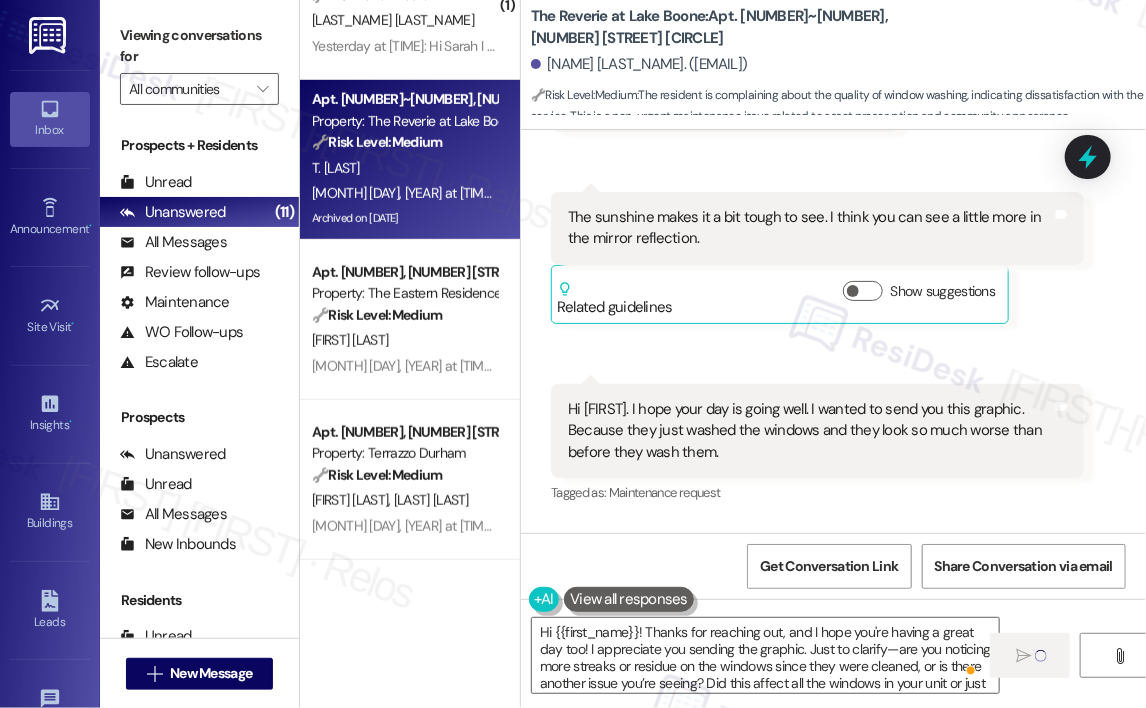 click on "[FIRST] [LAST]" at bounding box center (404, 340) 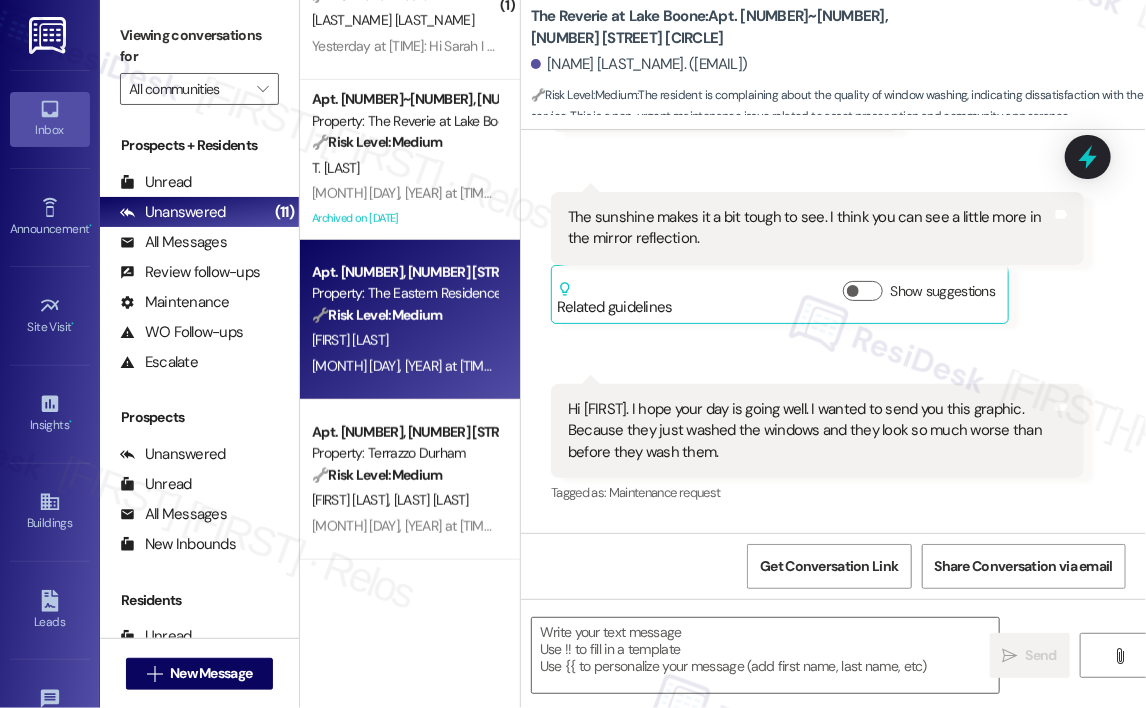 scroll, scrollTop: 36525, scrollLeft: 0, axis: vertical 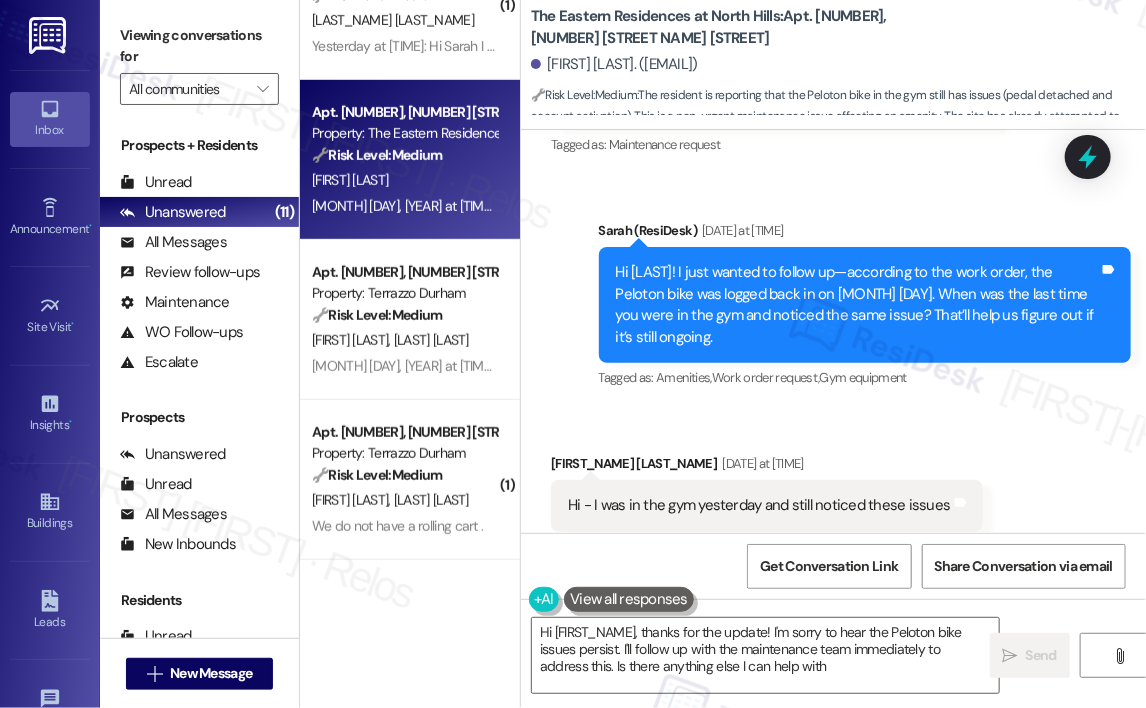 type on "Hi {{first_name}}, thanks for the update! I'm sorry to hear the Peloton bike issues persist. I'll follow up with the maintenance team immediately to address this. Is there anything else I can help with?" 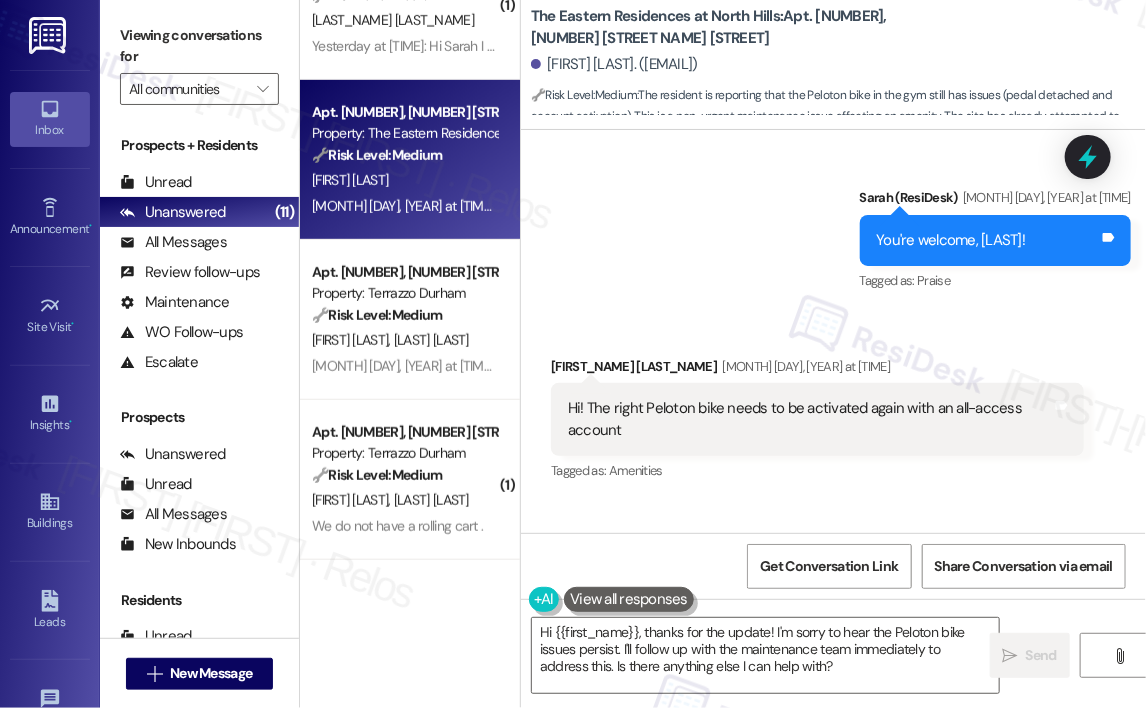 scroll, scrollTop: 3711, scrollLeft: 0, axis: vertical 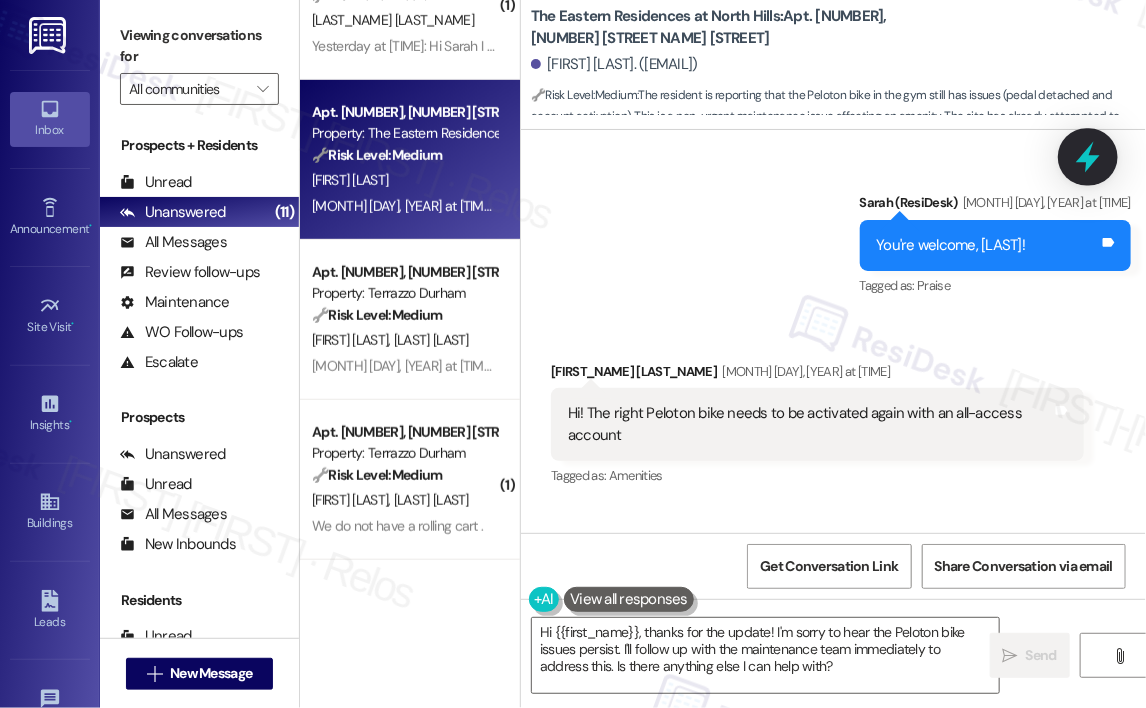 click 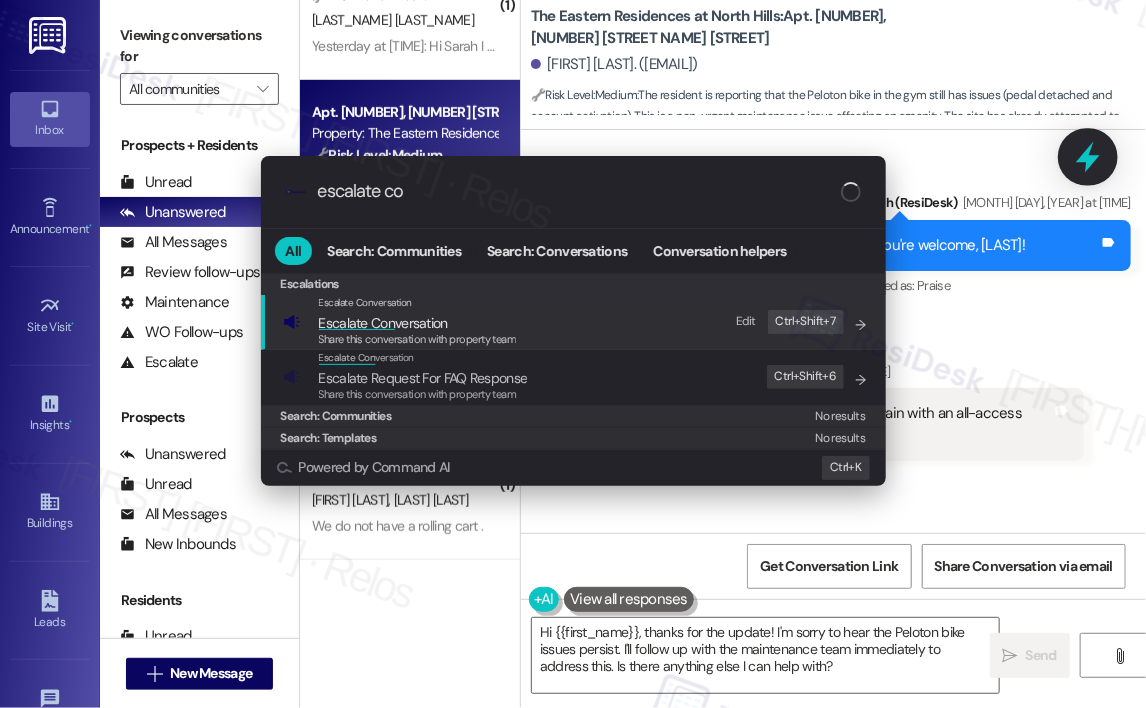 type on "escalate con" 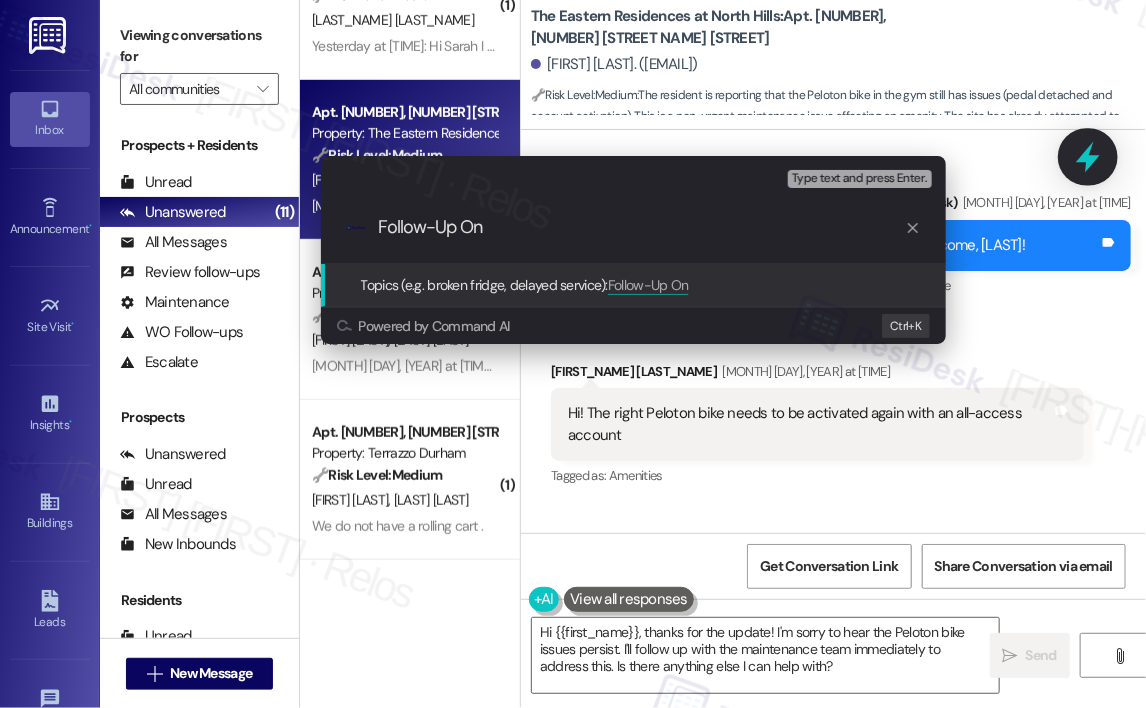 type on "Follow-Up On Work Order #174630" 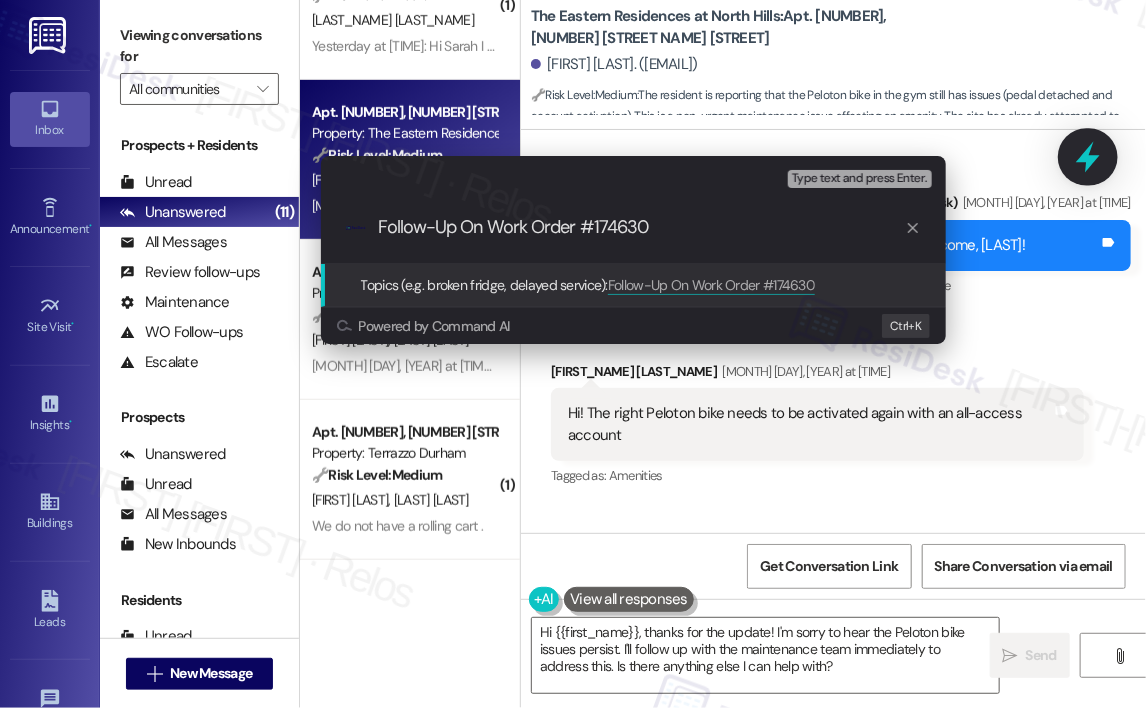 type 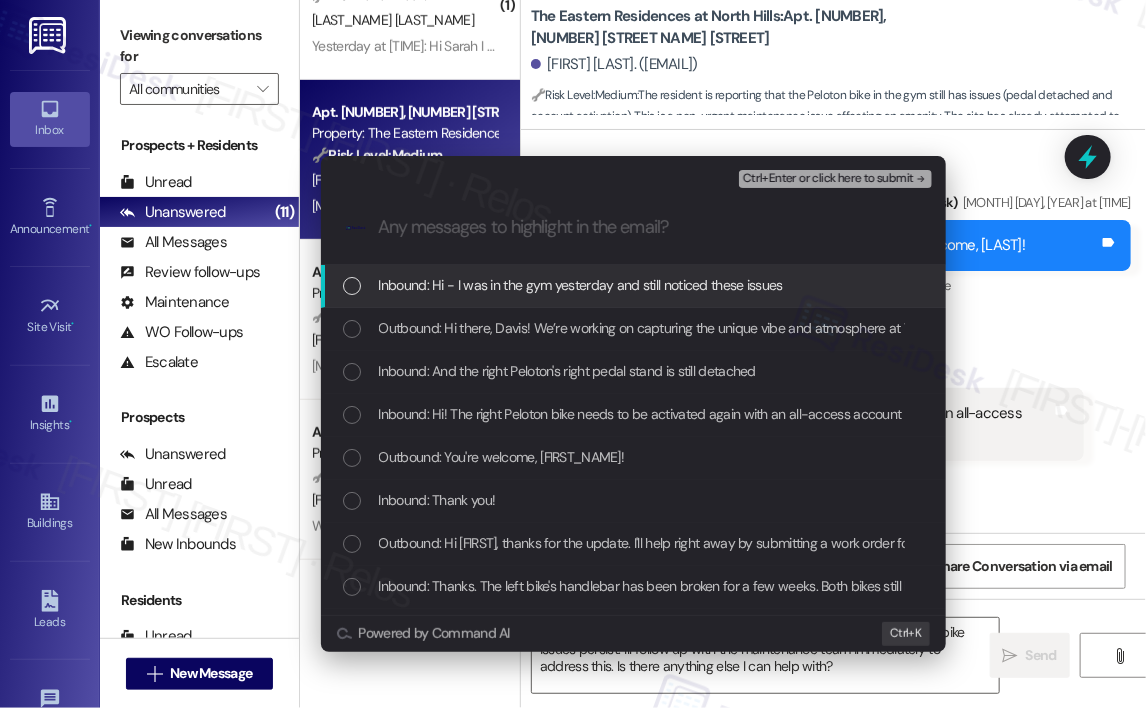 click on "Inbound: Hi - I was in the gym yesterday and still noticed these issues" at bounding box center [633, 286] 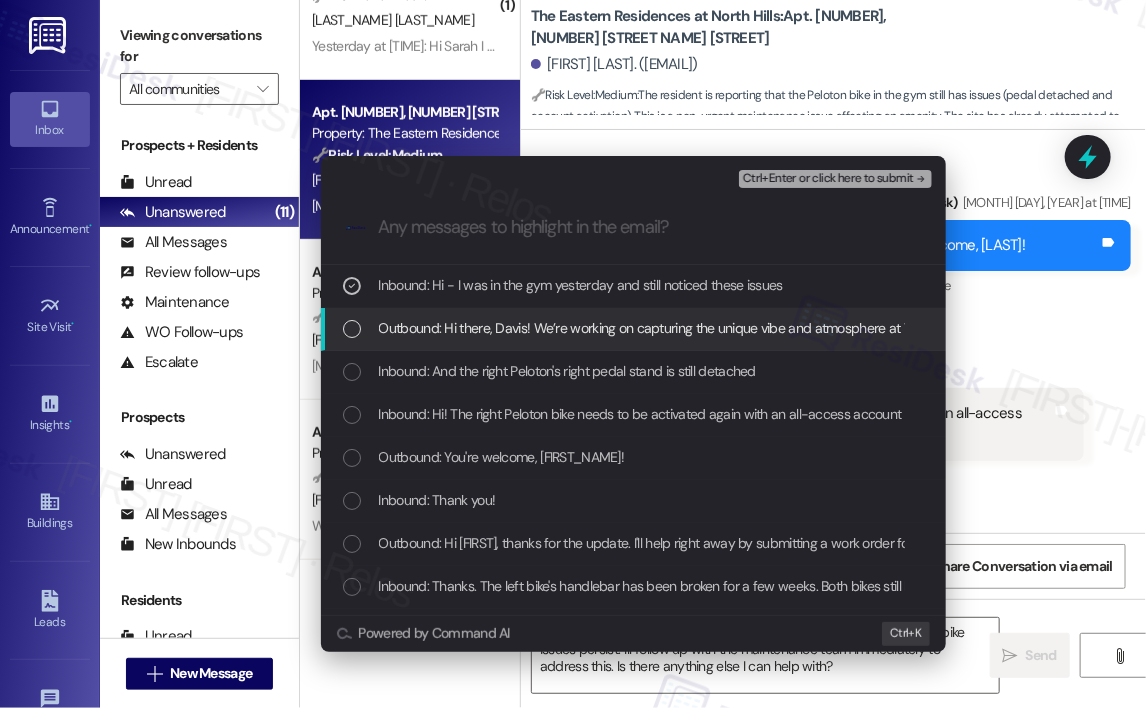 click on "Outbound: Hi there, Davis! We’re working on capturing the unique vibe and atmosphere at The Eastern Residences at North Hills. How would you describe the community feel here in just one or two words? Your perspective is essential to us!" at bounding box center (1072, 328) 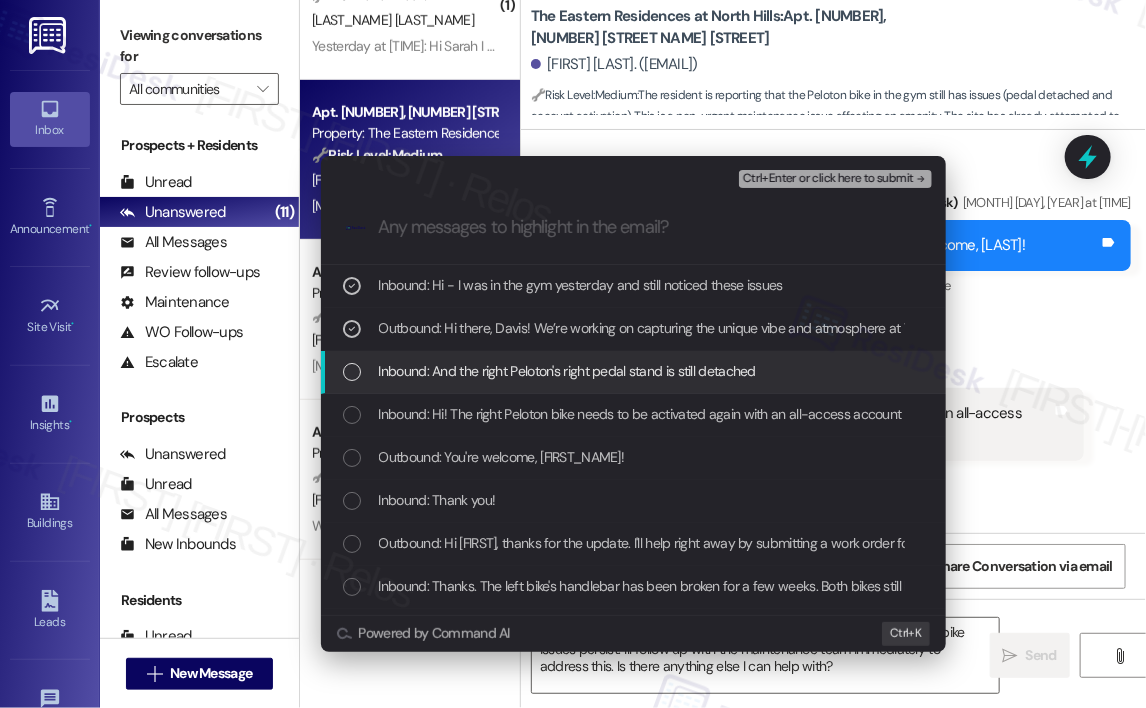 click on "Inbound: And the right Peloton's right pedal stand is still detached" at bounding box center [567, 371] 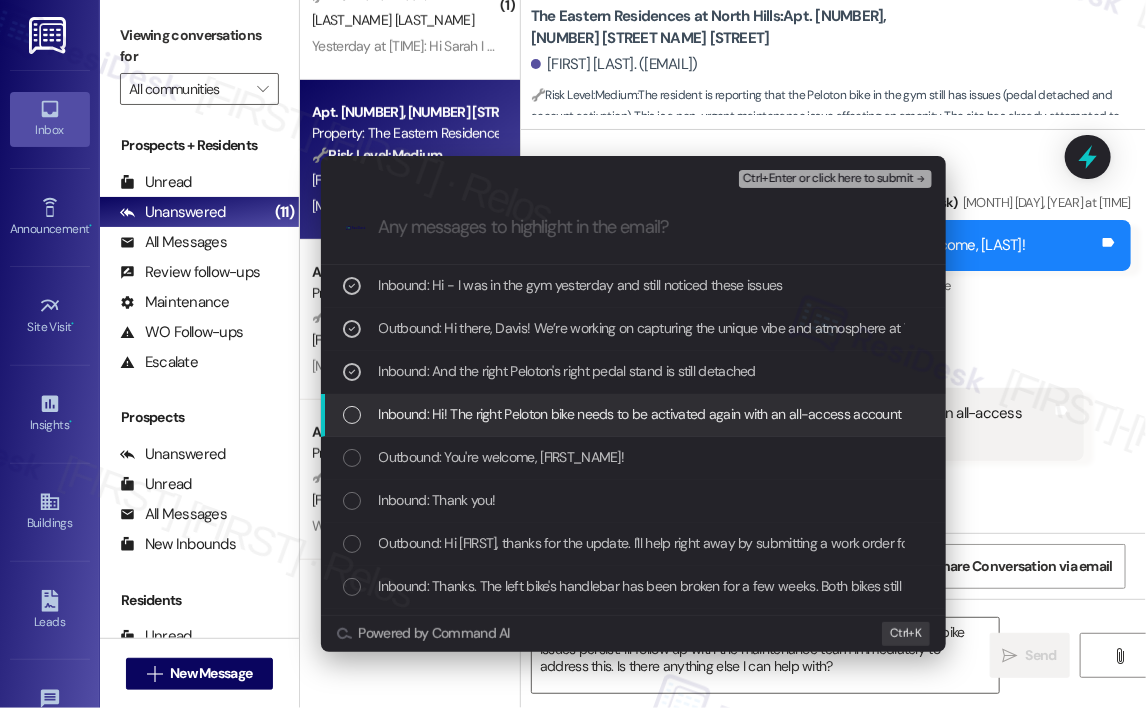 click on "Inbound: Hi! The right Peloton bike needs to be activated again with an all-access account" at bounding box center (640, 414) 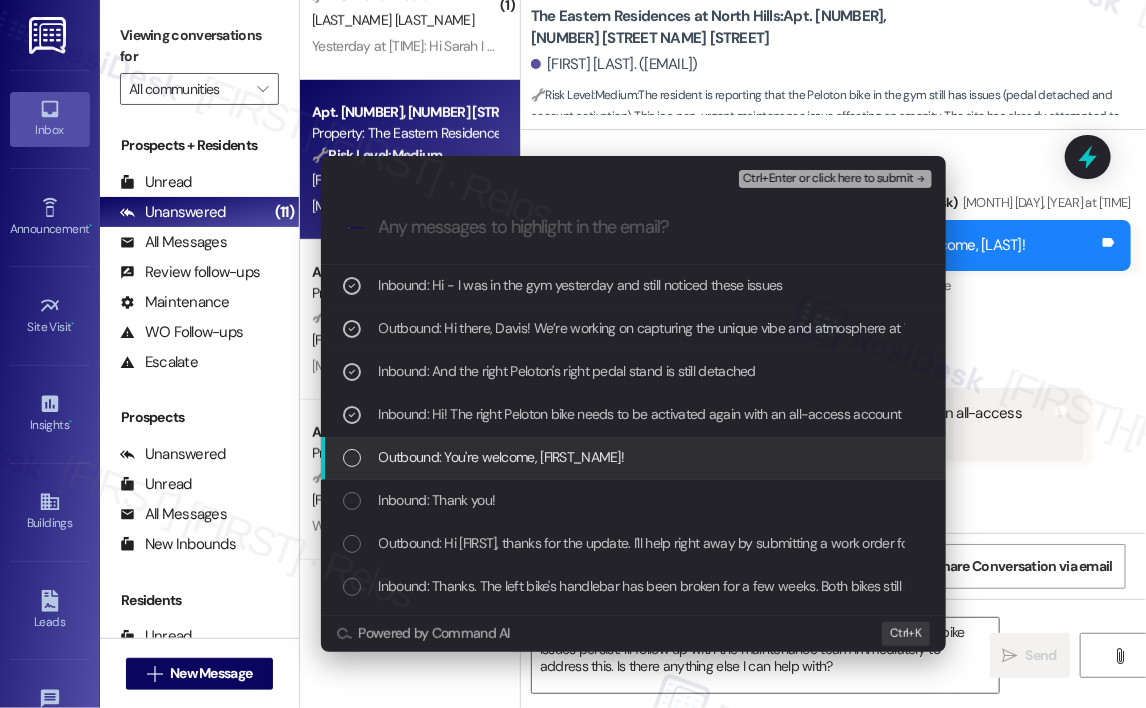 click on "Outbound: You're welcome, [FIRST_NAME]!" at bounding box center (633, 458) 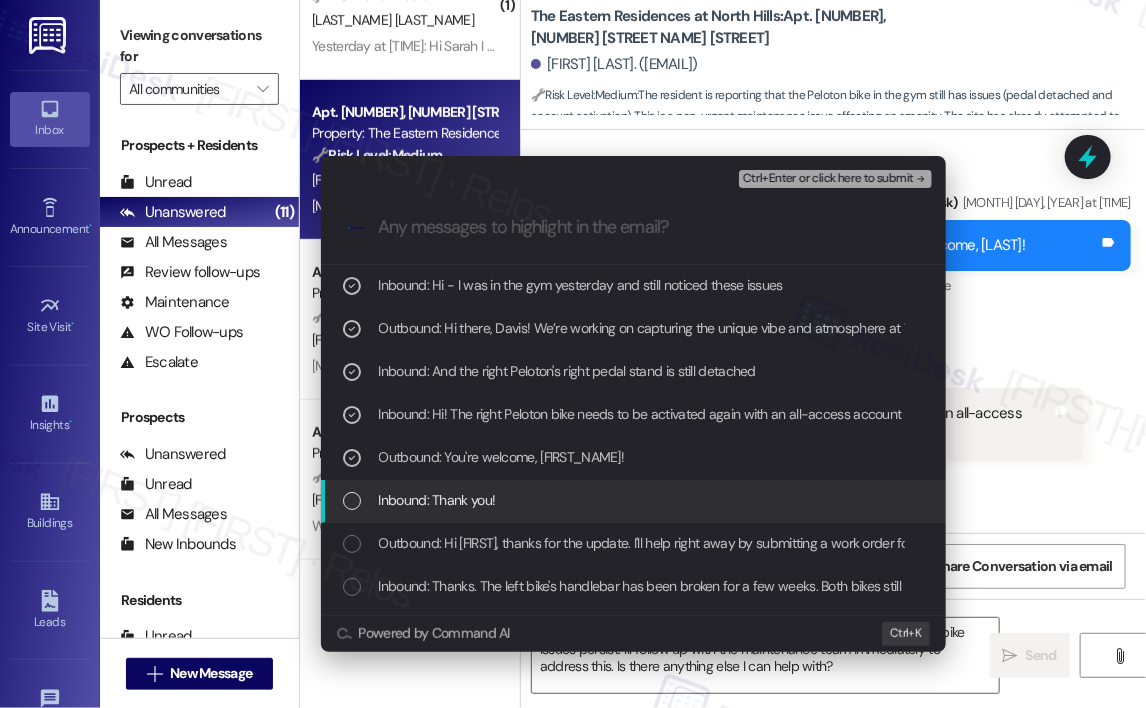 click on "Inbound: Thank you!" at bounding box center [635, 500] 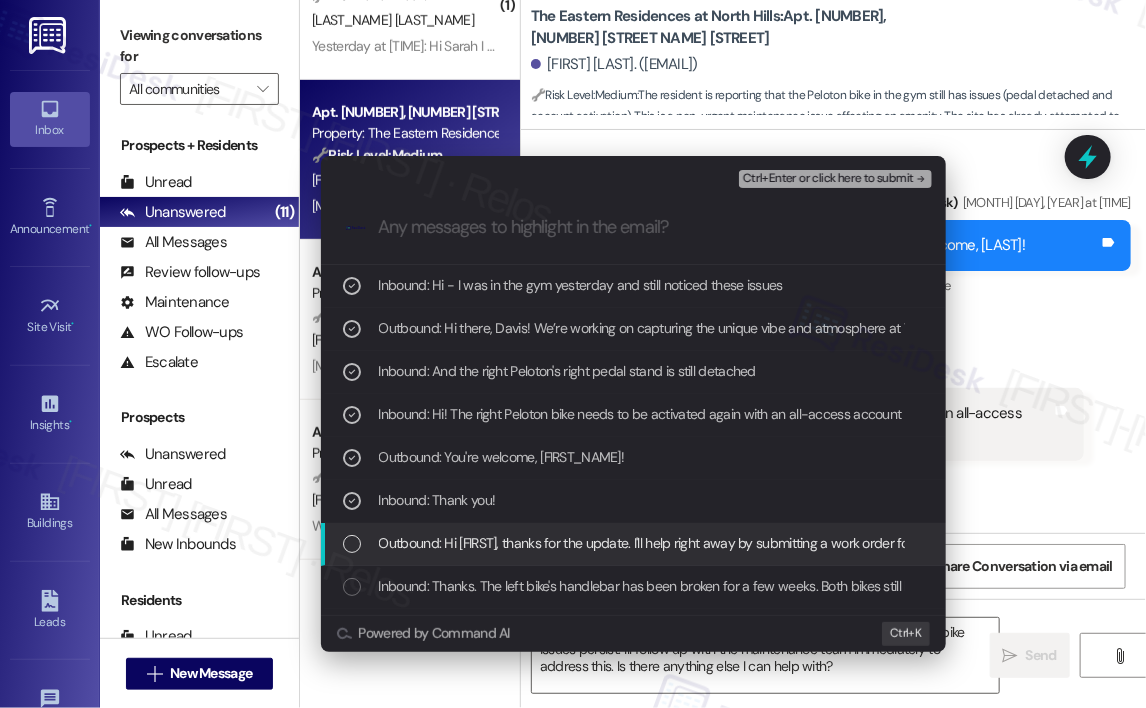 click on "Outbound: Hi [FIRST], thanks for the update. I'll help right away by submitting a work order for the Peloton bikes. I'll follow up with the maintenance team to ensure they address this ASAP!" at bounding box center [913, 543] 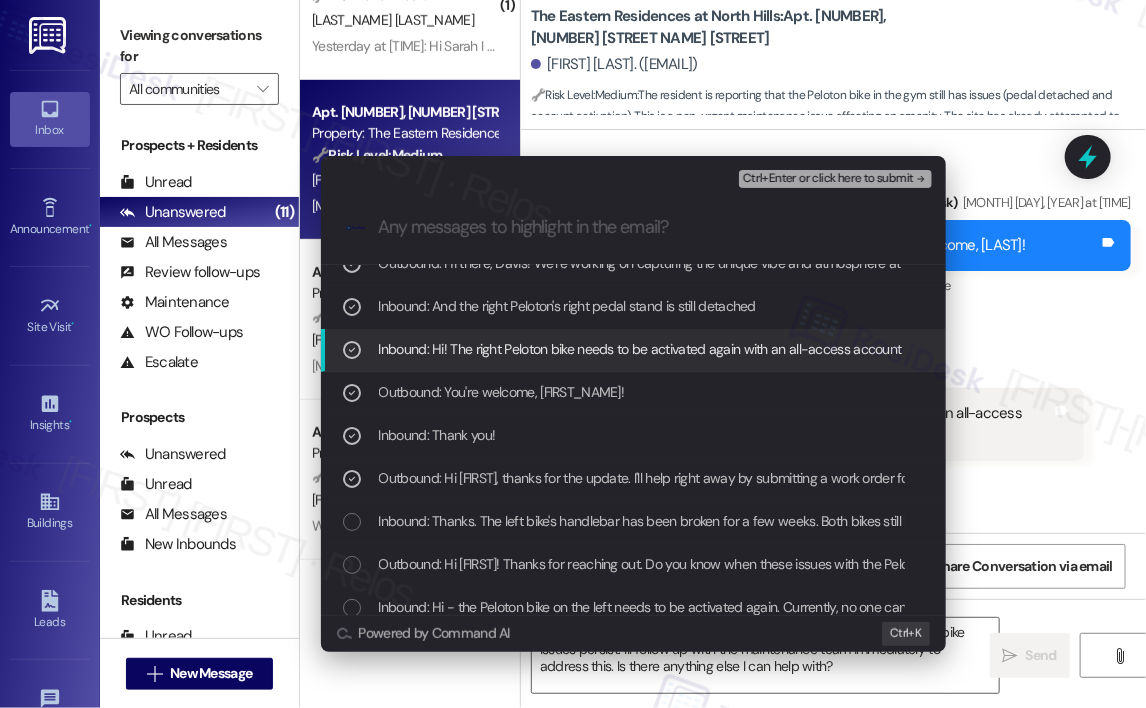 scroll, scrollTop: 100, scrollLeft: 0, axis: vertical 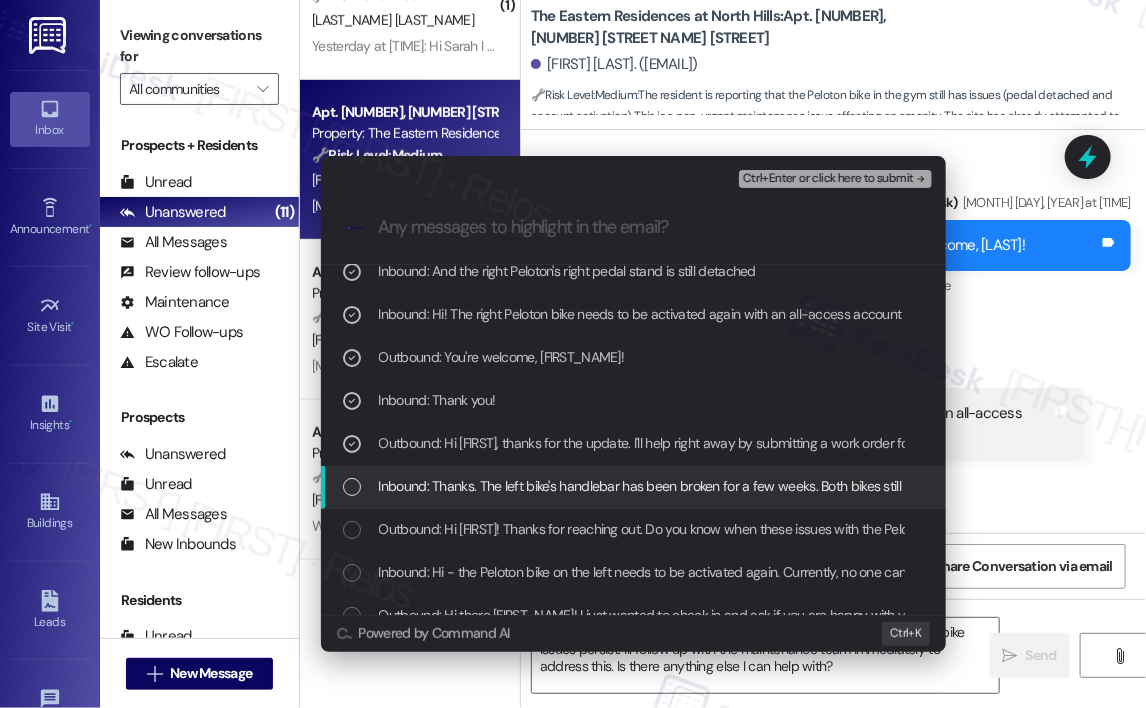 click on "Inbound: Thanks. The left bike's handlebar has been broken for a few weeks. Both bikes still have the issues mentioned in my earlier text." at bounding box center (770, 486) 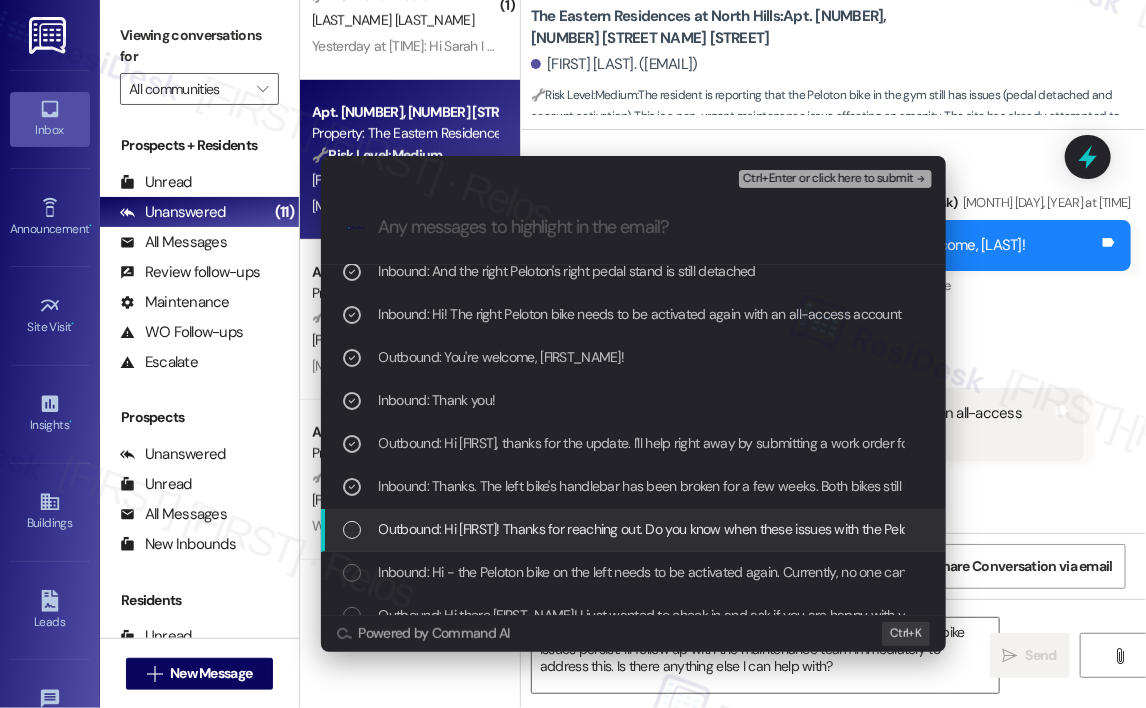 click on "Outbound: Hi [FIRST]! Thanks for reaching out. Do you know when these issues with the Peloton bikes were first noticed? Has anyone from the team already come by to check on them? We’ll make sure this gets flagged for maintenance." at bounding box center (1058, 529) 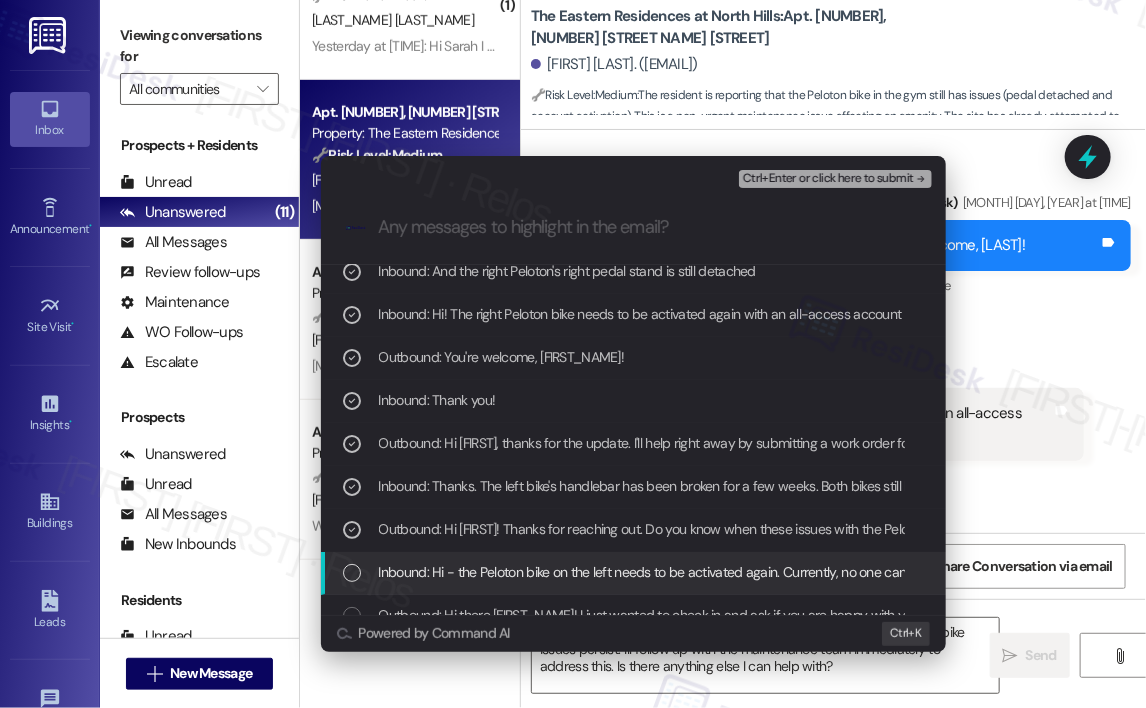 click on "Inbound: Hi - the Peloton bike on the left needs to be activated again. Currently, no one can log in until that's done. The handle bar also needs to be fixed since it cannot be adjusted.
And the Peloton bike on the right had the right pedal removed.
Thanks!" at bounding box center (1107, 572) 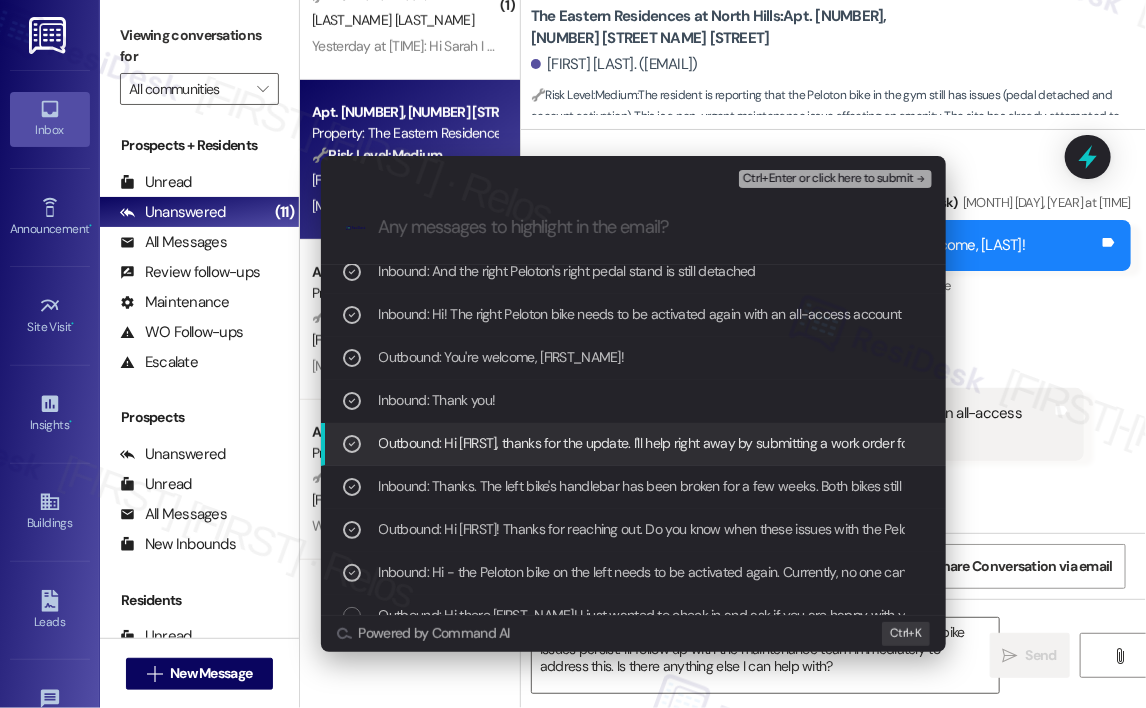 scroll, scrollTop: 200, scrollLeft: 0, axis: vertical 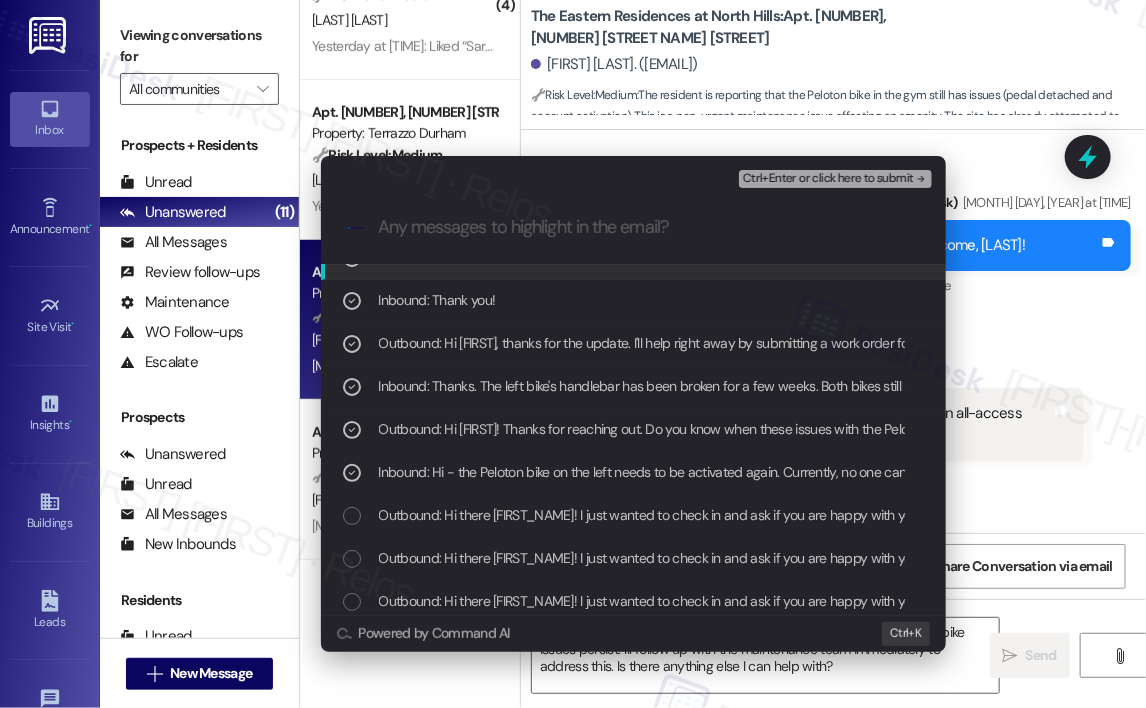 click on "Ctrl+Enter or click here to submit" at bounding box center (828, 179) 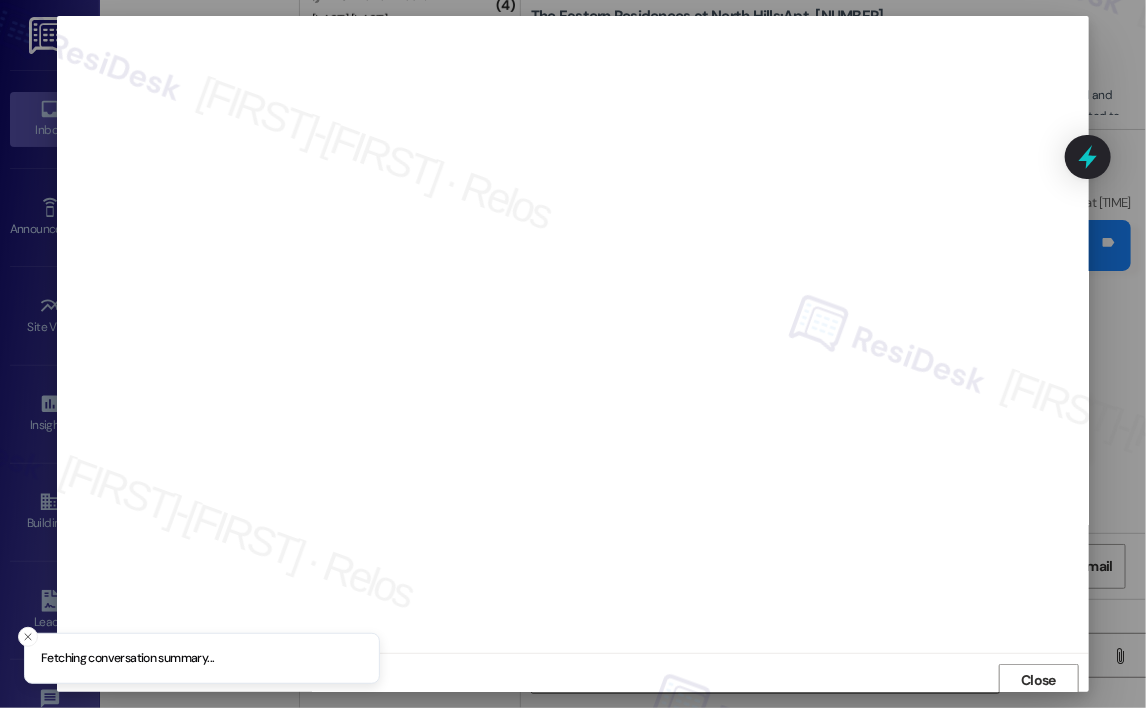 scroll, scrollTop: 4, scrollLeft: 0, axis: vertical 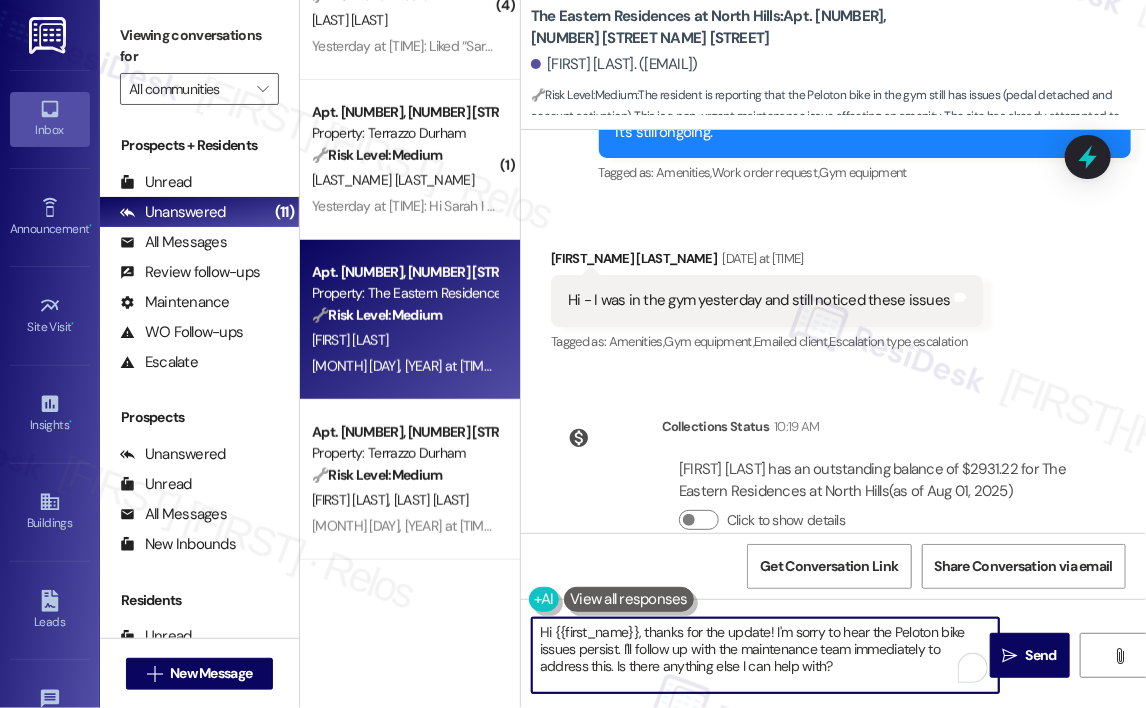 click on "Hi {{first_name}}, thanks for the update! I'm sorry to hear the Peloton bike issues persist. I'll follow up with the maintenance team immediately to address this. Is there anything else I can help with?" at bounding box center (765, 655) 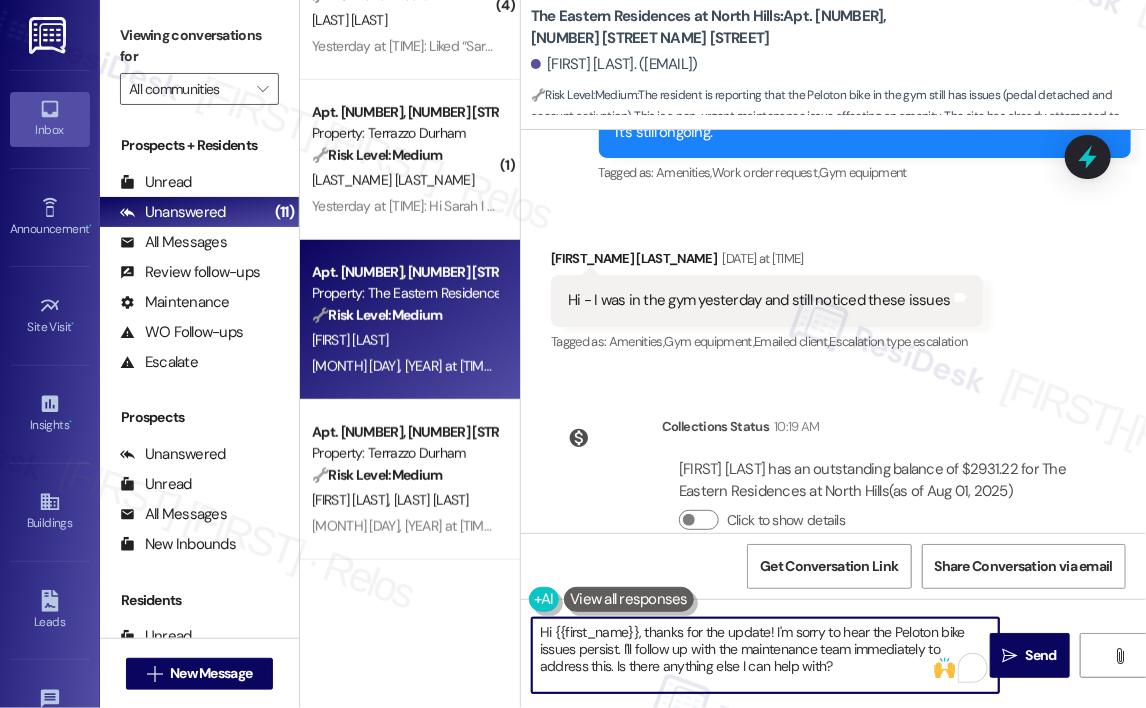 drag, startPoint x: 875, startPoint y: 659, endPoint x: 616, endPoint y: 680, distance: 259.84995 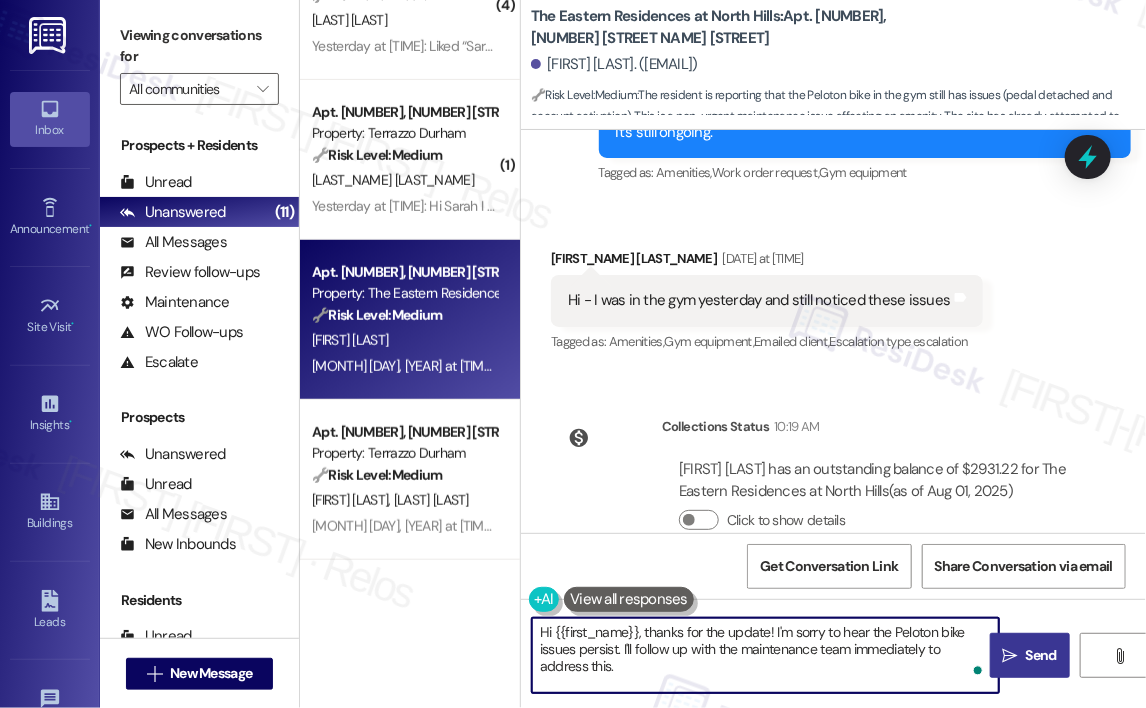 type on "Hi {{first_name}}, thanks for the update! I'm sorry to hear the Peloton bike issues persist. I'll follow up with the maintenance team immediately to address this." 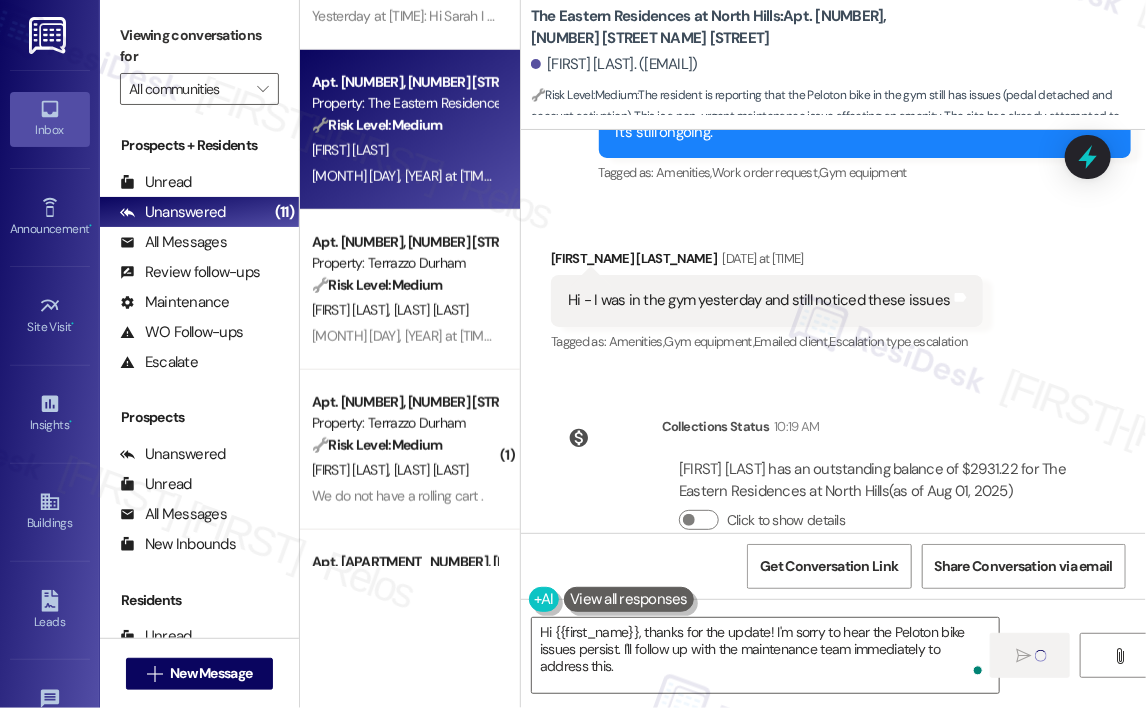 scroll, scrollTop: 600, scrollLeft: 0, axis: vertical 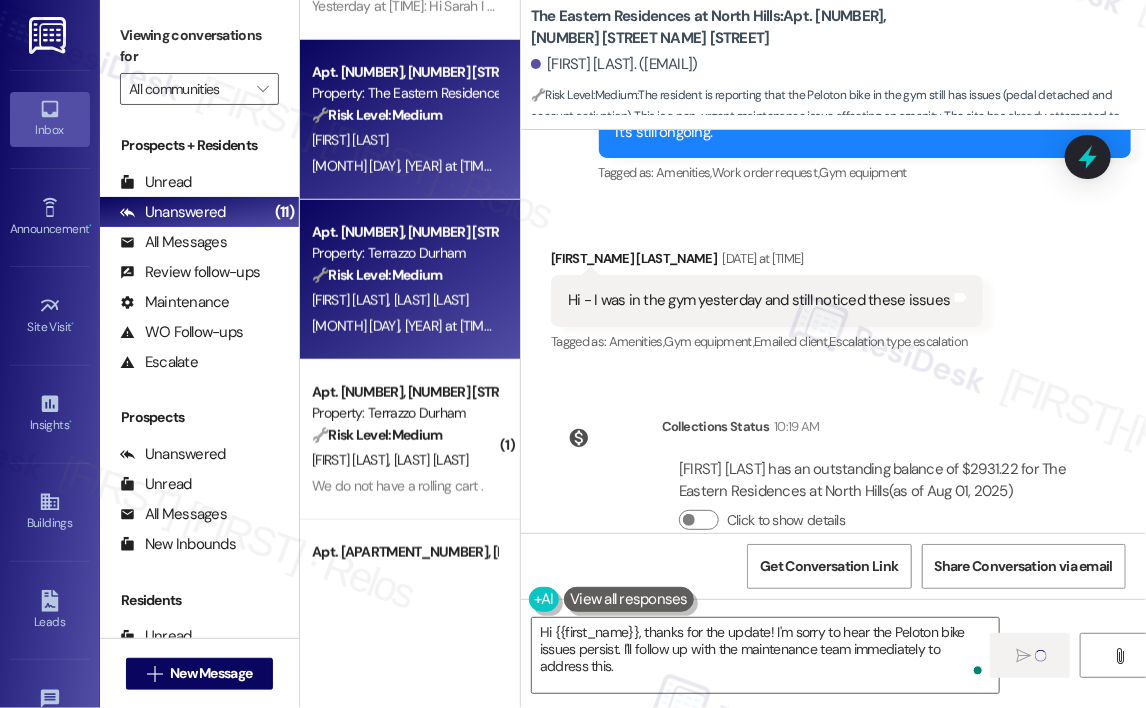 click on "[TIME] at [TIME]: So sorry there are issues with this now.. we have always returned ours and I attempt to if I see them sitting around. Have some of the moving groups been taking them? It seems there are fewer of them now than when we moved in.. 😞 [TIME] at [TIME]: So sorry there are issues with this now.. we have always returned ours and I attempt to if I see them sitting around. Have some of the moving groups been taking them? It seems there are fewer of them now than when we moved in.. 😞" at bounding box center (1083, 326) 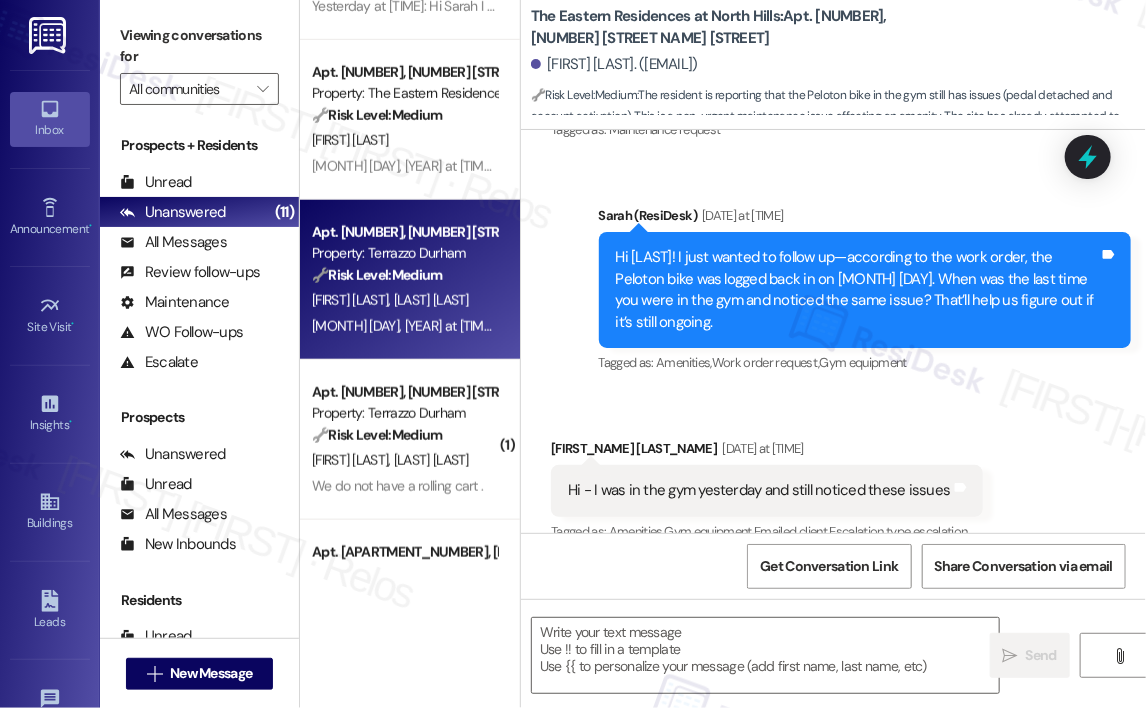 scroll, scrollTop: 4211, scrollLeft: 0, axis: vertical 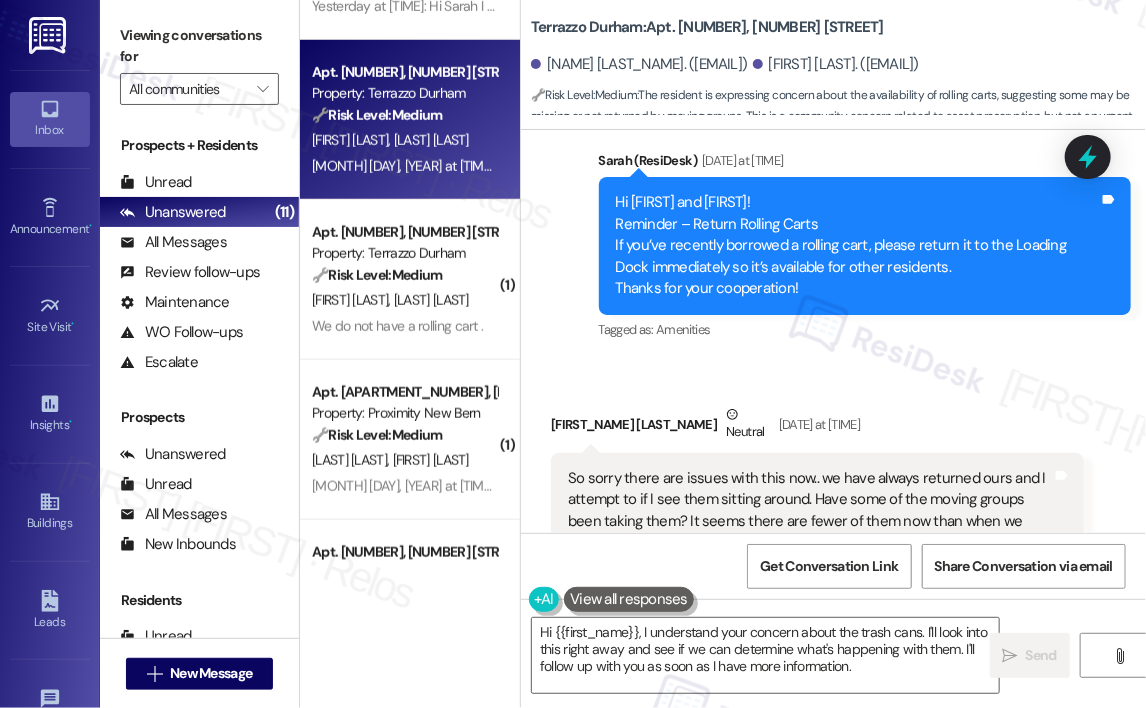 click on "Tagged as:   Amenities Click to highlight conversations about Amenities" at bounding box center (865, 329) 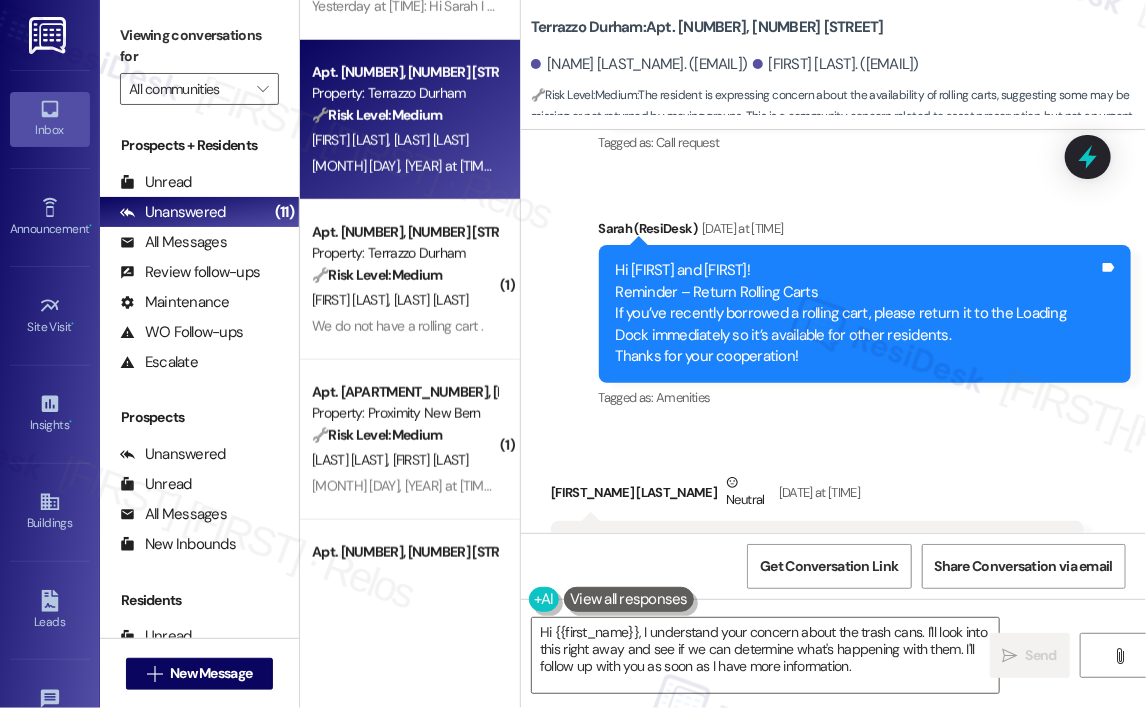 scroll, scrollTop: 5500, scrollLeft: 0, axis: vertical 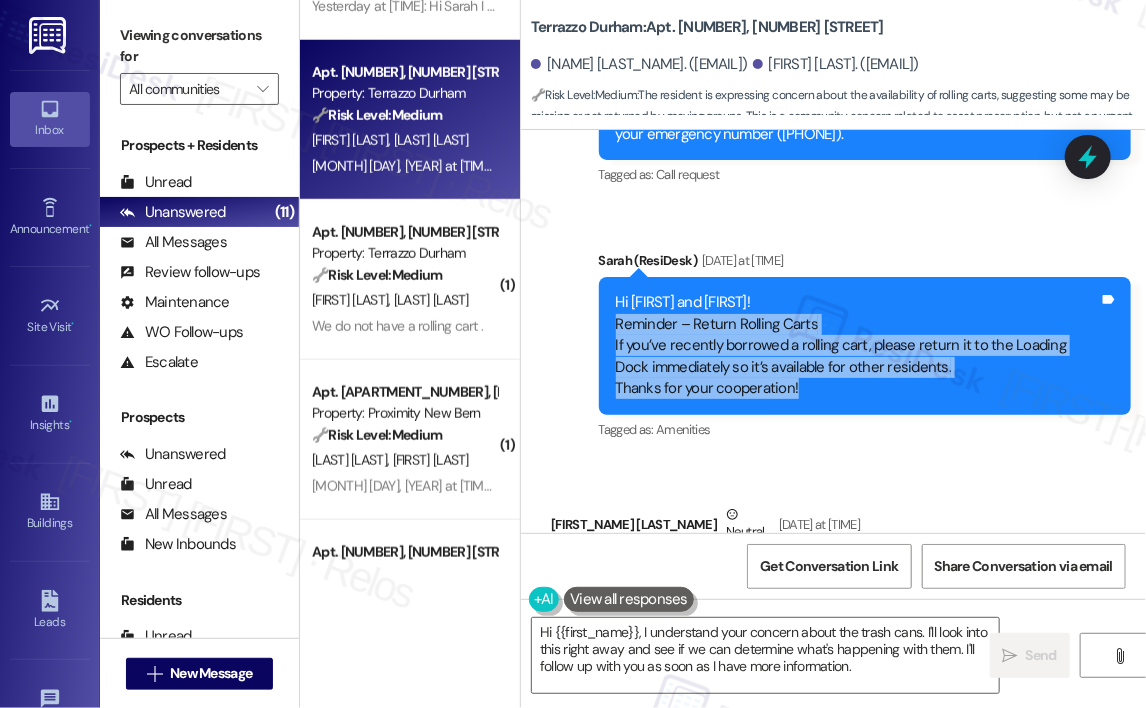 drag, startPoint x: 831, startPoint y: 363, endPoint x: 614, endPoint y: 307, distance: 224.10934 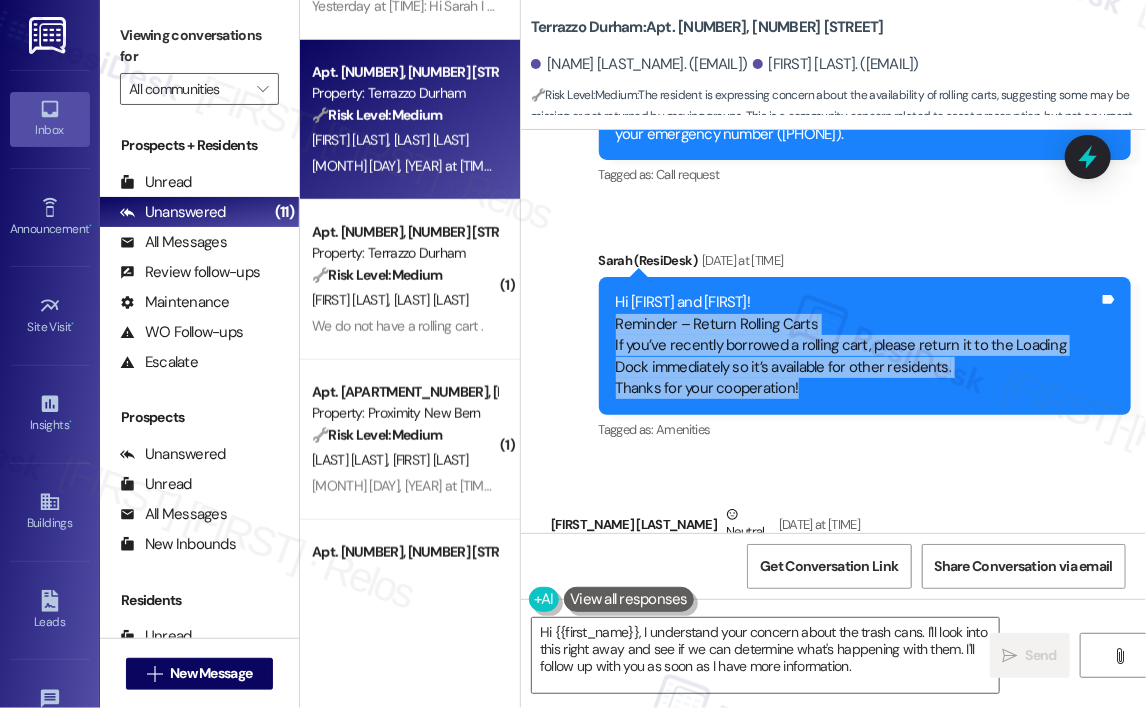copy on "Reminder – Return Rolling Carts
If you’ve recently borrowed a rolling cart, please return it to the Loading Dock immediately so it’s available for other residents.
Thanks for your cooperation!" 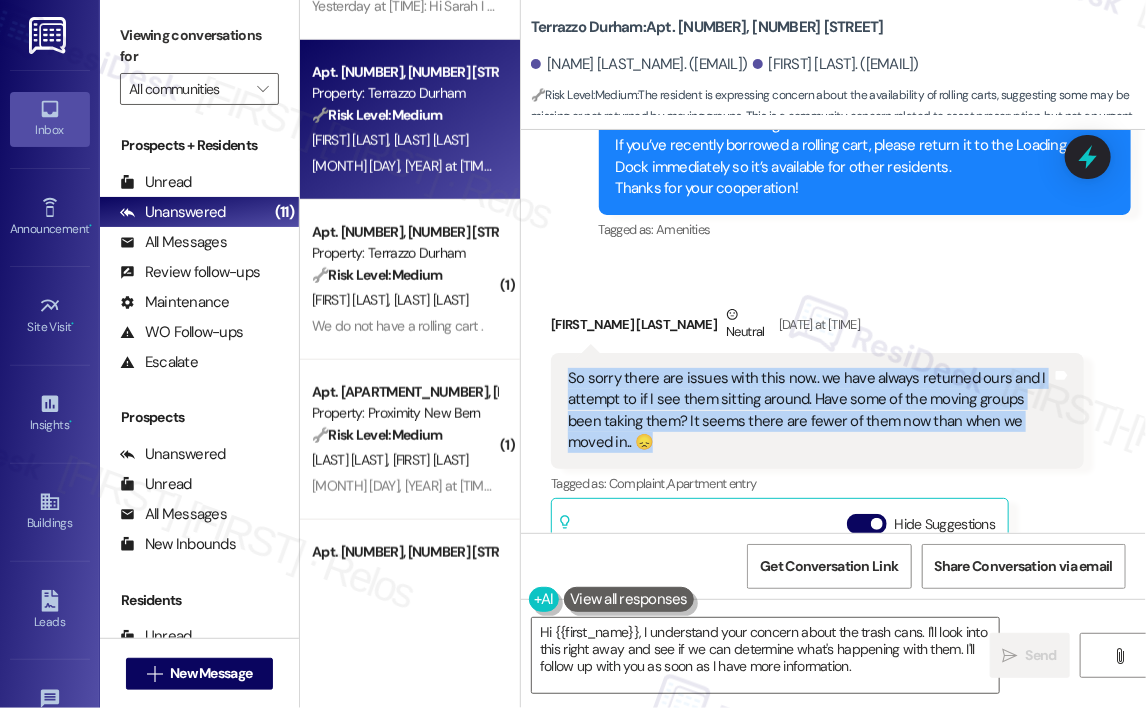 drag, startPoint x: 660, startPoint y: 415, endPoint x: 571, endPoint y: 361, distance: 104.100914 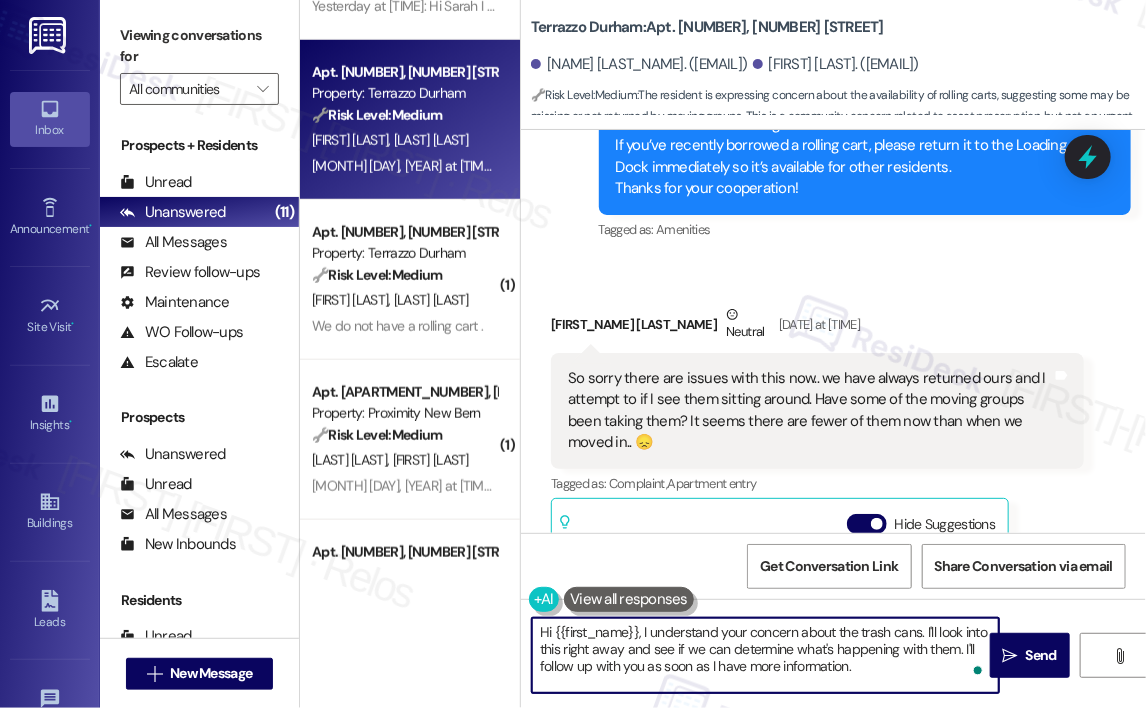 drag, startPoint x: 884, startPoint y: 675, endPoint x: 651, endPoint y: 675, distance: 233 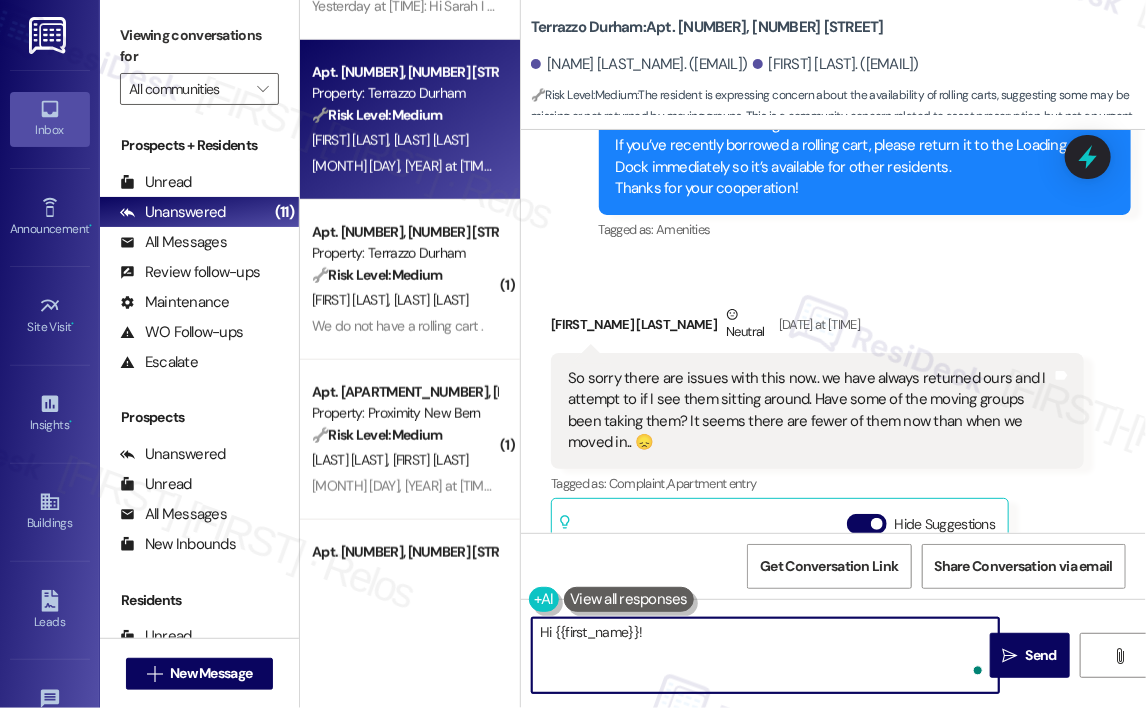 paste on "Thanks for your message — and thank you for always being so considerate about returning the carts! I don’t have specific details behind the announcement, but would you like me to check in with the site team to see if there’s been an issue or if any carts have gone missing recently? Happy to follow up if that would be helpful." 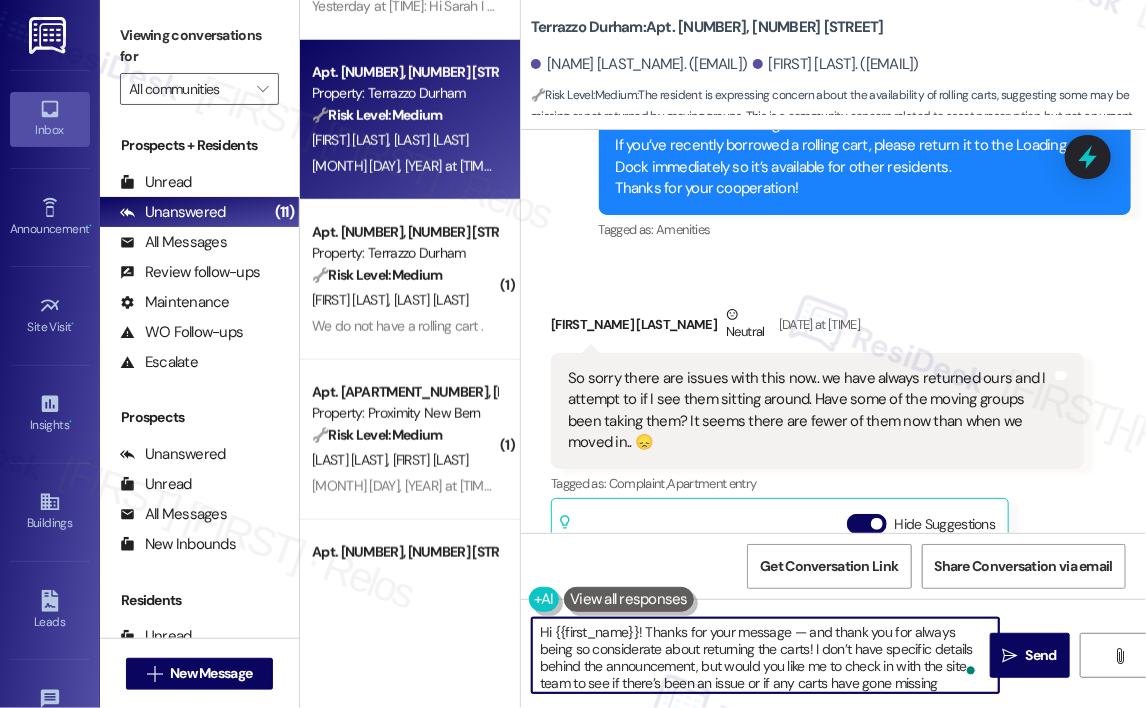 scroll, scrollTop: 16, scrollLeft: 0, axis: vertical 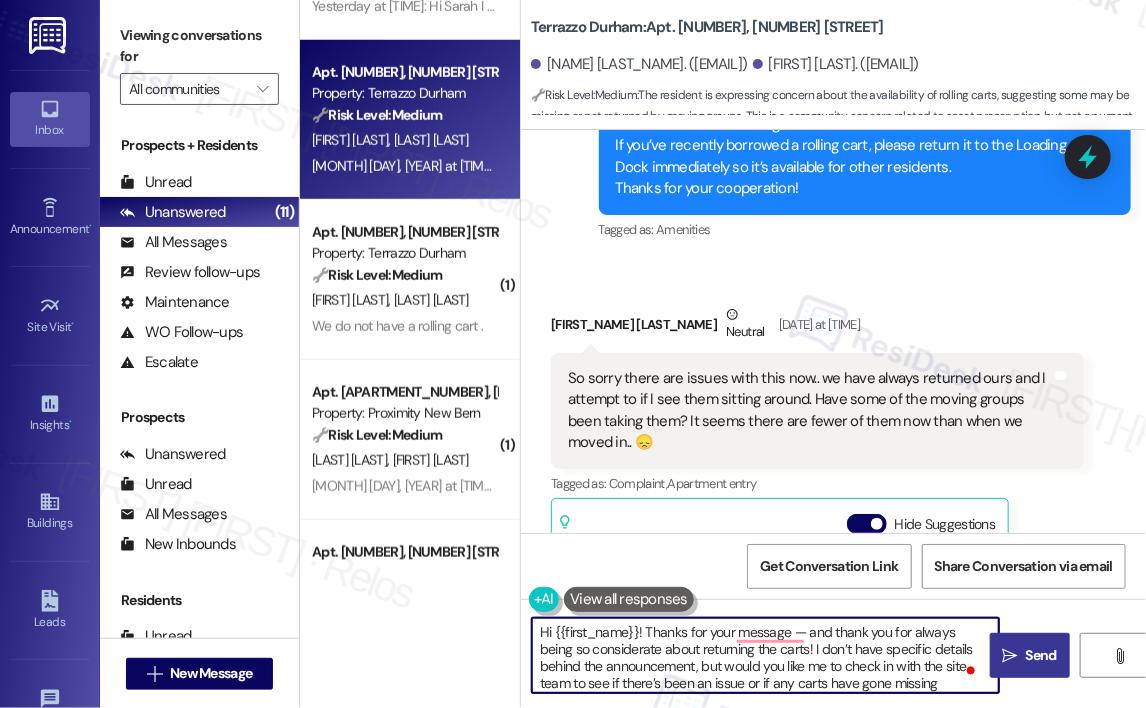 type on "Hi {{first_name}}! Thanks for your message — and thank you for always being so considerate about returning the carts! I don’t have specific details behind the announcement, but would you like me to check in with the site team to see if there’s been an issue or if any carts have gone missing recently? Happy to follow up if that would be helpful." 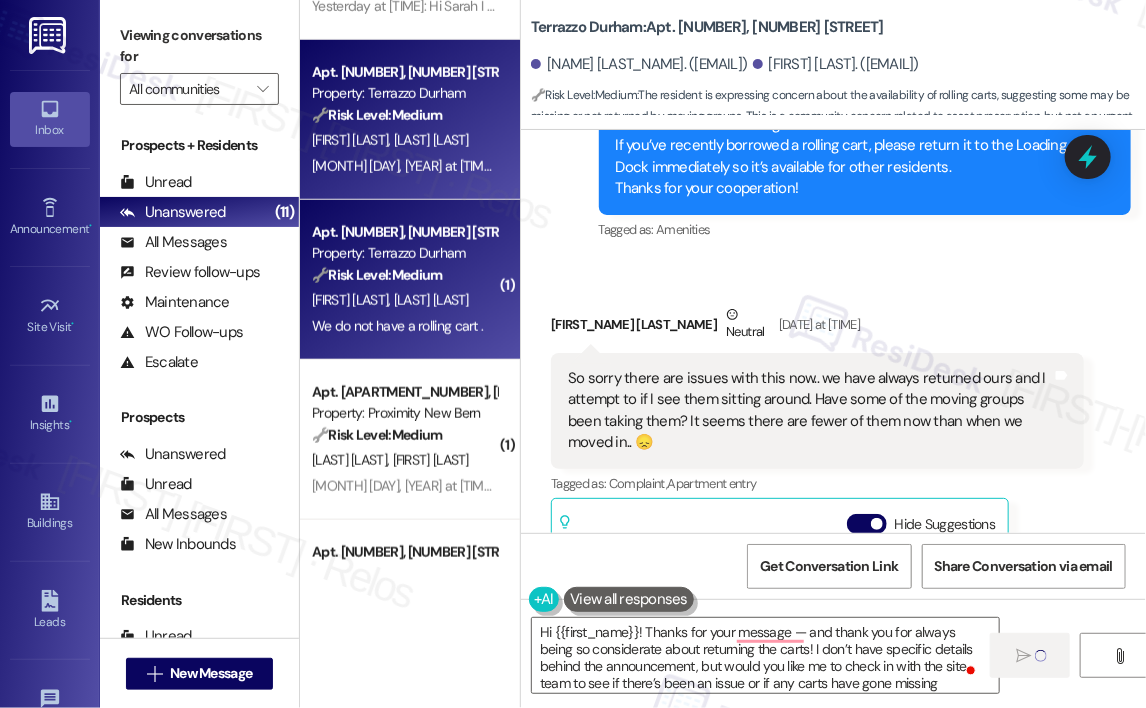 click on "[TIME]: We do not have a rolling cart .  [TIME]: We do not have a rolling cart ." at bounding box center (397, 326) 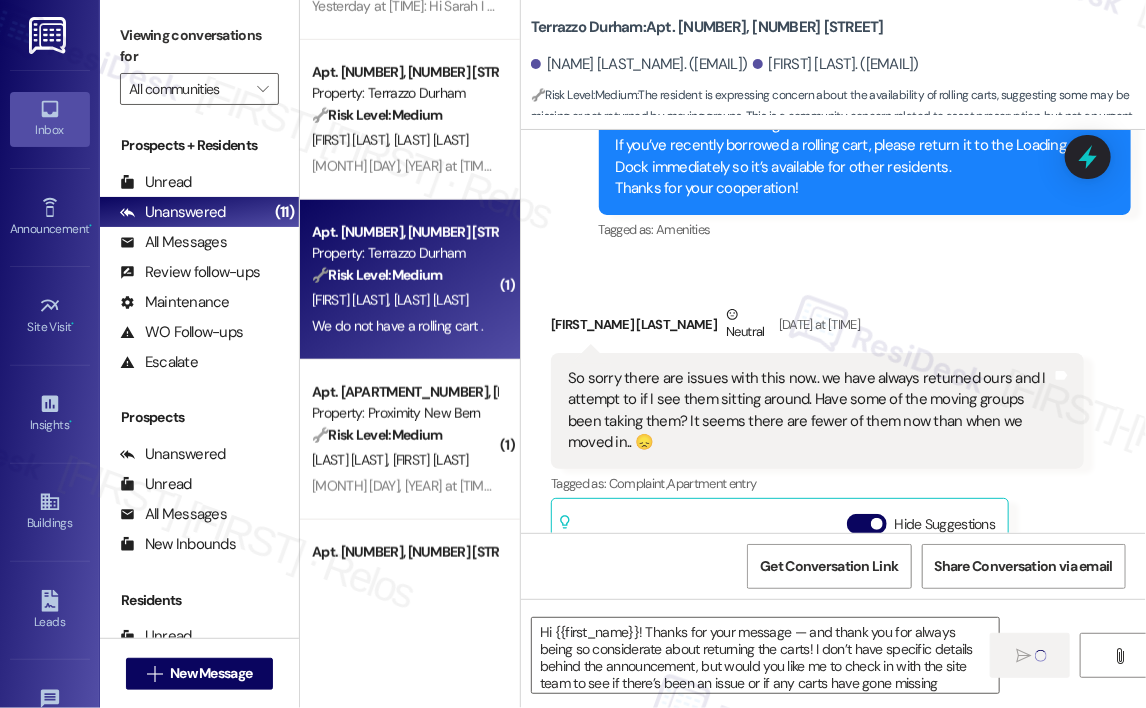 type on "Fetching suggested responses. Please feel free to read through the conversation in the meantime." 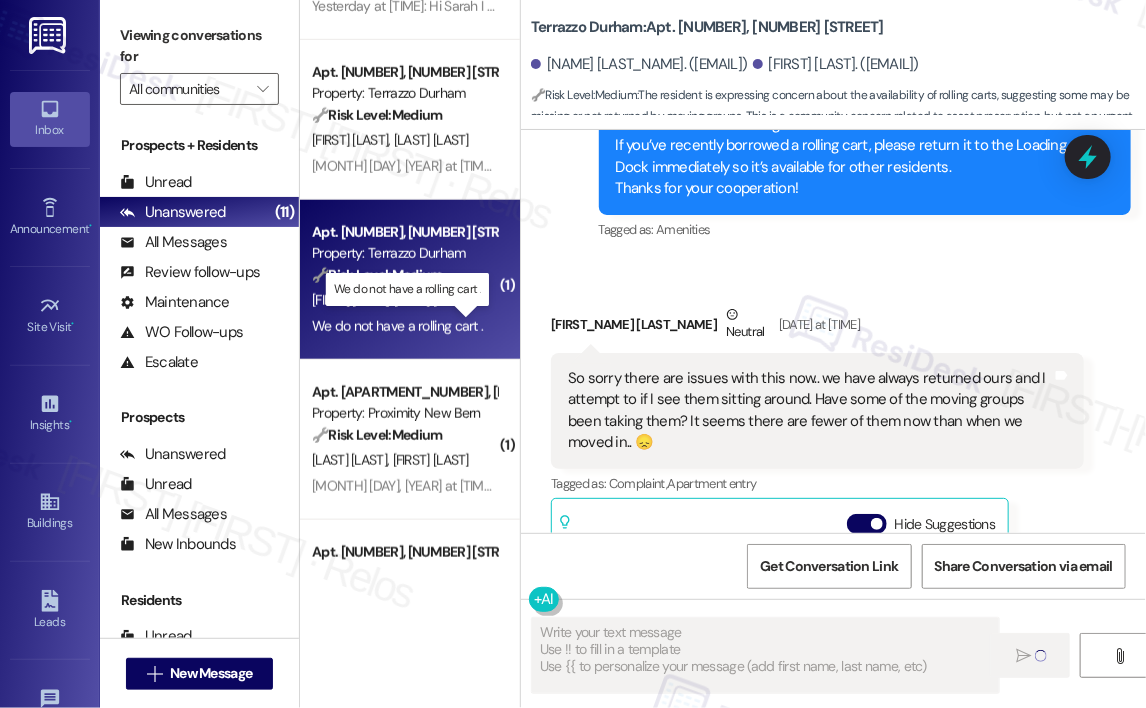 scroll, scrollTop: 0, scrollLeft: 0, axis: both 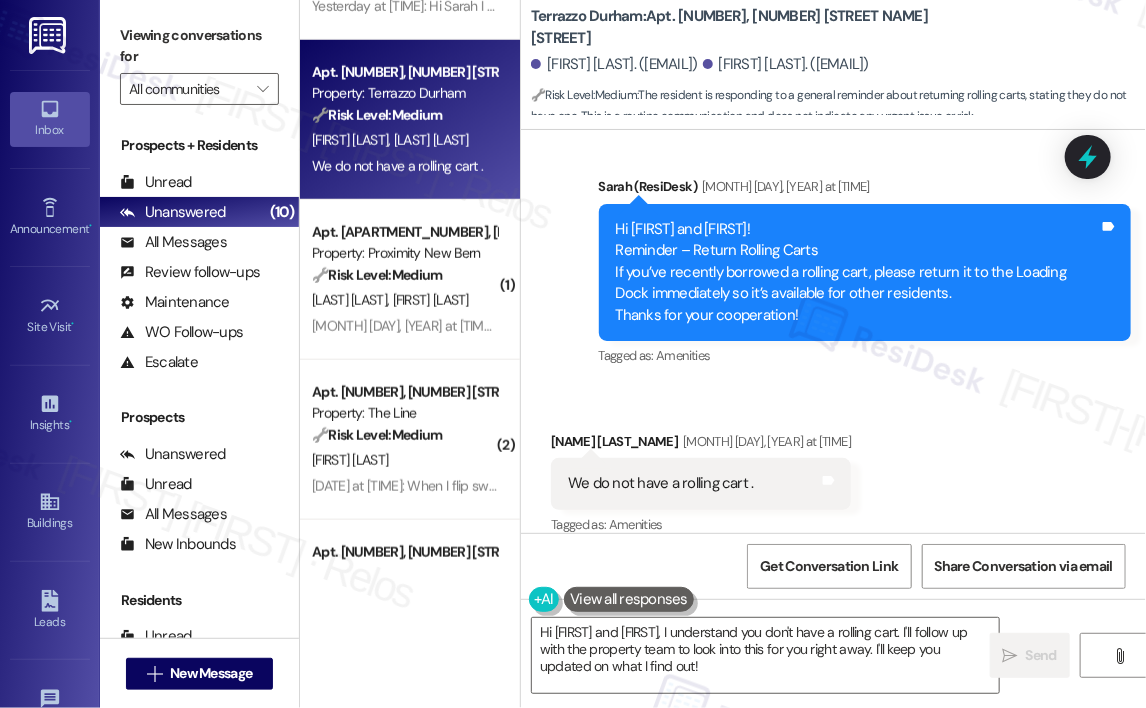 click on "Received via SMS [FIRST] [LAST] [MONTH] [DAY], [YEAR] at [TIME] We do not have a rolling cart .  Tags and notes Tagged as:   Amenities Click to highlight conversations about Amenities" at bounding box center [833, 470] 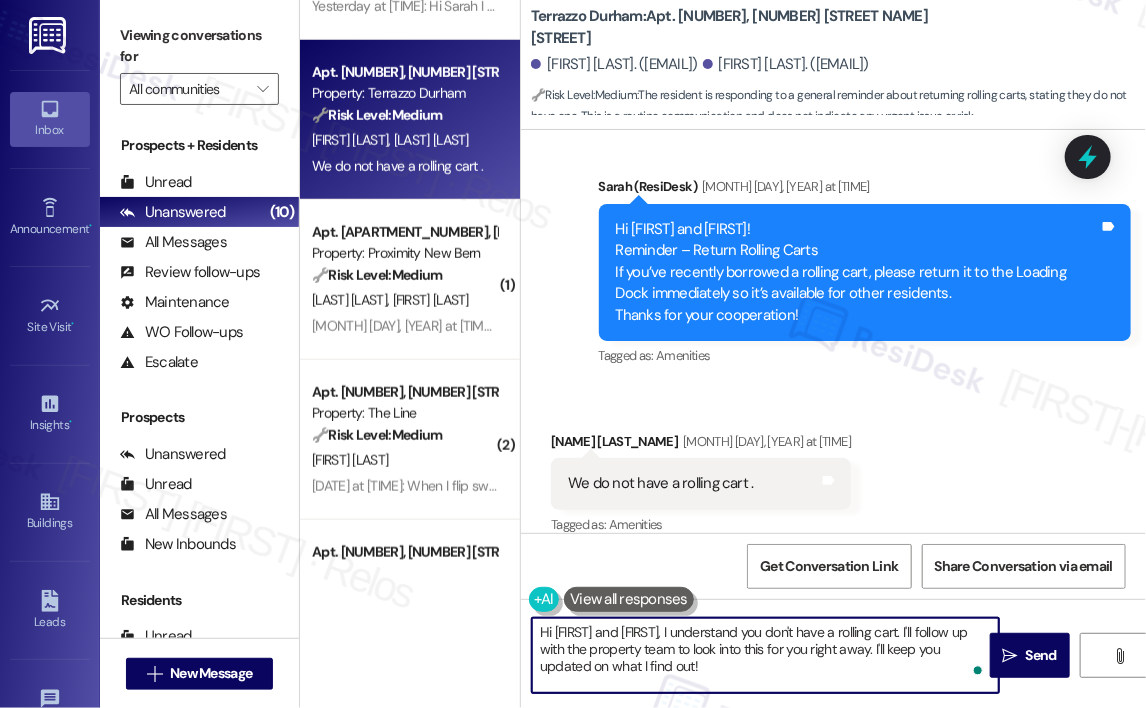 drag, startPoint x: 892, startPoint y: 633, endPoint x: 892, endPoint y: 668, distance: 35 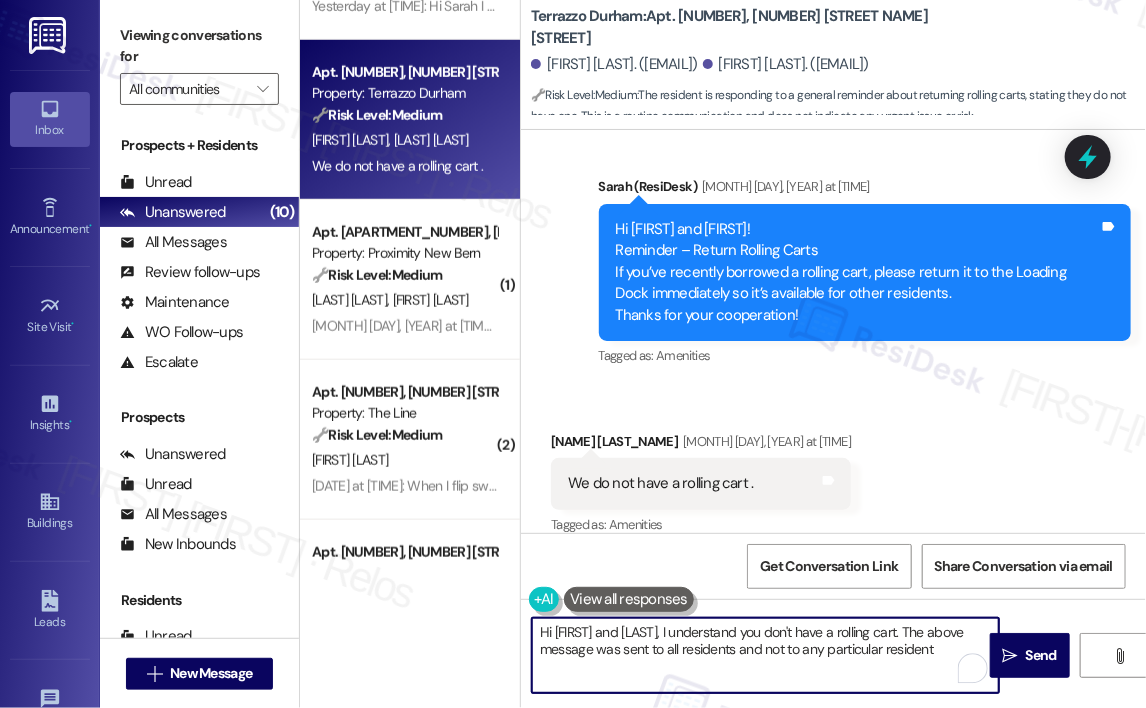 click on "Hi [FIRST] and [LAST], I understand you don't have a rolling cart. The above message was sent to all residents and not to any particular resident" at bounding box center (765, 655) 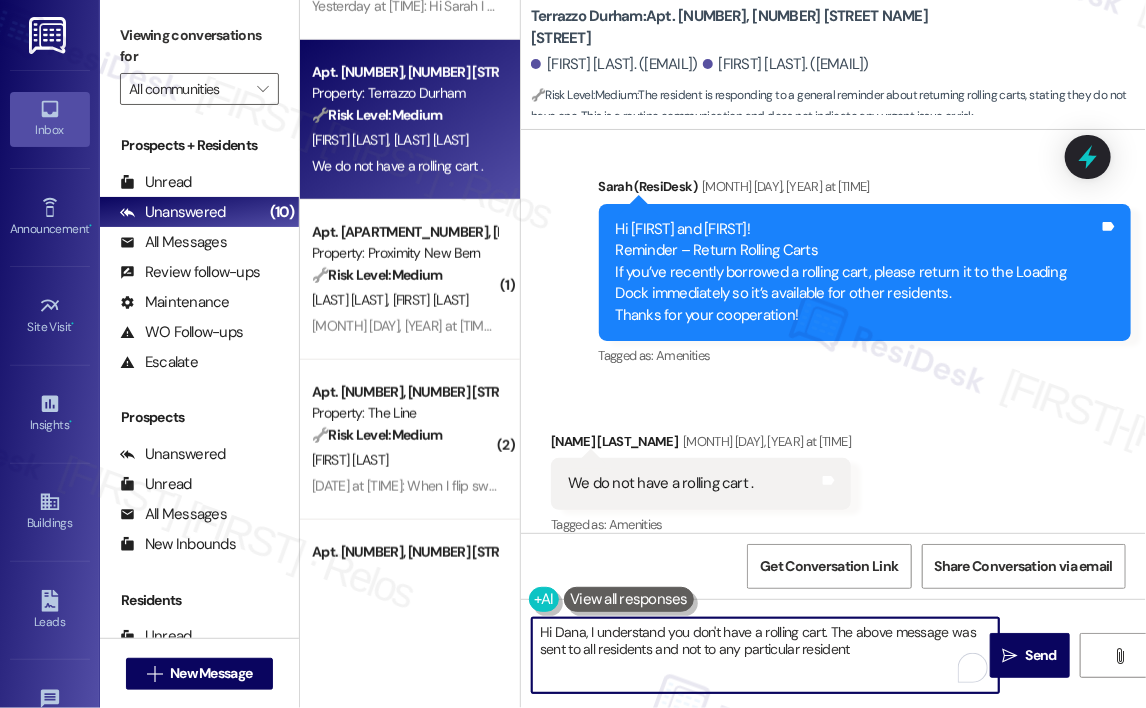 click on "Hi Dana, I understand you don't have a rolling cart. The above message was sent to all residents and not to any particular resident" at bounding box center [765, 655] 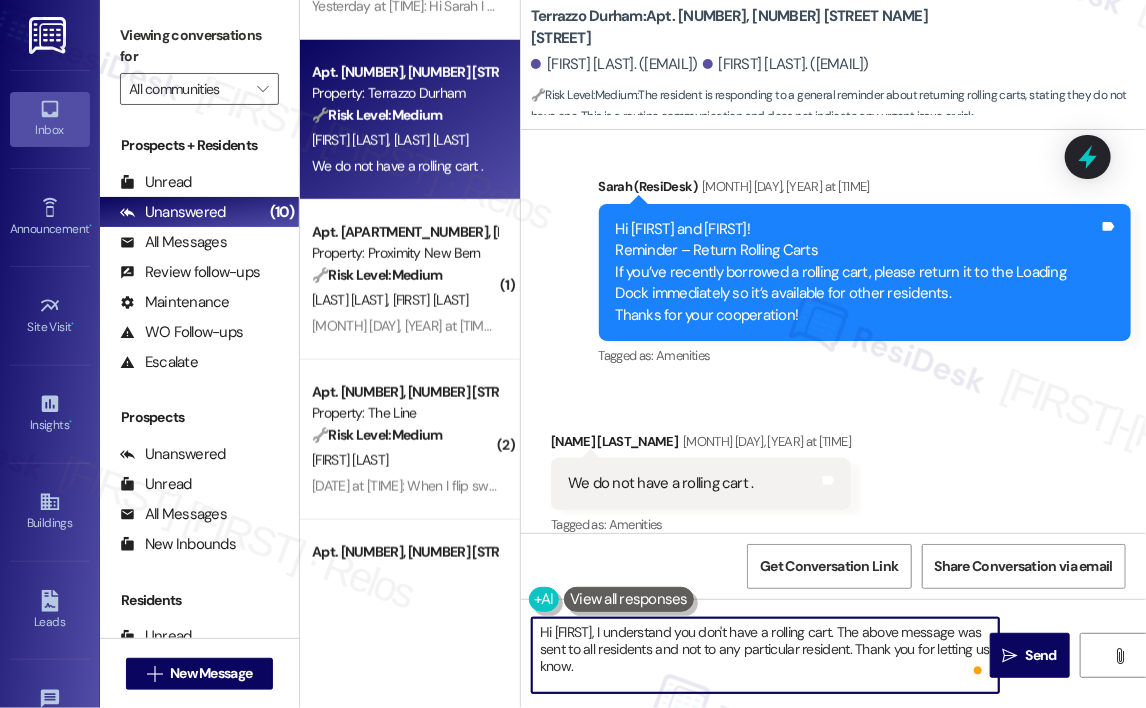 type on "Hi [FIRST], I understand you don't have a rolling cart. The above message was sent to all residents and not to any particular resident. Thank you for letting us know." 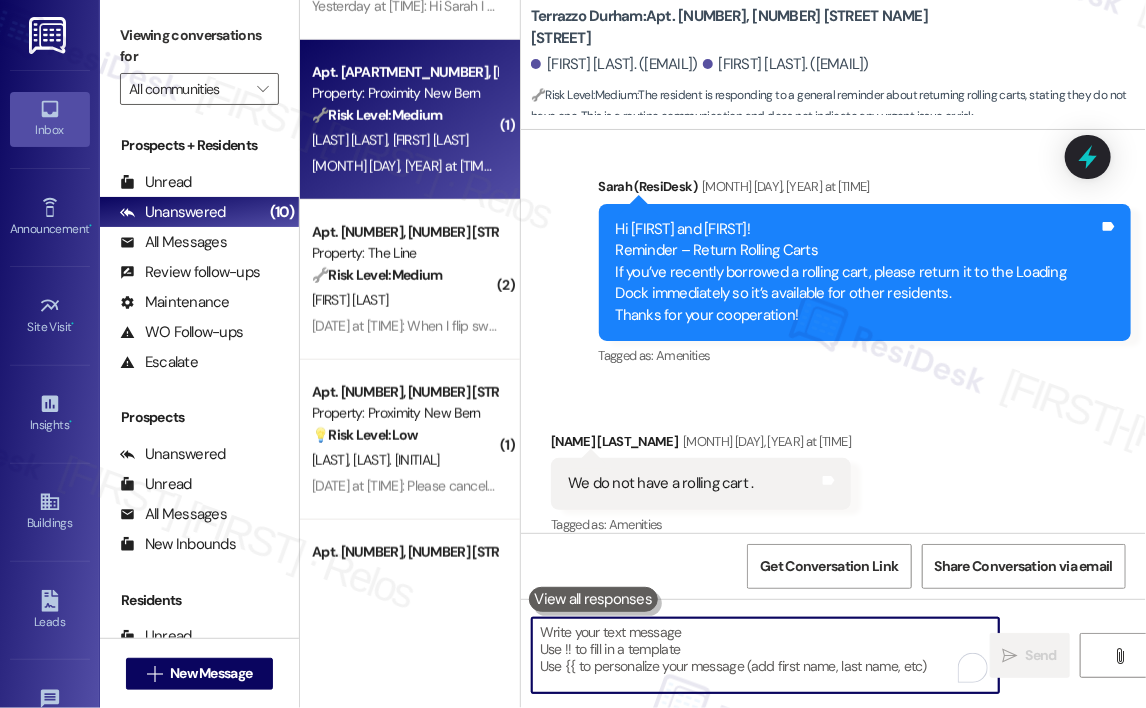 type 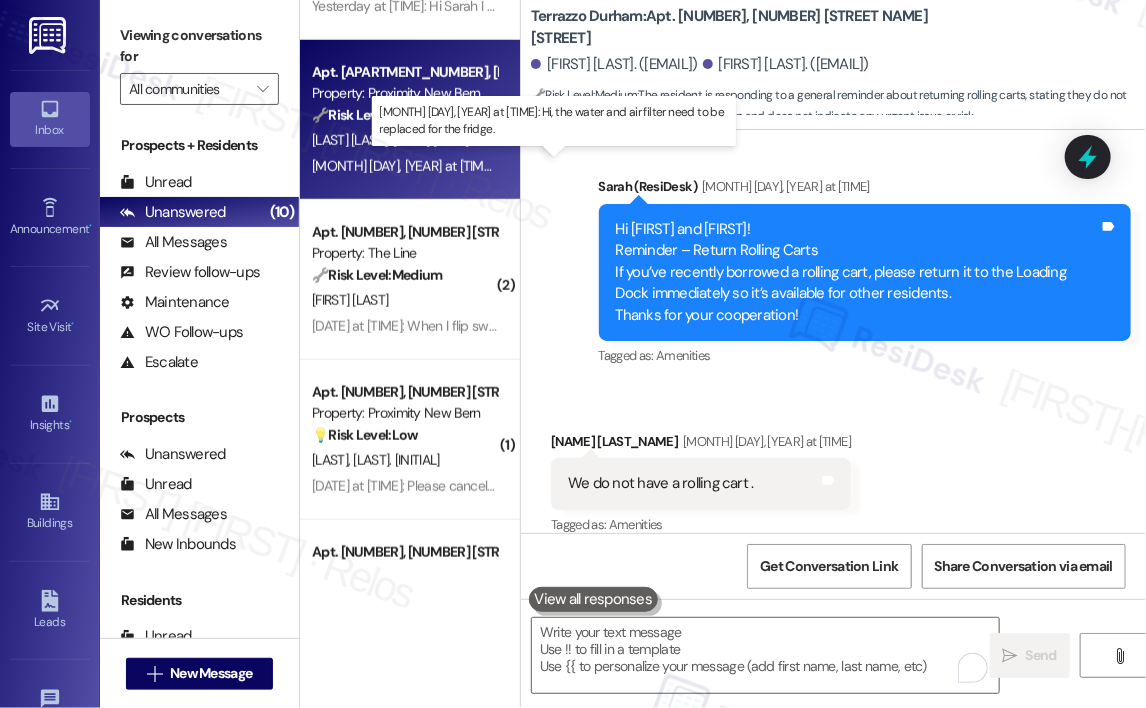 click on "[DATE] at [TIME]: Hi, the water and air filter need to be replaced for the fridge.  [DATE] at [TIME]: Hi, the water and air filter need to be replaced for the fridge." at bounding box center [580, 166] 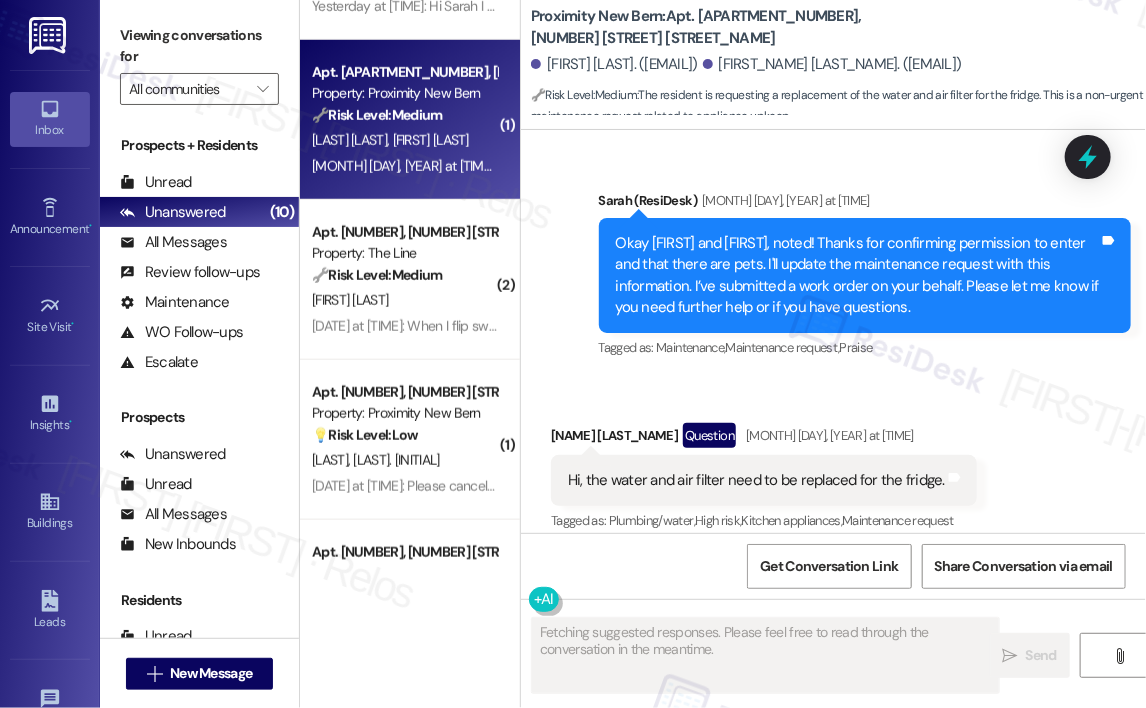scroll, scrollTop: 2356, scrollLeft: 0, axis: vertical 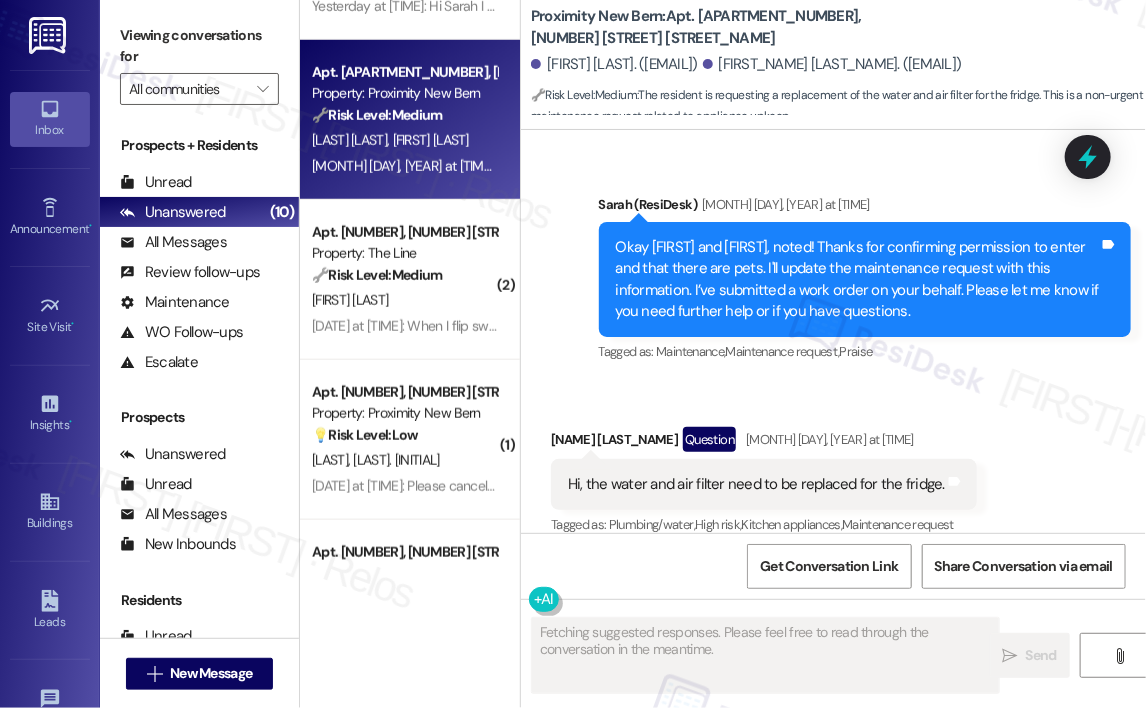 click on "Received via SMS [FIRST] [LAST] Question [TIME] at [TIME] Hi, the water and air filter need to be replaced for the fridge.  Tags and notes Tagged as:   Plumbing/water ,  Click to highlight conversations about Plumbing/water High risk ,  Click to highlight conversations about High risk Kitchen appliances ,  Click to highlight conversations about Kitchen appliances Maintenance request Click to highlight conversations about Maintenance request" at bounding box center (833, 468) 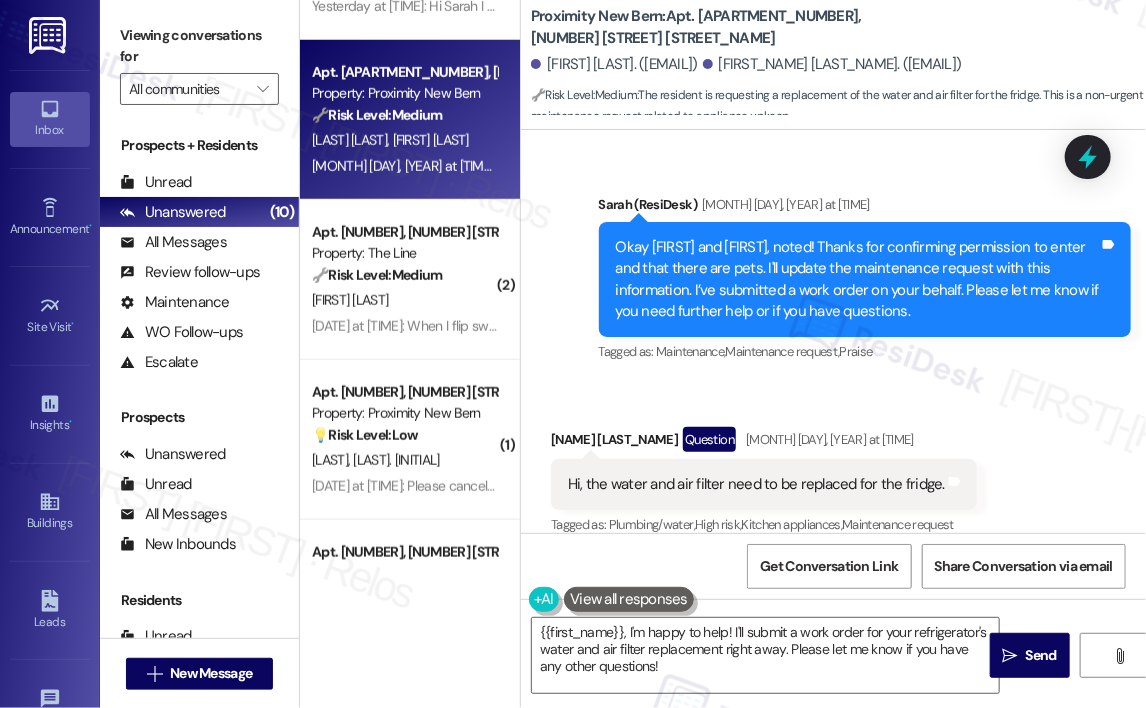 click on "Hi, the water and air filter need to be replaced for the fridge." at bounding box center (756, 484) 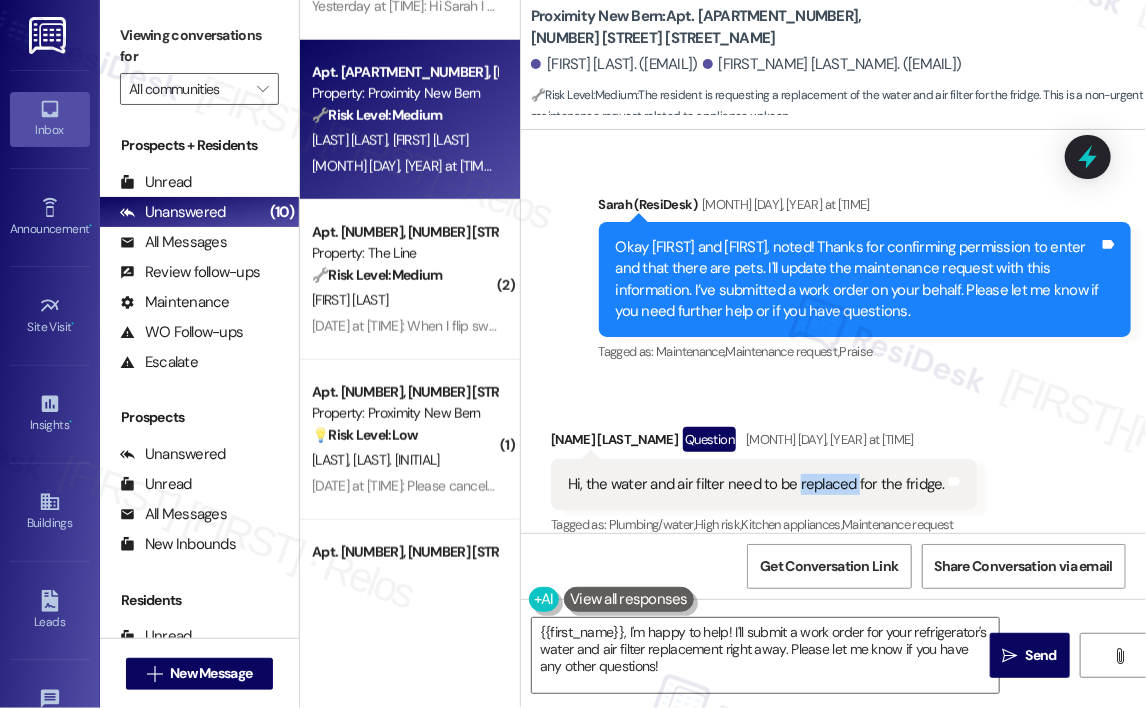 click on "Hi, the water and air filter need to be replaced for the fridge." at bounding box center (756, 484) 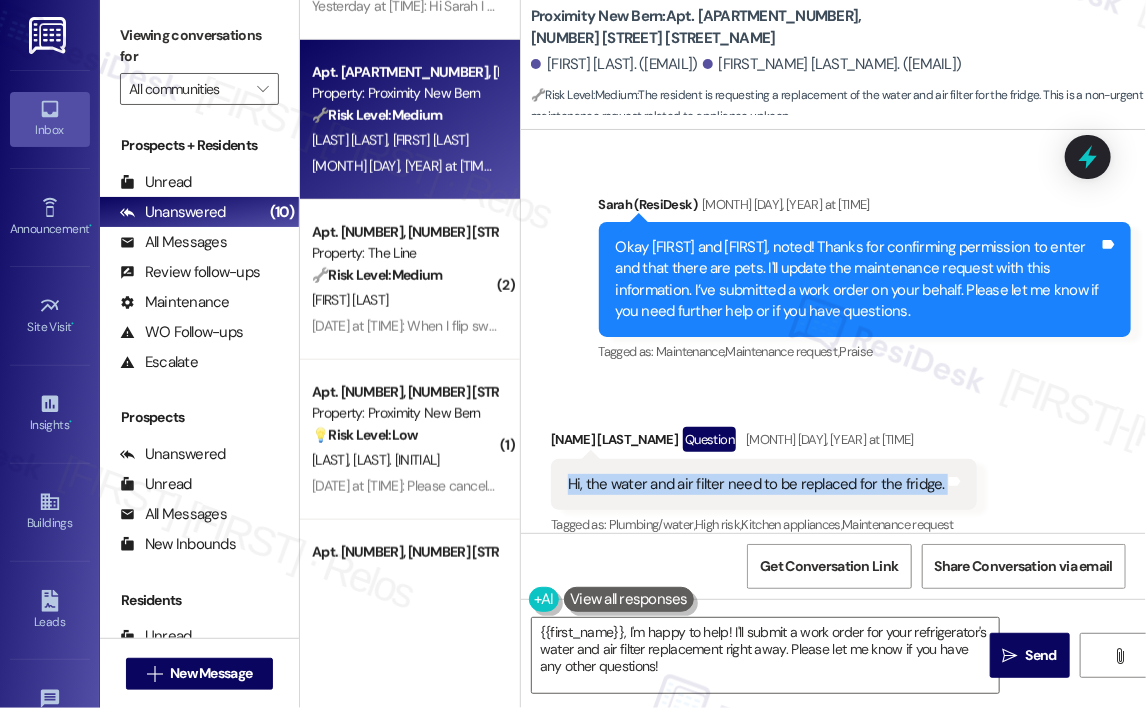 click on "Hi, the water and air filter need to be replaced for the fridge." at bounding box center (756, 484) 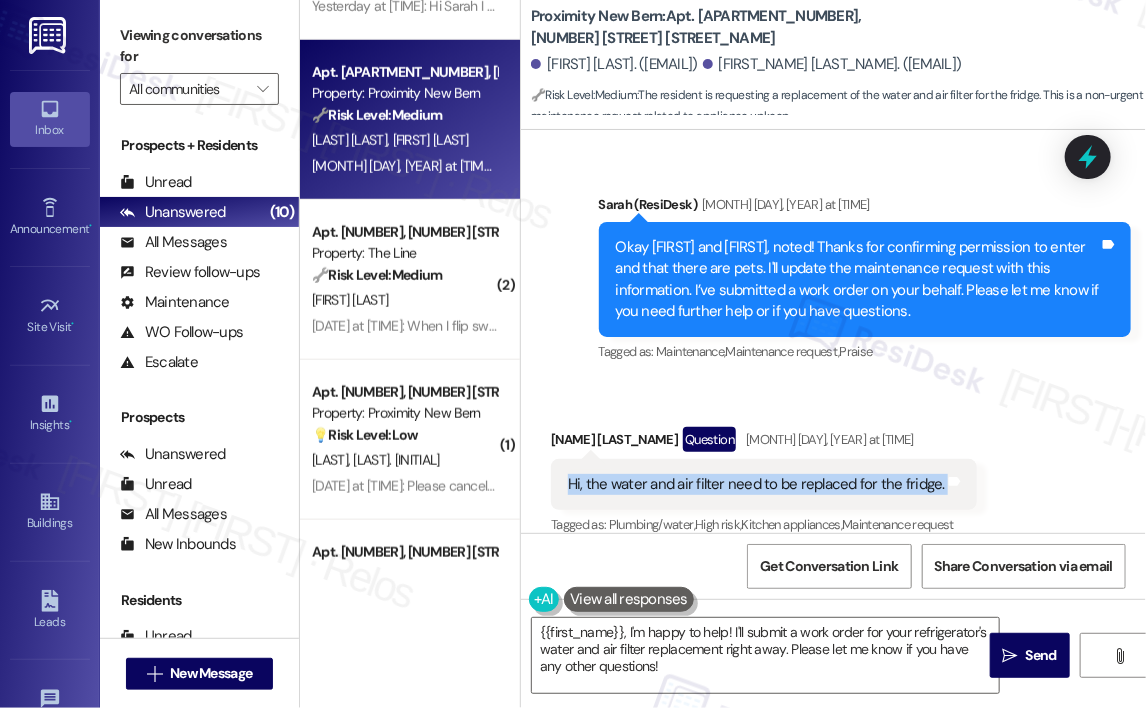 copy on "Hi, the water and air filter need to be replaced for the fridge.  Tags and notes" 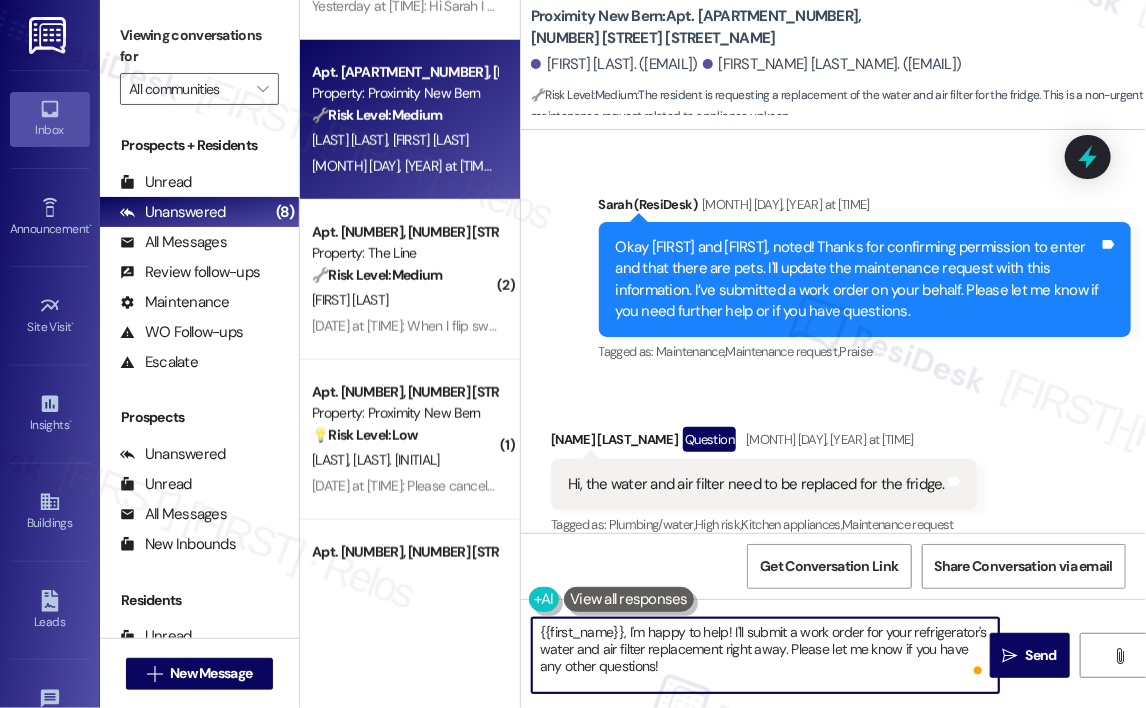 drag, startPoint x: 675, startPoint y: 679, endPoint x: 623, endPoint y: 643, distance: 63.245552 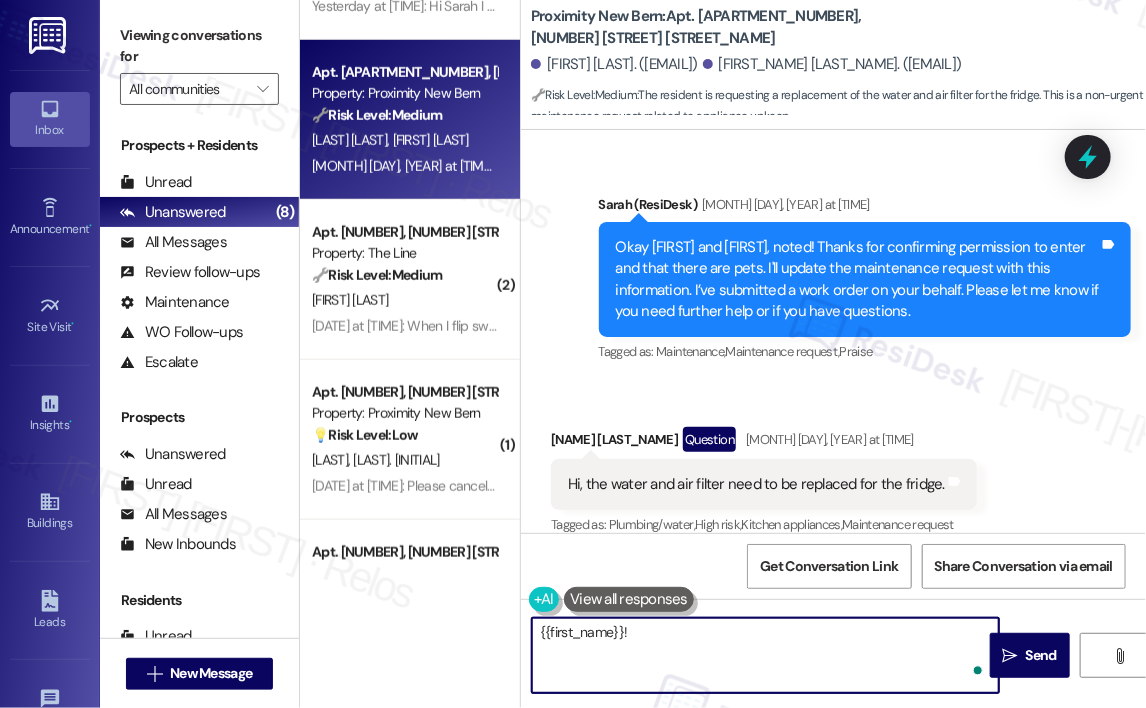 paste on "Thanks for reaching out! I can help get a maintenance request submitted for the fridge. Can you tell me what issues you're noticing with the water or air filter so I can pass that along to the team? Also, do we have your permission to enter during your absence to take care of this? And are there any pets our maintenance team should be aware of?" 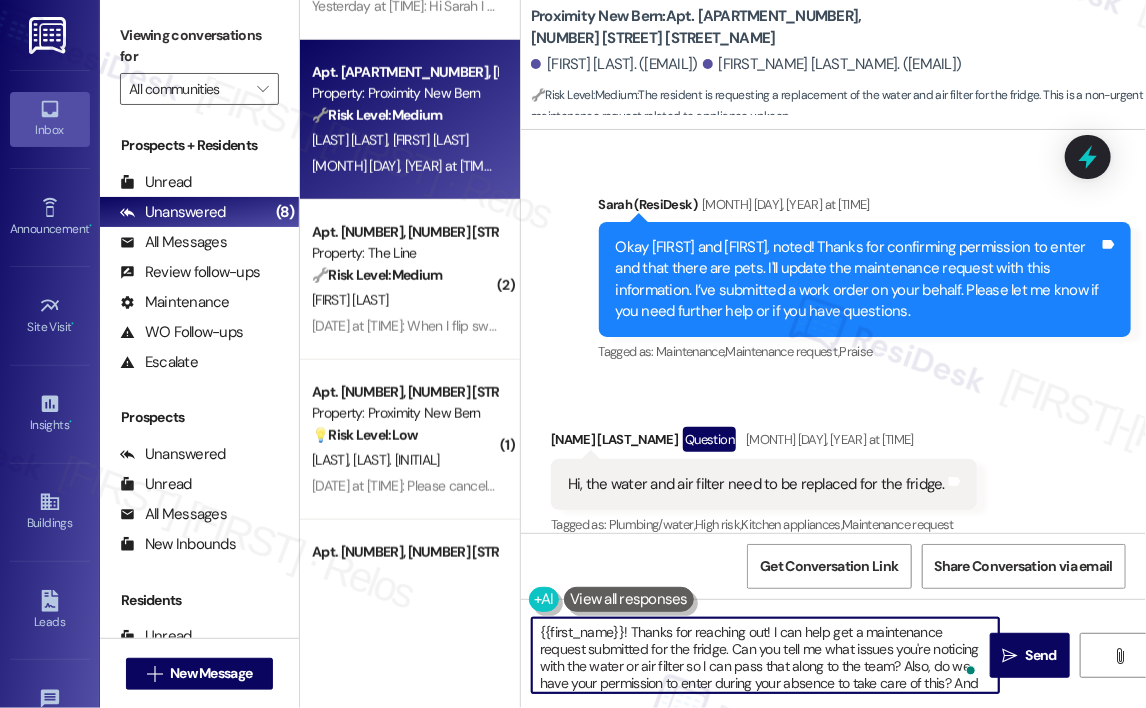 scroll, scrollTop: 16, scrollLeft: 0, axis: vertical 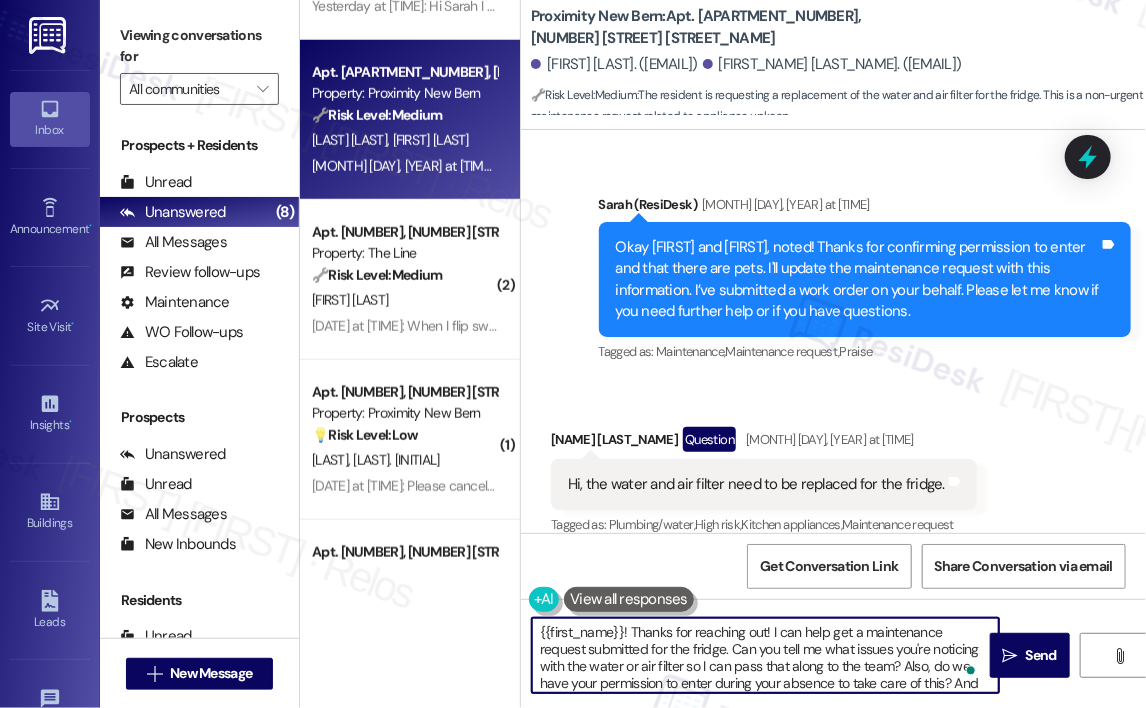 click on "{{first_name}}! Thanks for reaching out! I can help get a maintenance request submitted for the fridge. Can you tell me what issues you're noticing with the water or air filter so I can pass that along to the team? Also, do we have your permission to enter during your absence to take care of this? And are there any pets our maintenance team should be aware of?" at bounding box center (765, 655) 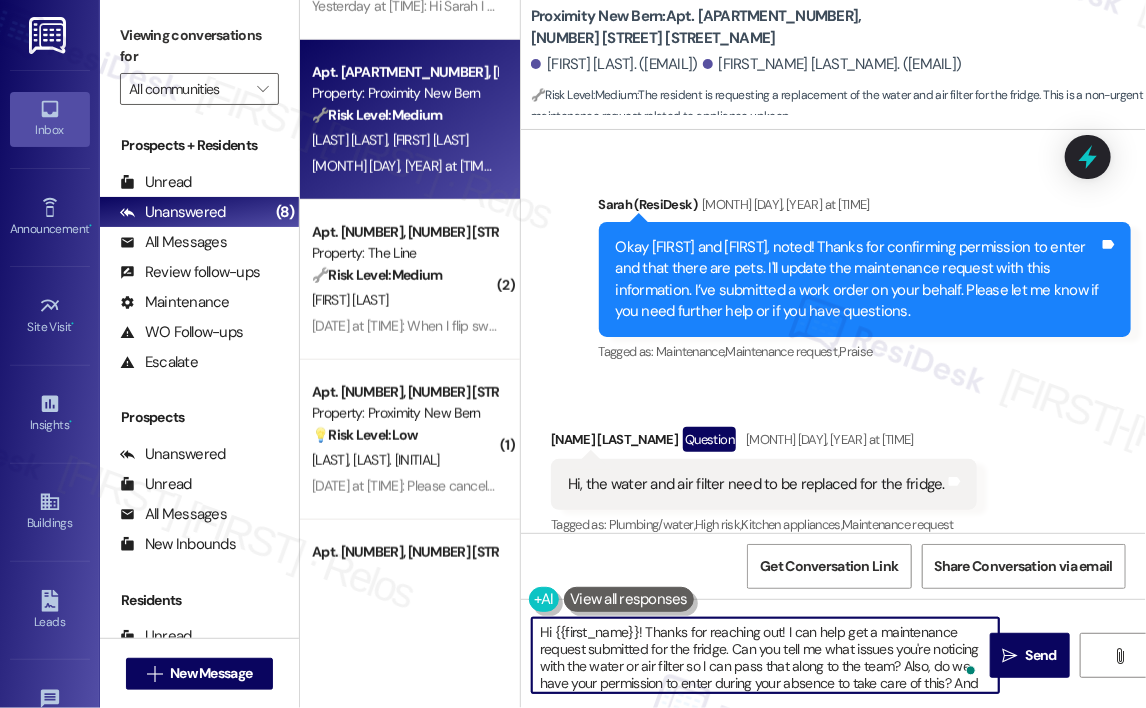 type on "Hi [FIRST]! Thanks for reaching out! I can help get a maintenance request submitted for the fridge. Can you tell me what issues you're noticing with the water or air filter so I can pass that along to the team? Also, do we have your permission to enter during your absence to take care of this? And are there any pets our maintenance team should be aware of?" 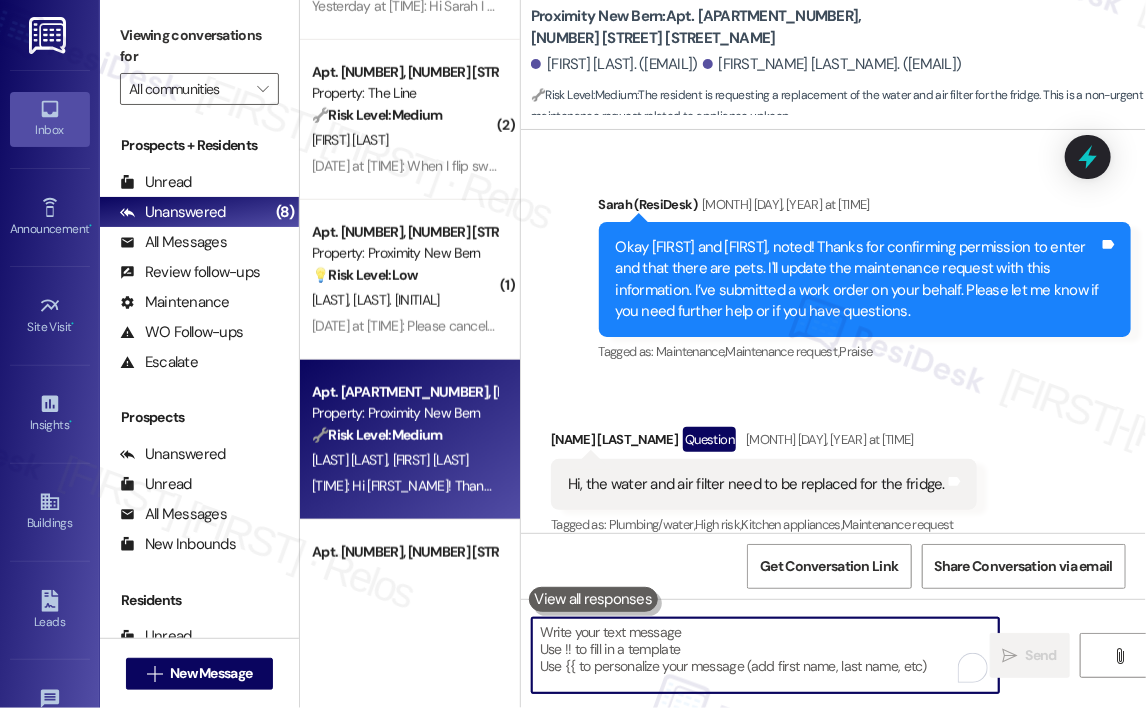 type 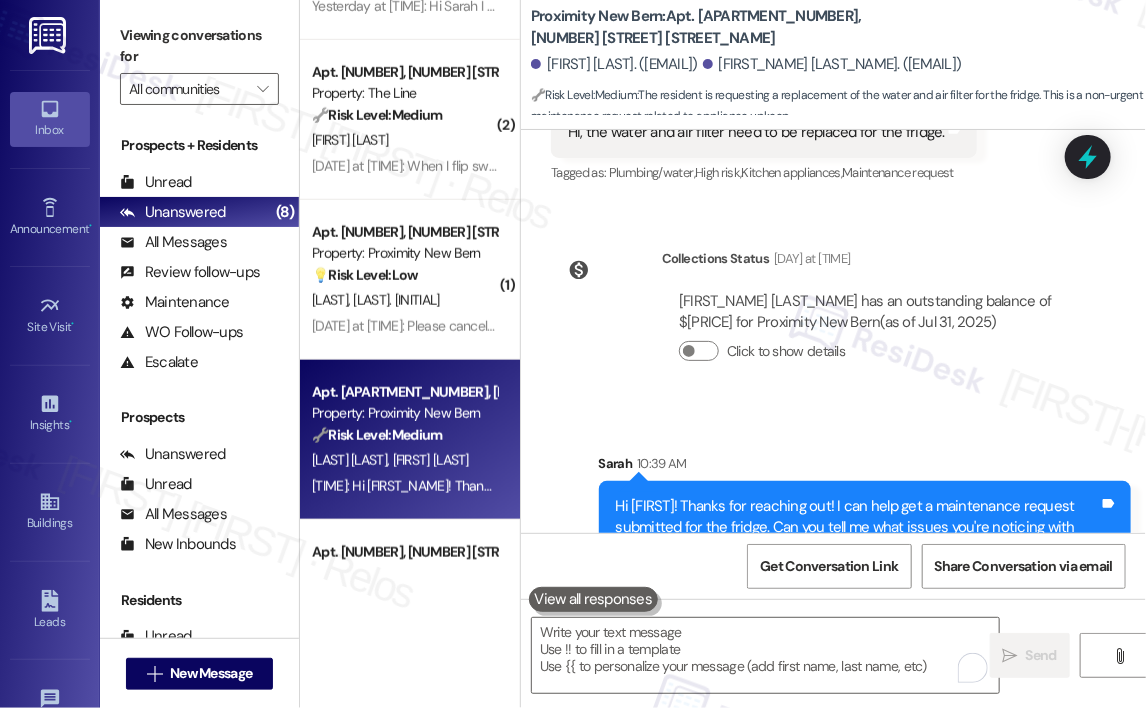 scroll, scrollTop: 2787, scrollLeft: 0, axis: vertical 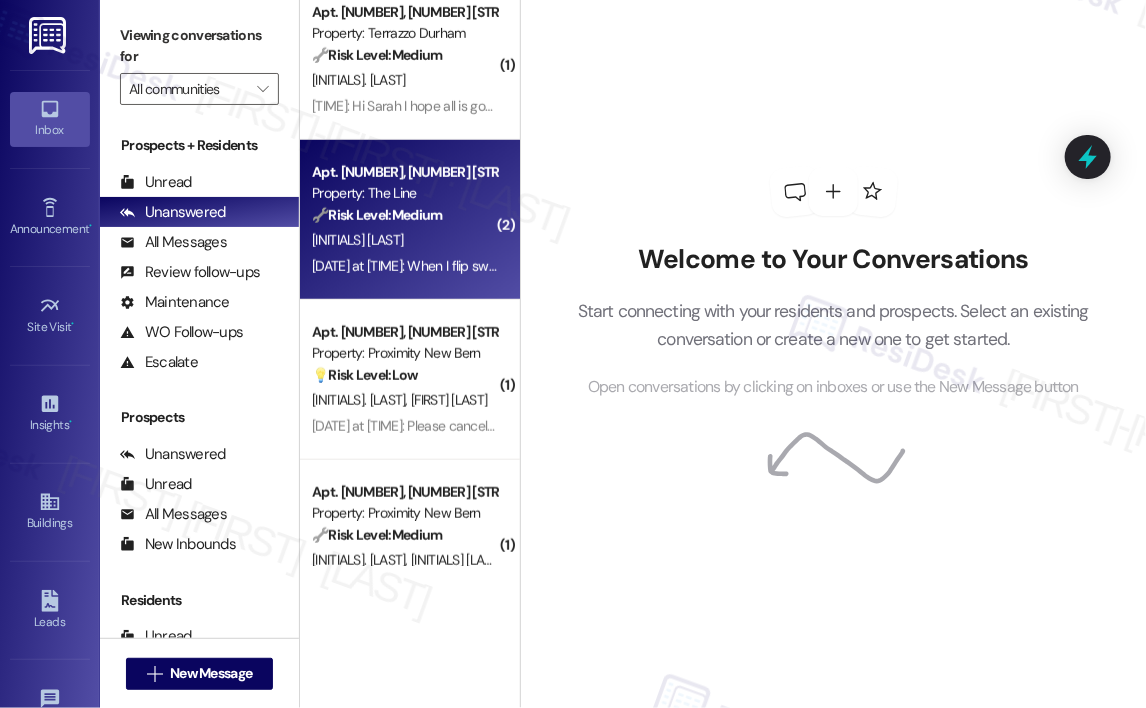 click on "[INITIALS] [LAST]" at bounding box center [404, 240] 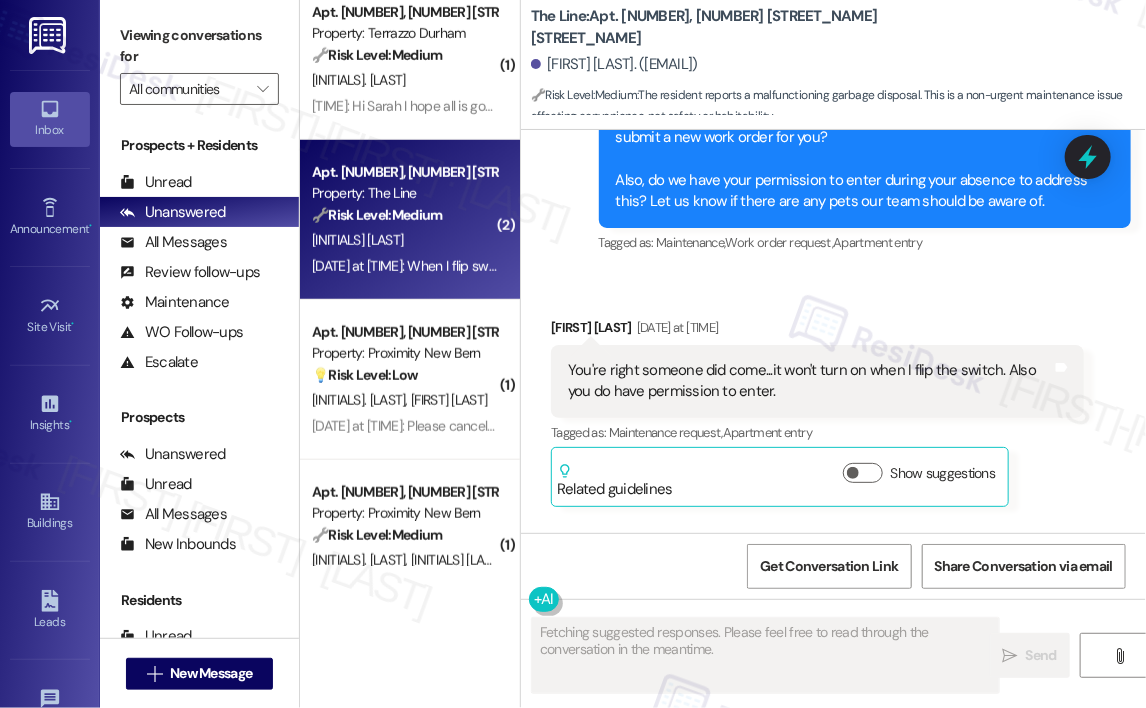 scroll, scrollTop: 21371, scrollLeft: 0, axis: vertical 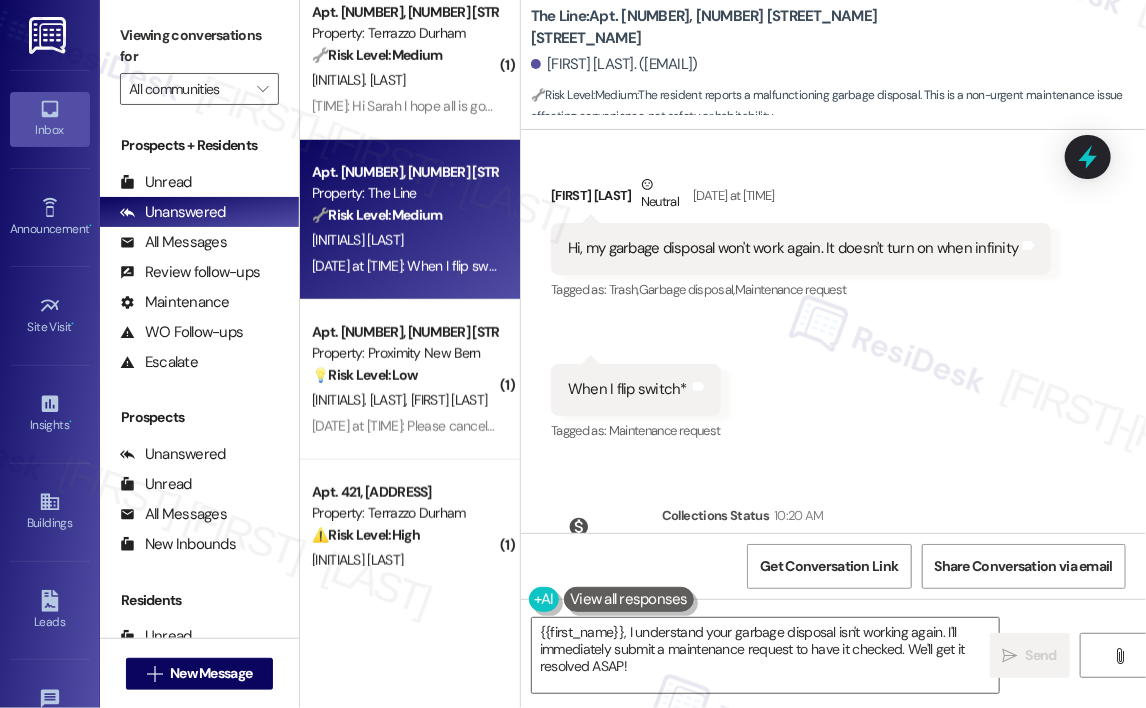 click on "Hi, my garbage disposal won't work again. It doesn't turn on when infinity" at bounding box center [793, 248] 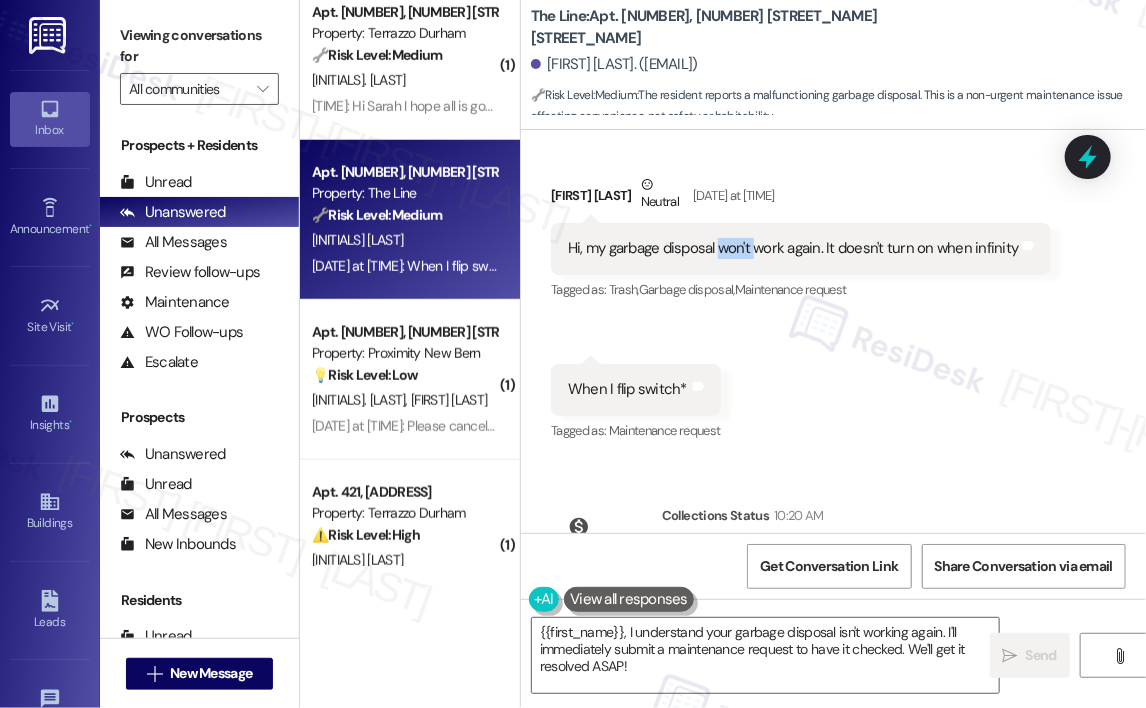 click on "Hi, my garbage disposal won't work again. It doesn't turn on when infinity" at bounding box center [793, 248] 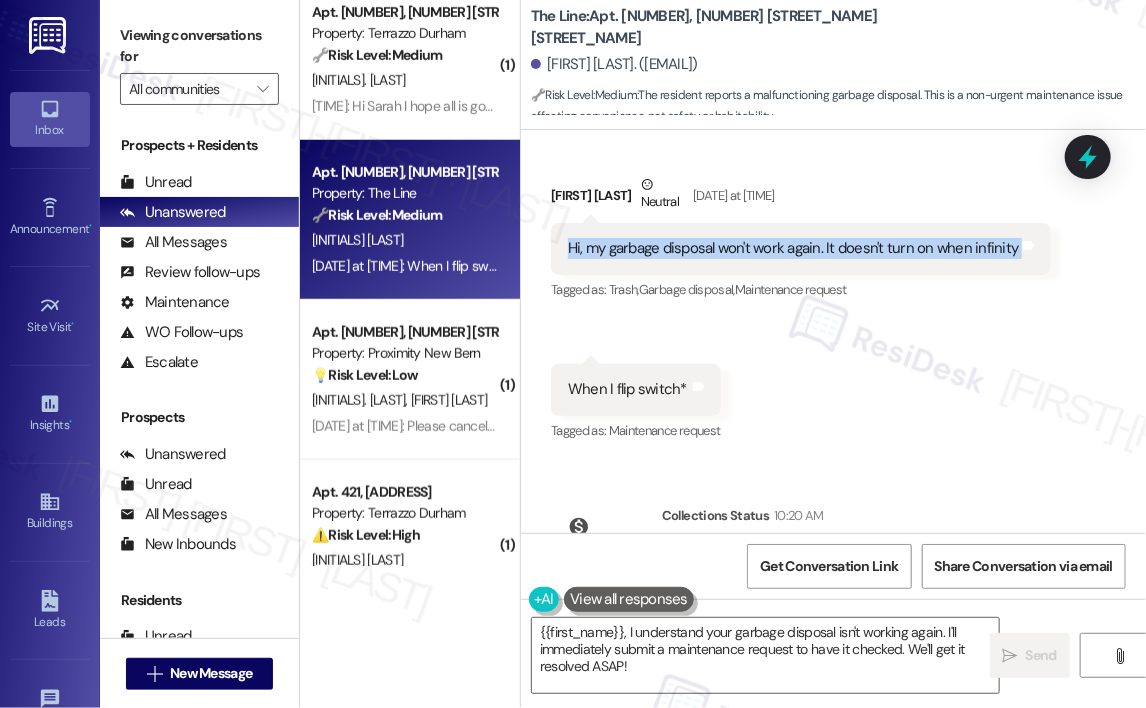 click on "Hi, my garbage disposal won't work again. It doesn't turn on when infinity" at bounding box center (793, 248) 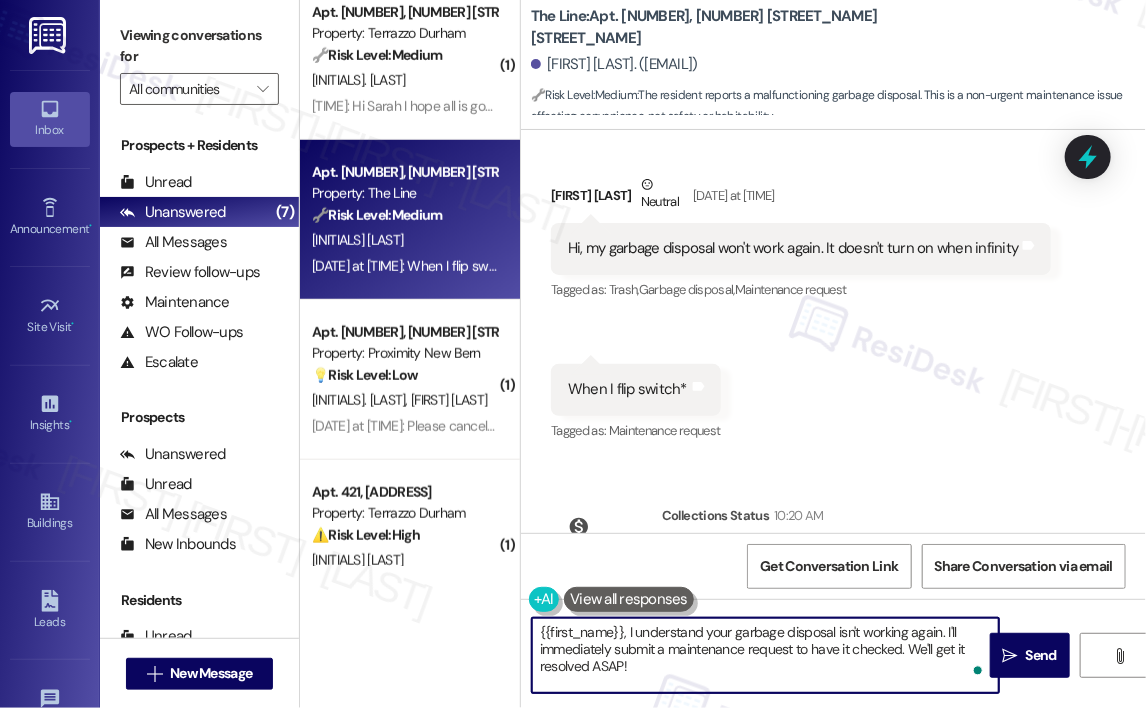drag, startPoint x: 672, startPoint y: 666, endPoint x: 531, endPoint y: 629, distance: 145.7738 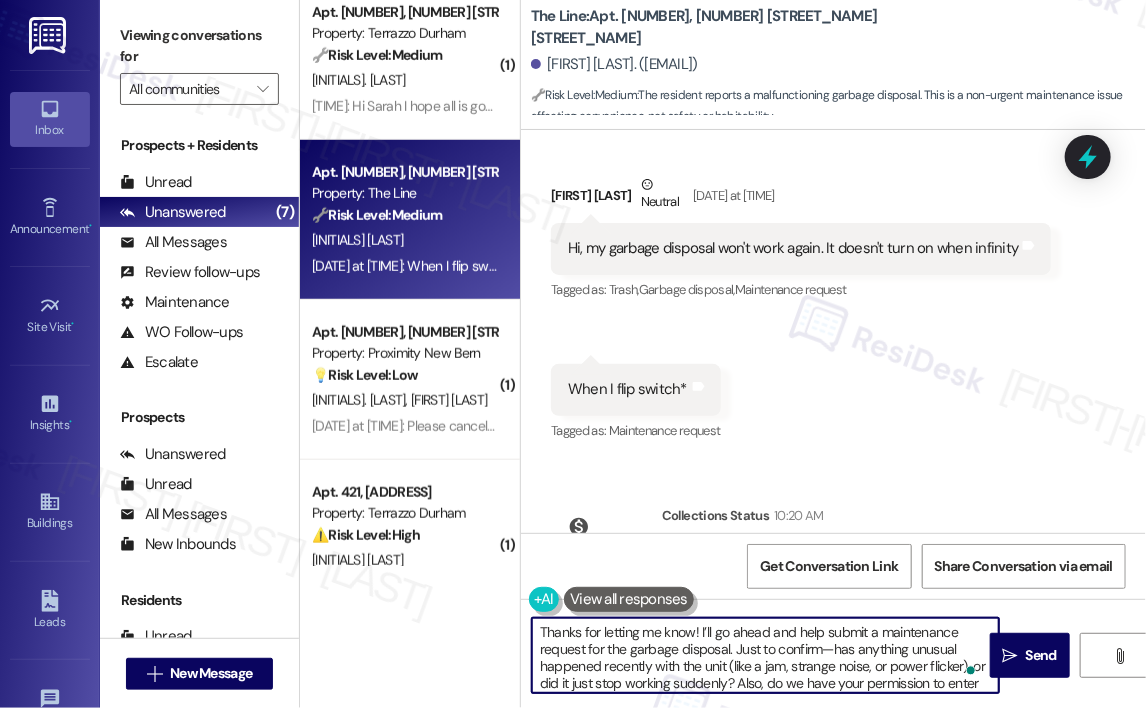 scroll, scrollTop: 33, scrollLeft: 0, axis: vertical 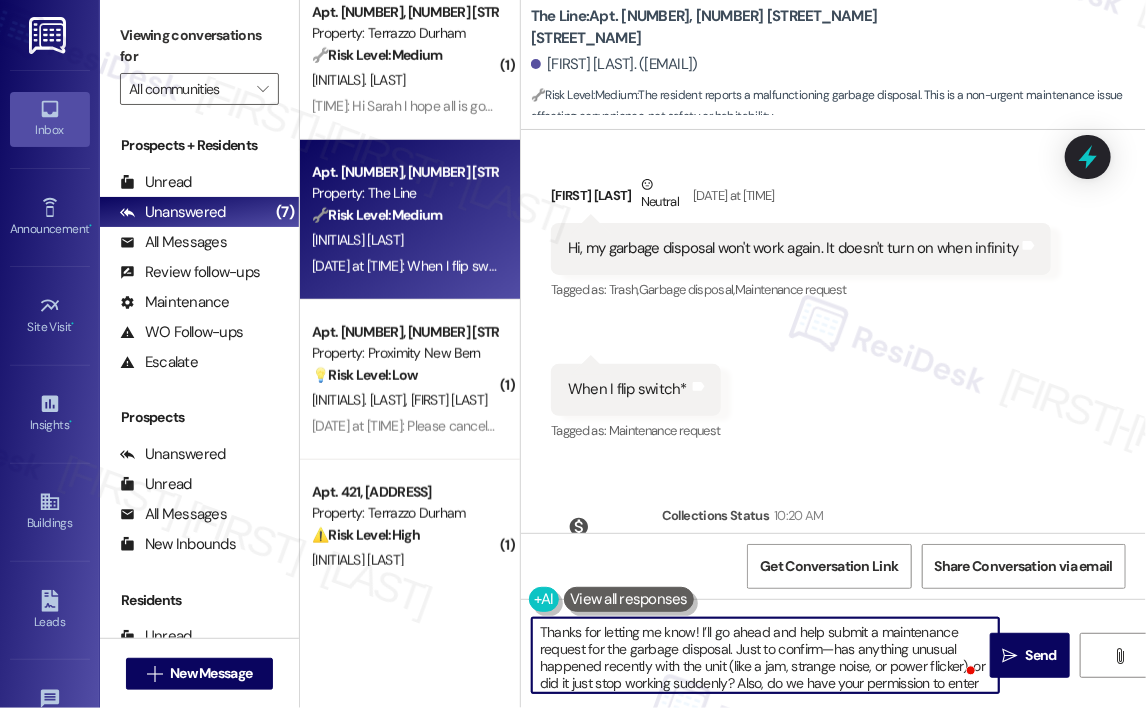 click on "Thanks for letting me know! I’ll go ahead and help submit a maintenance request for the garbage disposal. Just to confirm—has anything unusual happened recently with the unit (like a jam, strange noise, or power flicker), or did it just stop working suddenly? Also, do we have your permission to enter during your absence to take care of this? Let us know if there are any pets in your unit our maintenance team should be aware of." at bounding box center [765, 655] 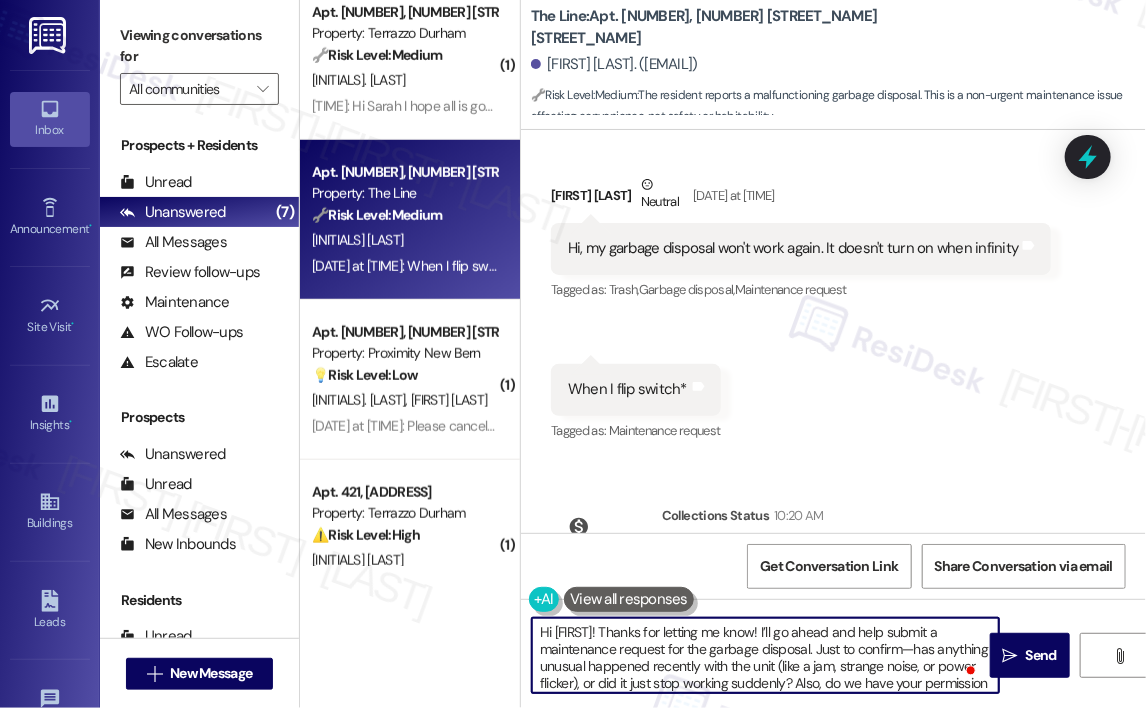 drag, startPoint x: 811, startPoint y: 649, endPoint x: 792, endPoint y: 633, distance: 24.839485 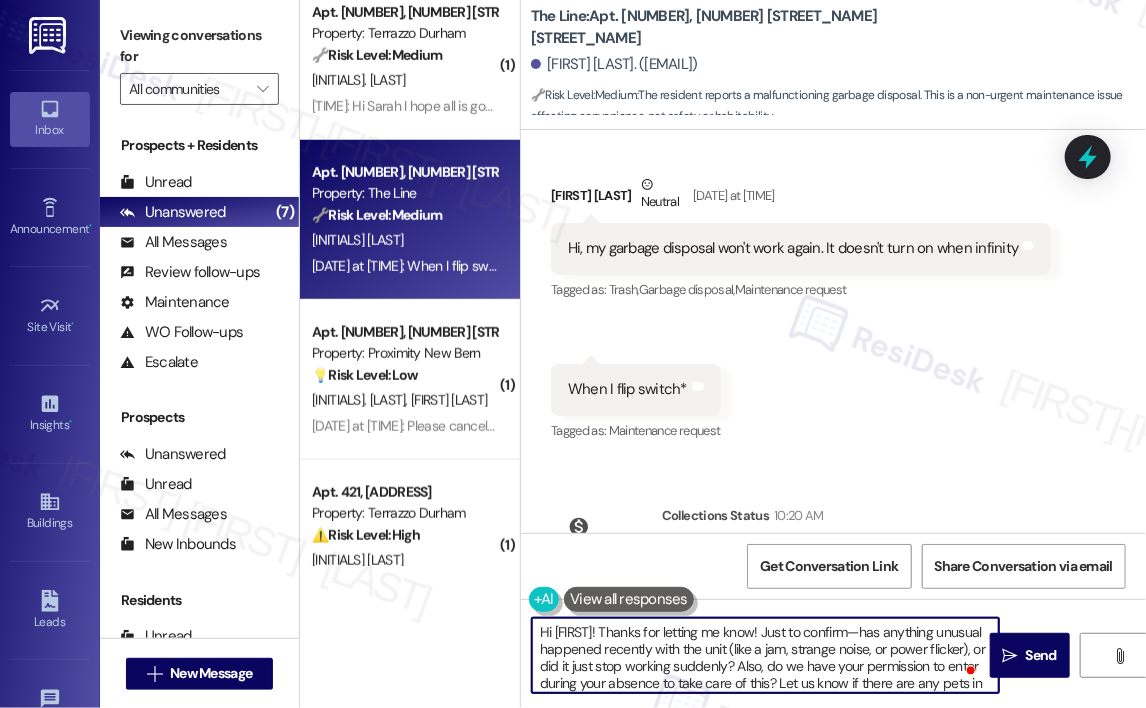 scroll, scrollTop: 21, scrollLeft: 0, axis: vertical 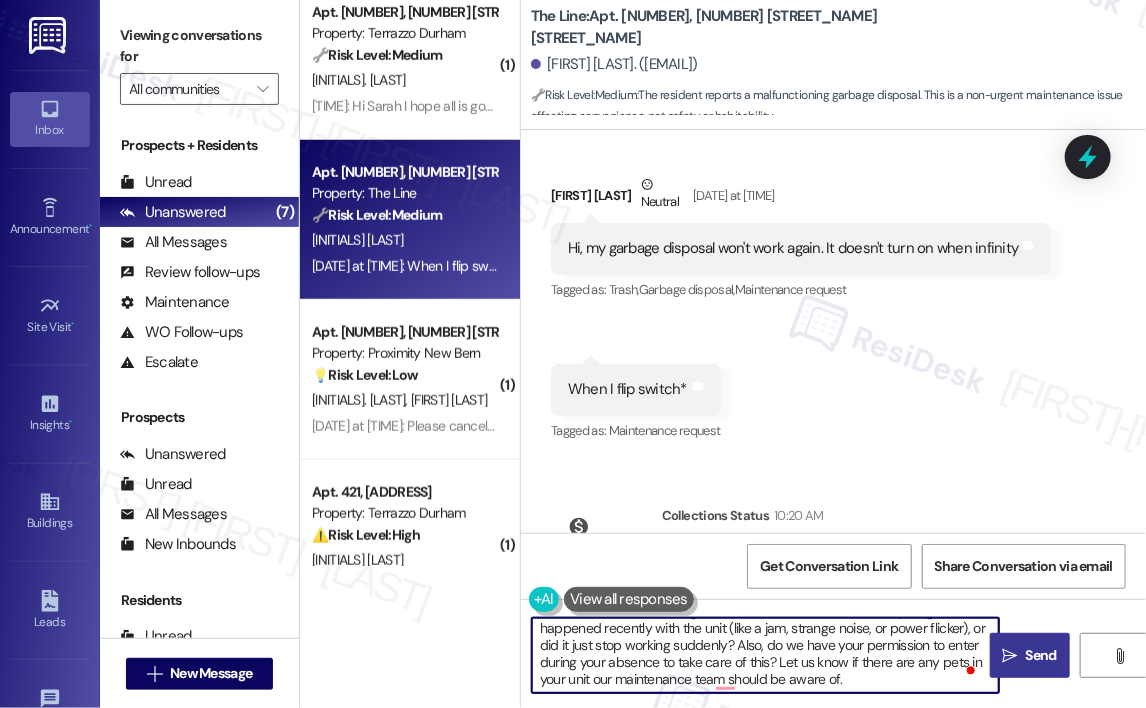 type on "Hi Christopher! Thanks for letting me know! Just to confirm—has anything unusual happened recently with the unit (like a jam, strange noise, or power flicker), or did it just stop working suddenly? Also, do we have your permission to enter during your absence to take care of this? Let us know if there are any pets in your unit our maintenance team should be aware of." 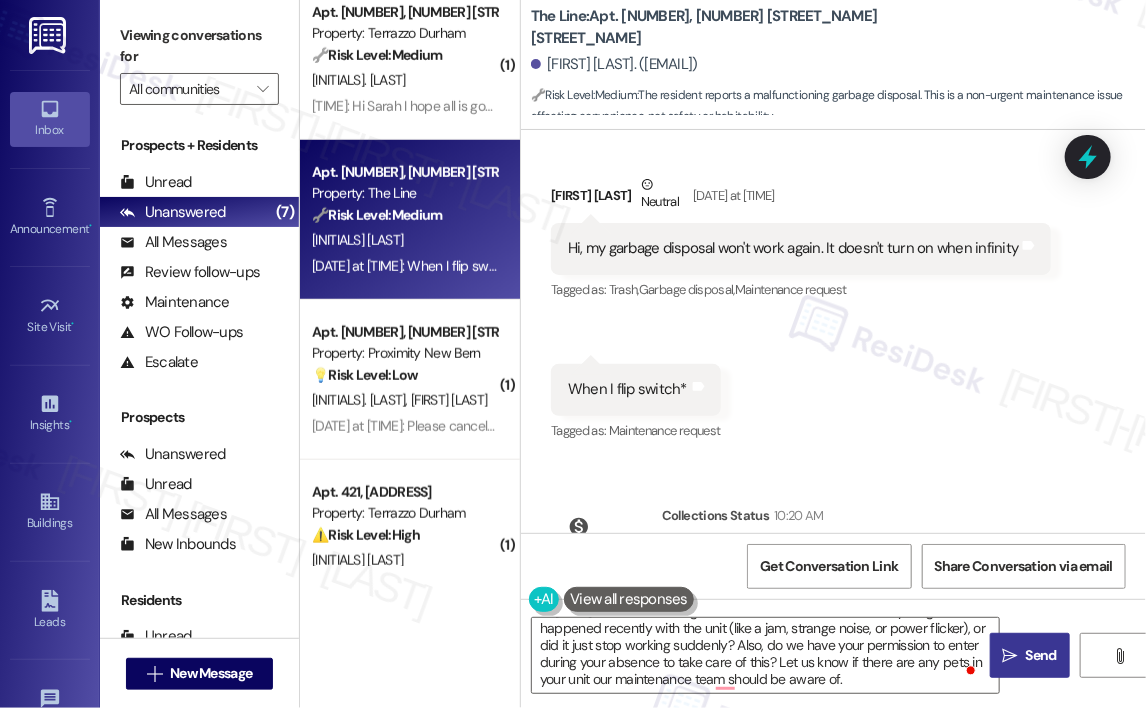 click on "" at bounding box center (1010, 656) 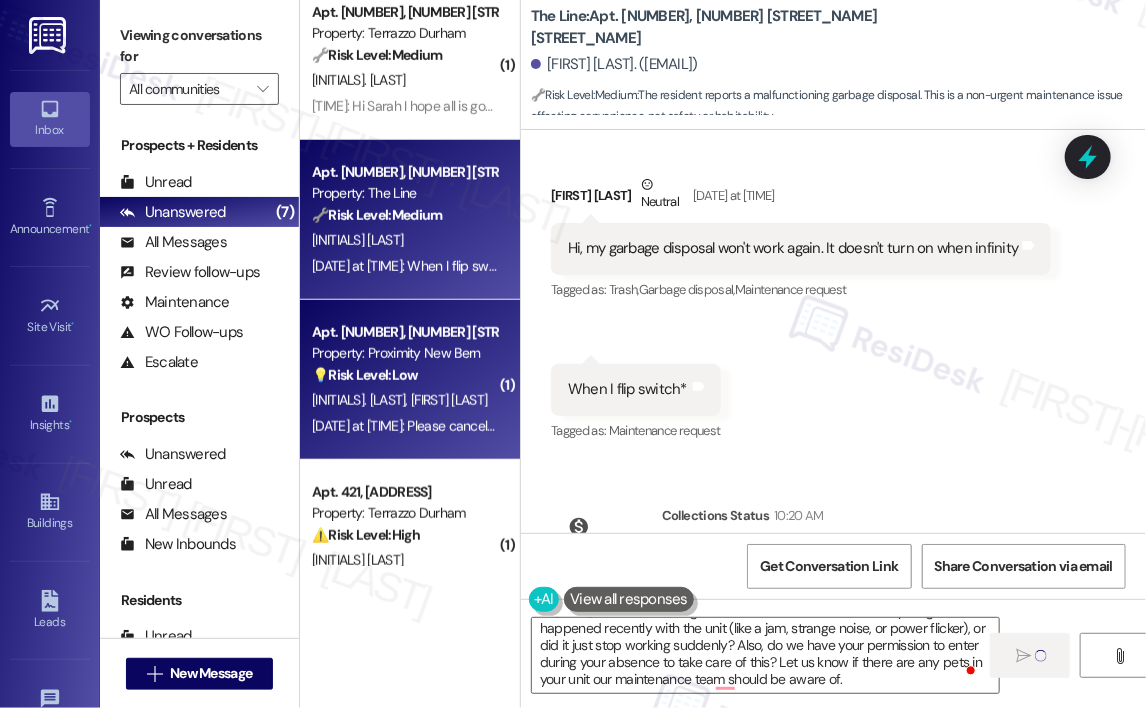 click on "D. Beck P. Beck" at bounding box center (404, 400) 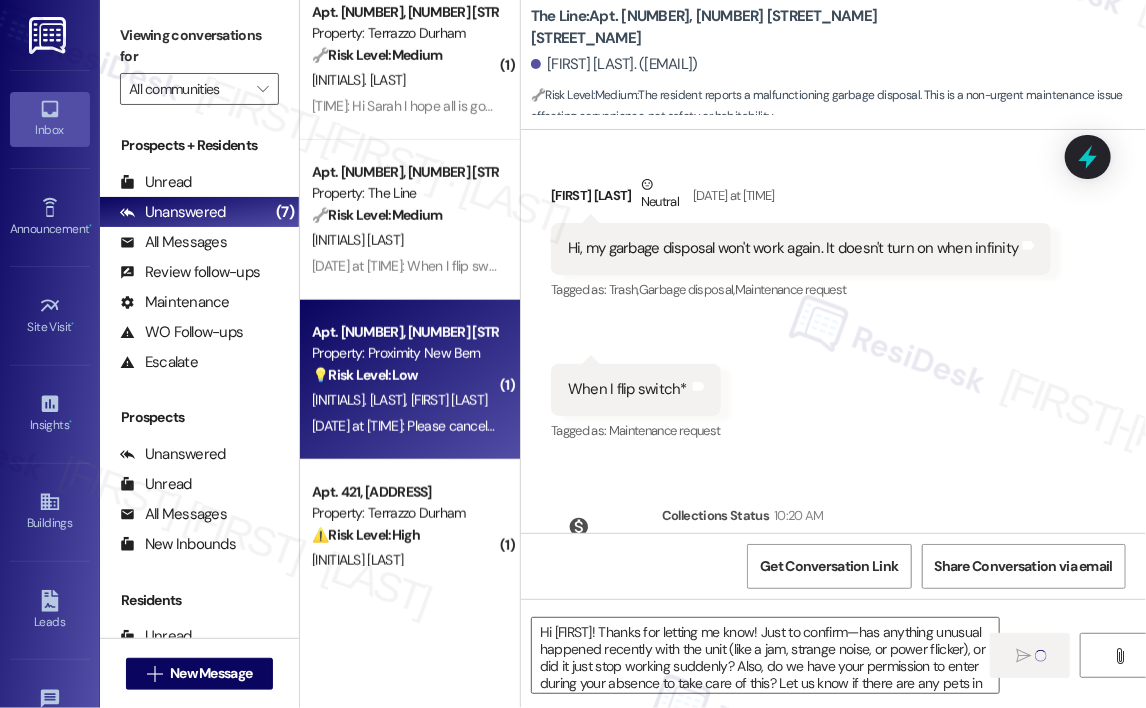 type on "Fetching suggested responses. Please feel free to read through the conversation in the meantime." 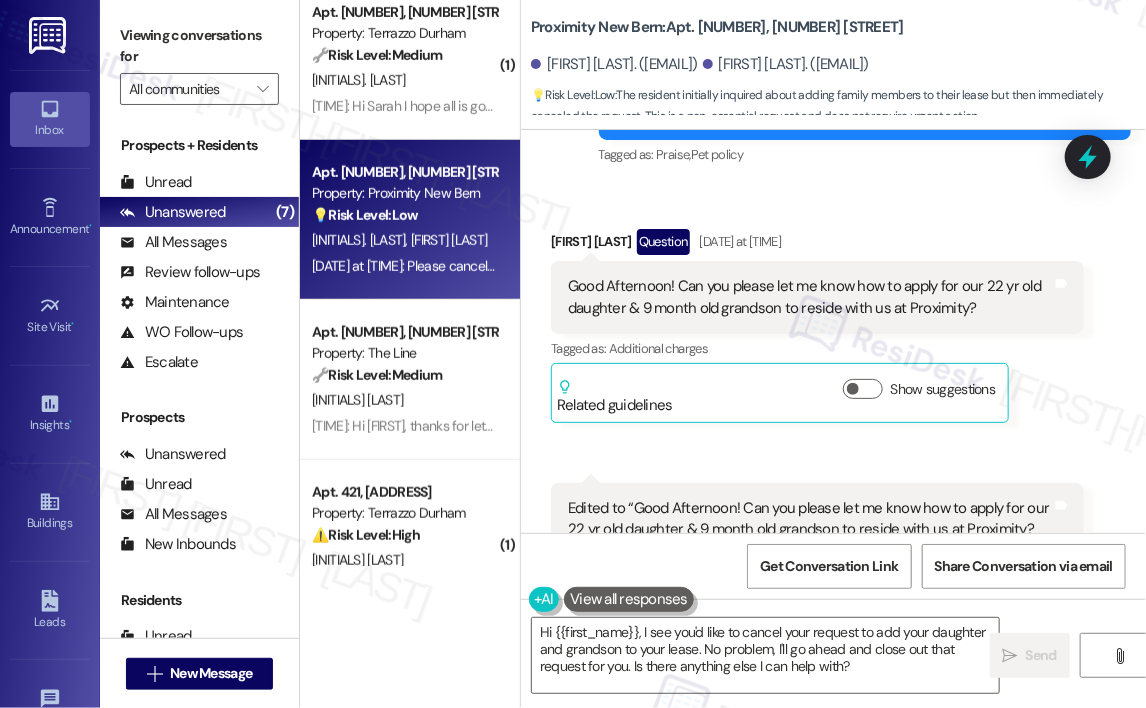 scroll, scrollTop: 3009, scrollLeft: 0, axis: vertical 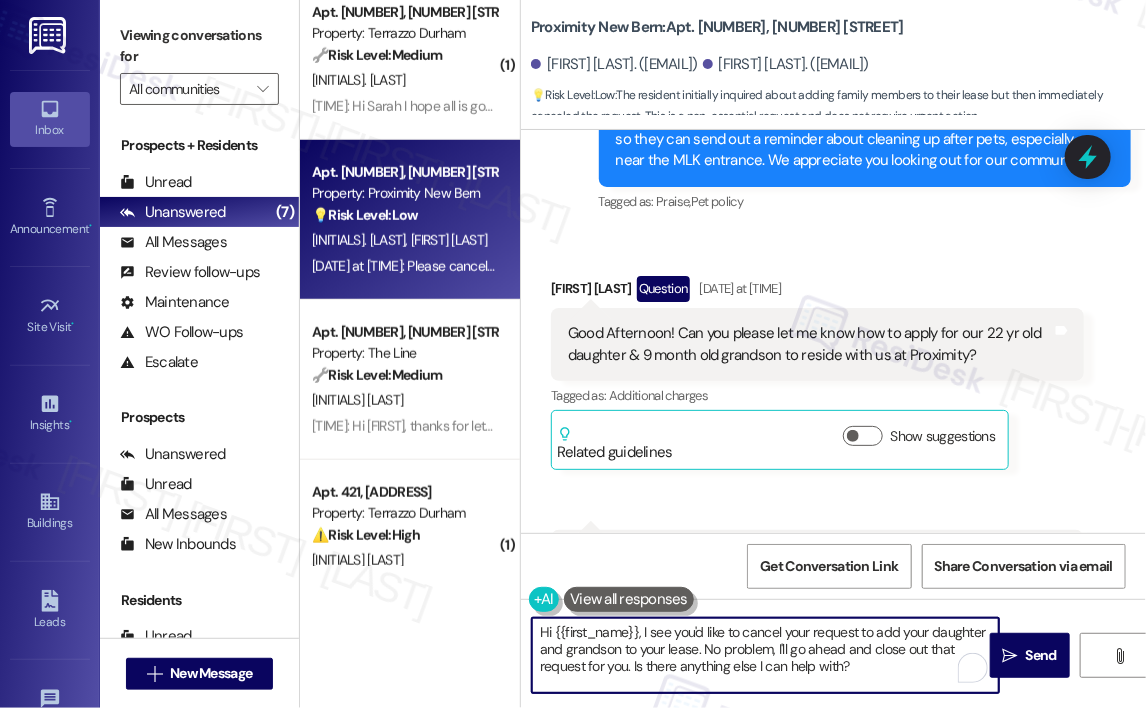 click on "Hi {{first_name}}, I see you'd like to cancel your request to add your daughter and grandson to your lease. No problem, I'll go ahead and close out that request for you. Is there anything else I can help with?" at bounding box center [765, 655] 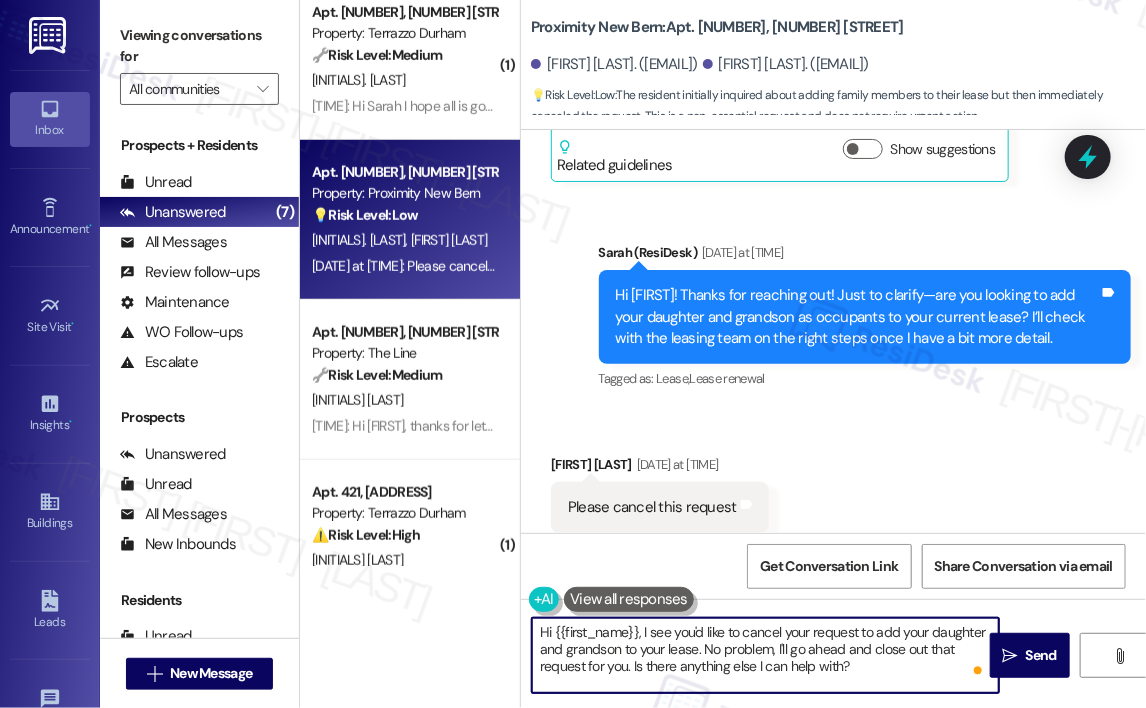 scroll, scrollTop: 3609, scrollLeft: 0, axis: vertical 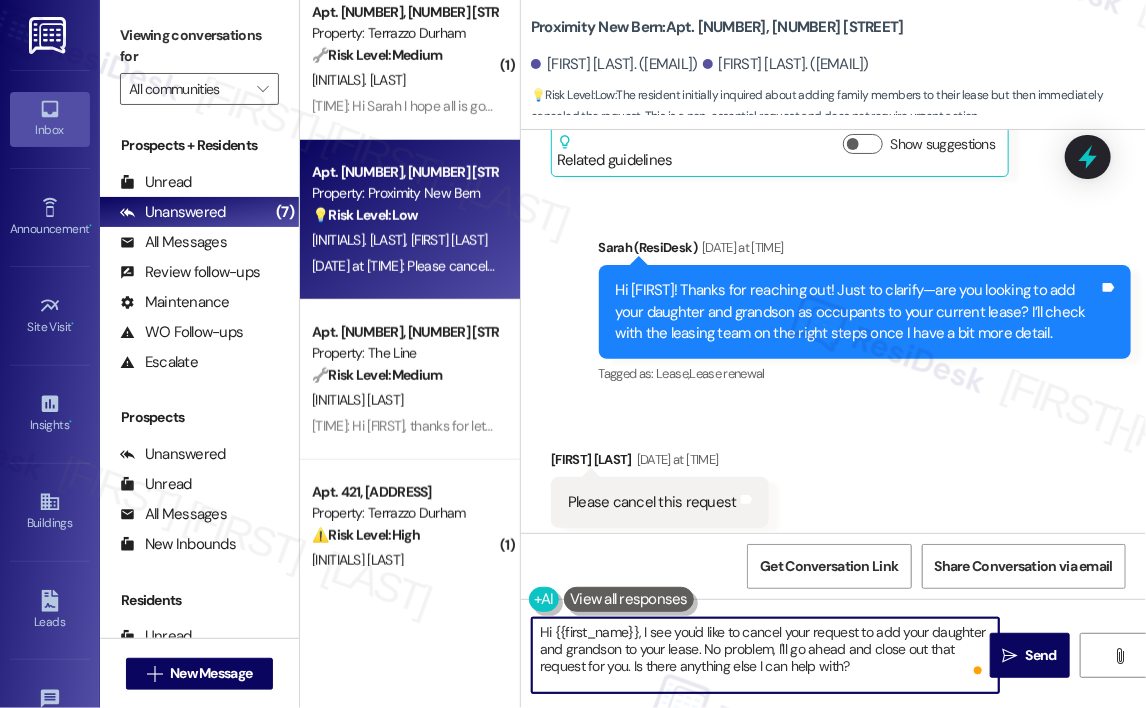 click on "Please cancel this request" at bounding box center [652, 502] 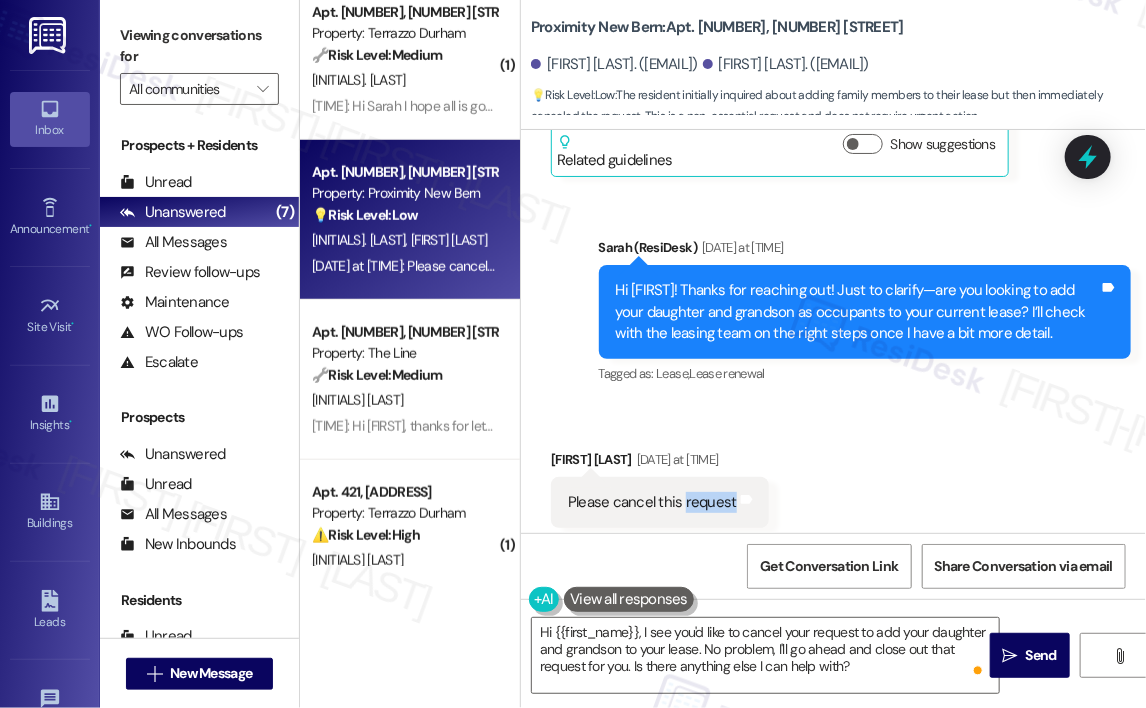 click on "Please cancel this request" at bounding box center (652, 502) 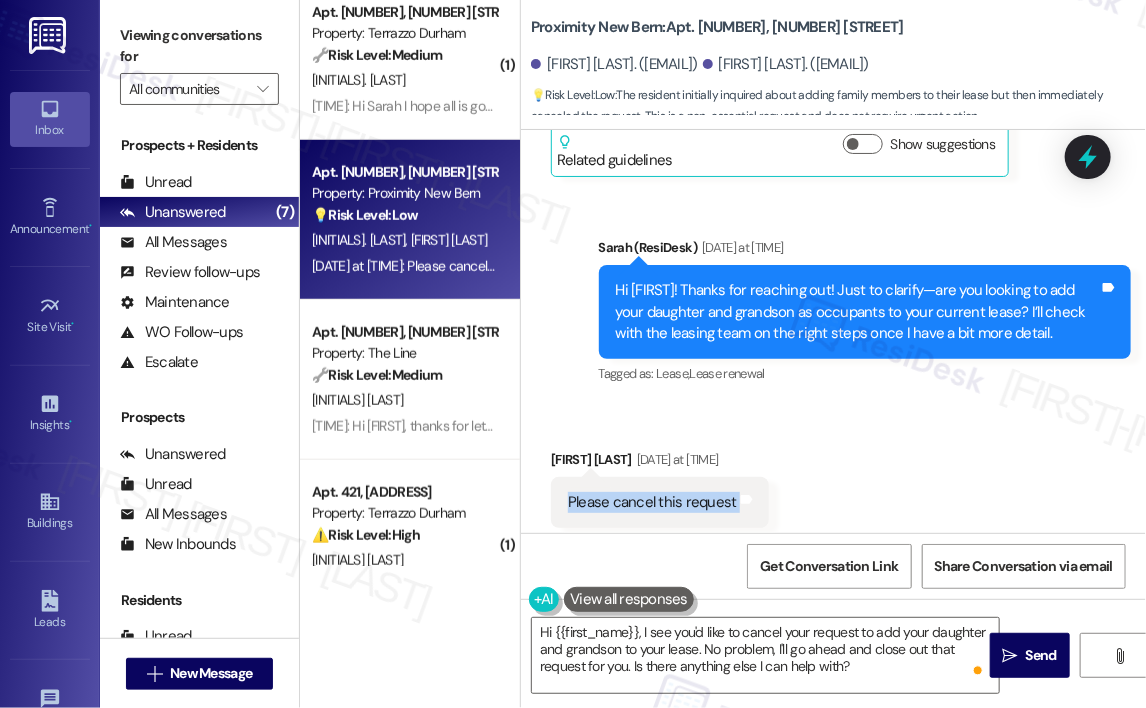 click on "Please cancel this request" at bounding box center (652, 502) 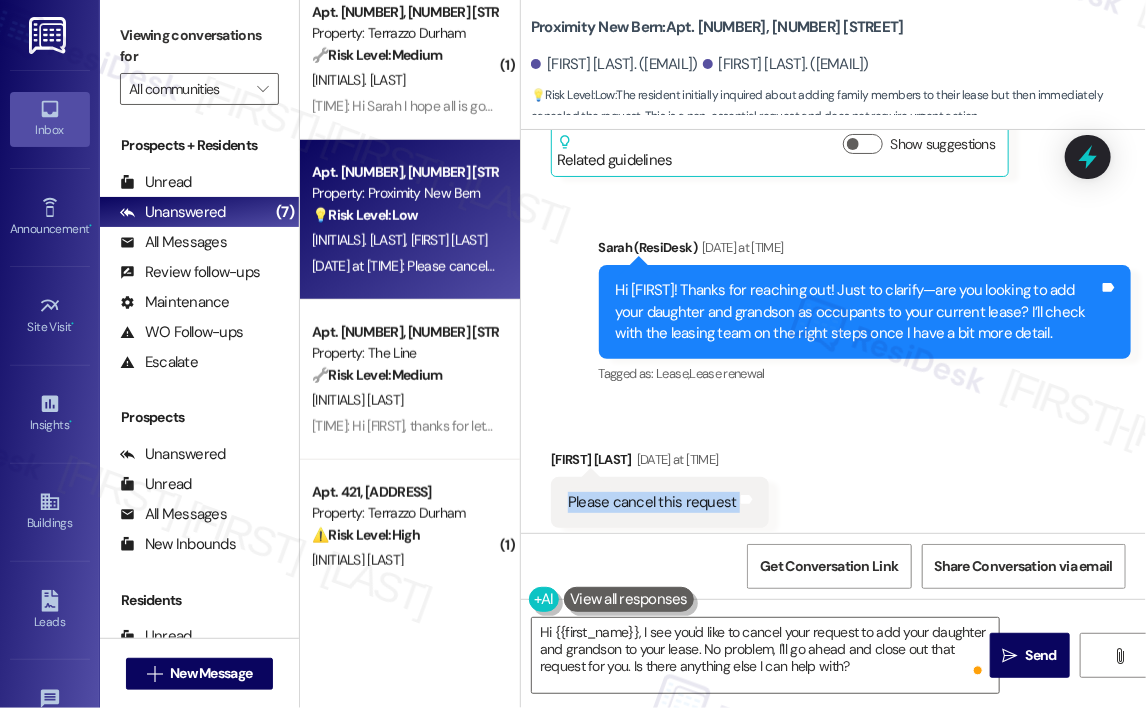 copy on "Please cancel this request Tags and notes" 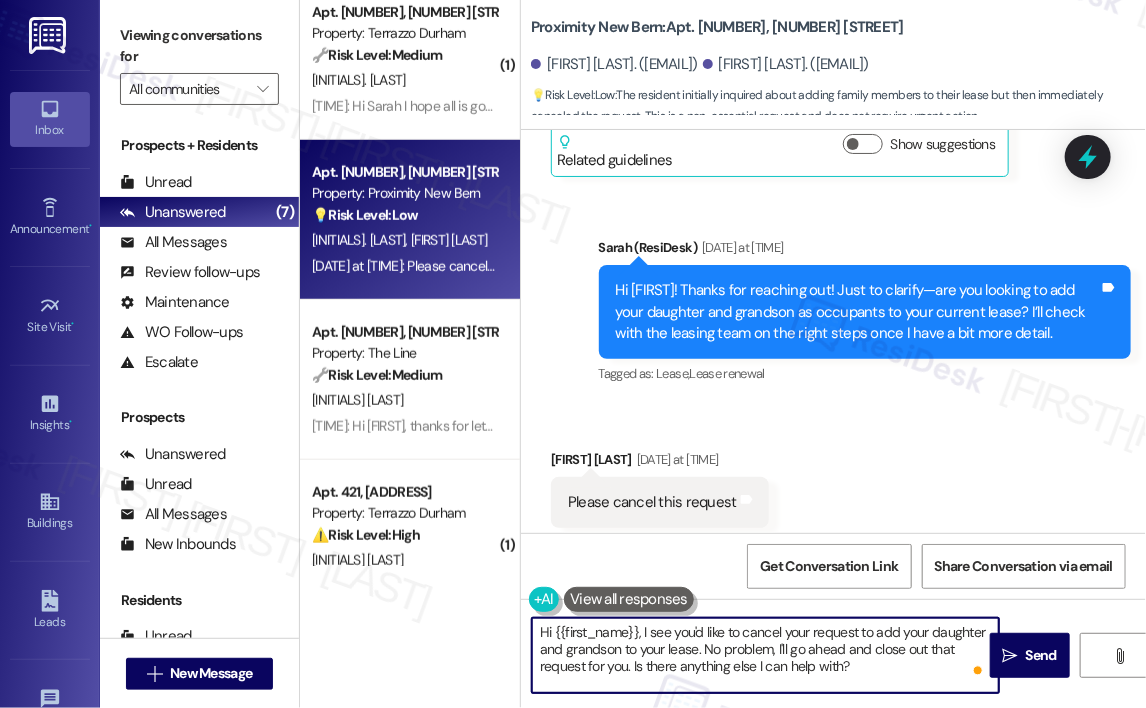 drag, startPoint x: 872, startPoint y: 657, endPoint x: 661, endPoint y: 630, distance: 212.72047 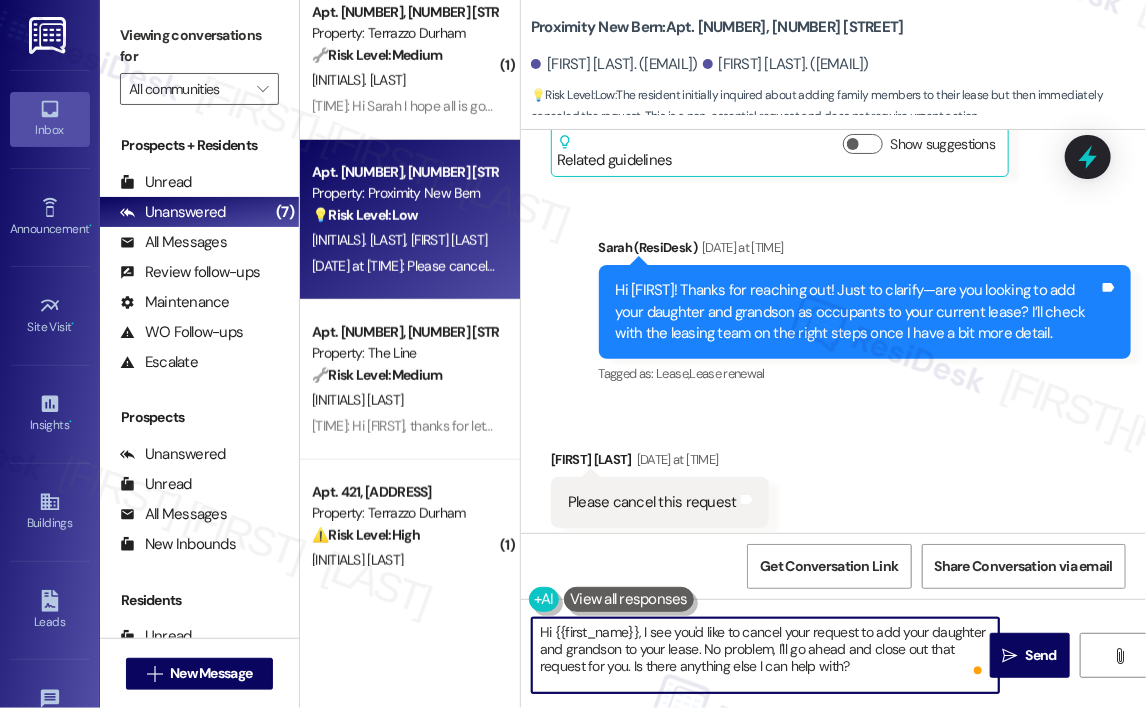 drag, startPoint x: 860, startPoint y: 661, endPoint x: 640, endPoint y: 626, distance: 222.7667 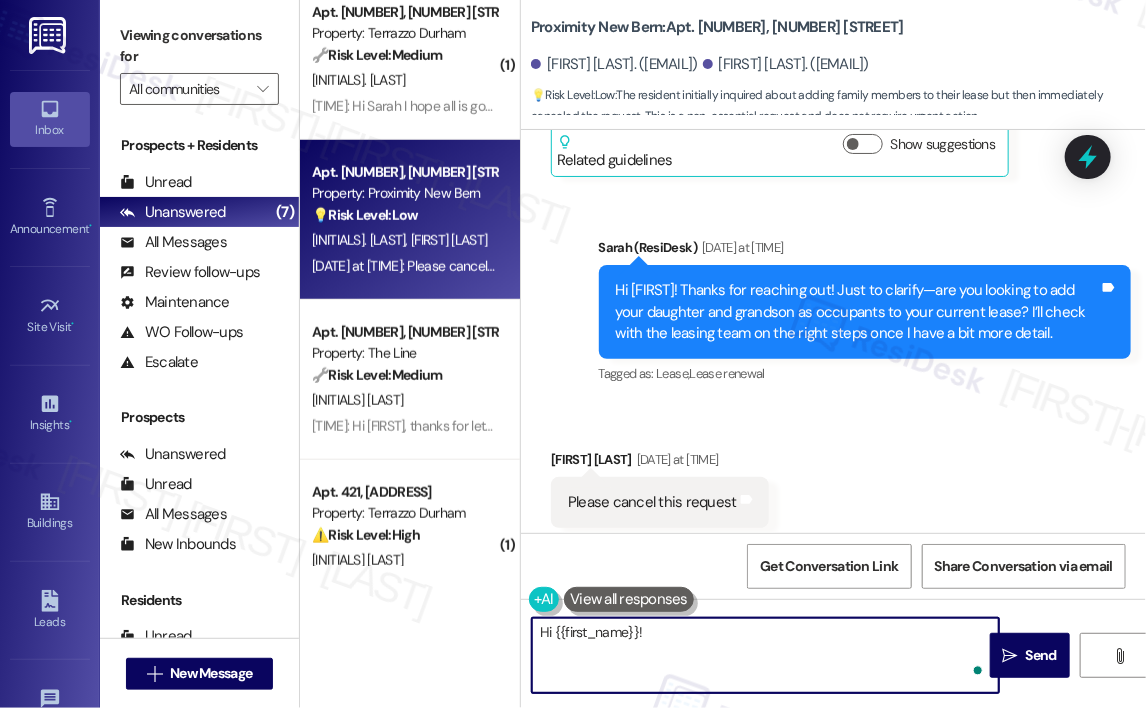 paste on "Thanks for the update! I haven’t sent the request yet—I was waiting for your response to my last message, so I’ll go ahead and cancel it as requested. Let me know if you need anything else!" 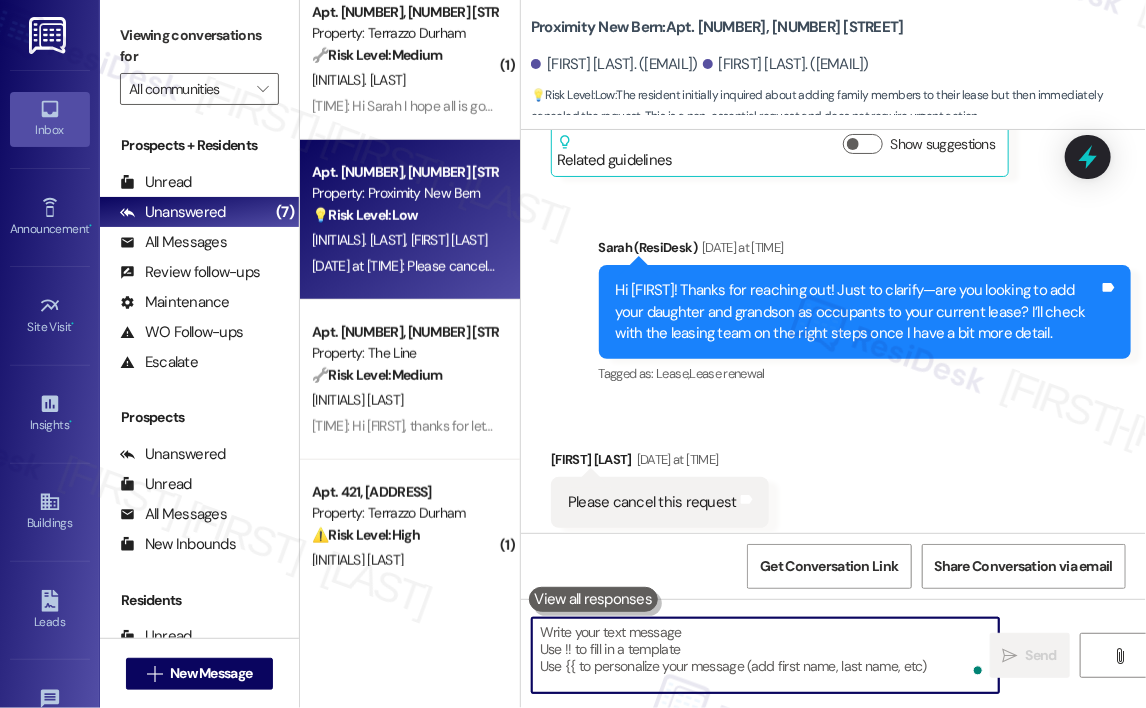 scroll, scrollTop: 3604, scrollLeft: 0, axis: vertical 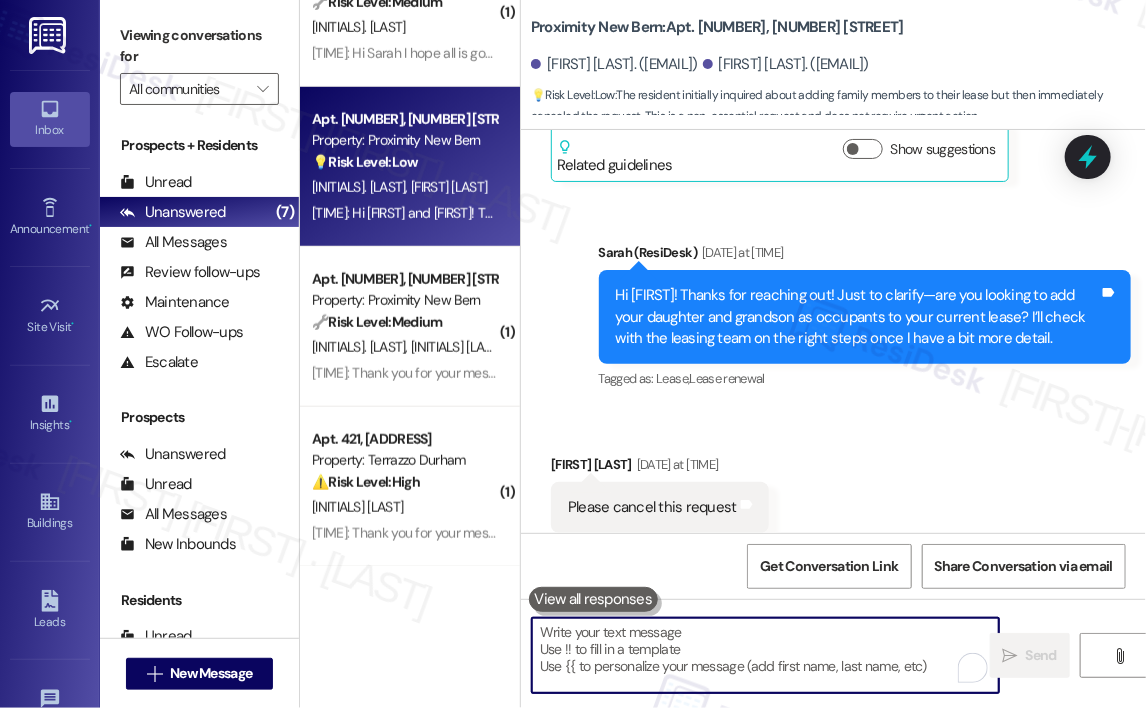type 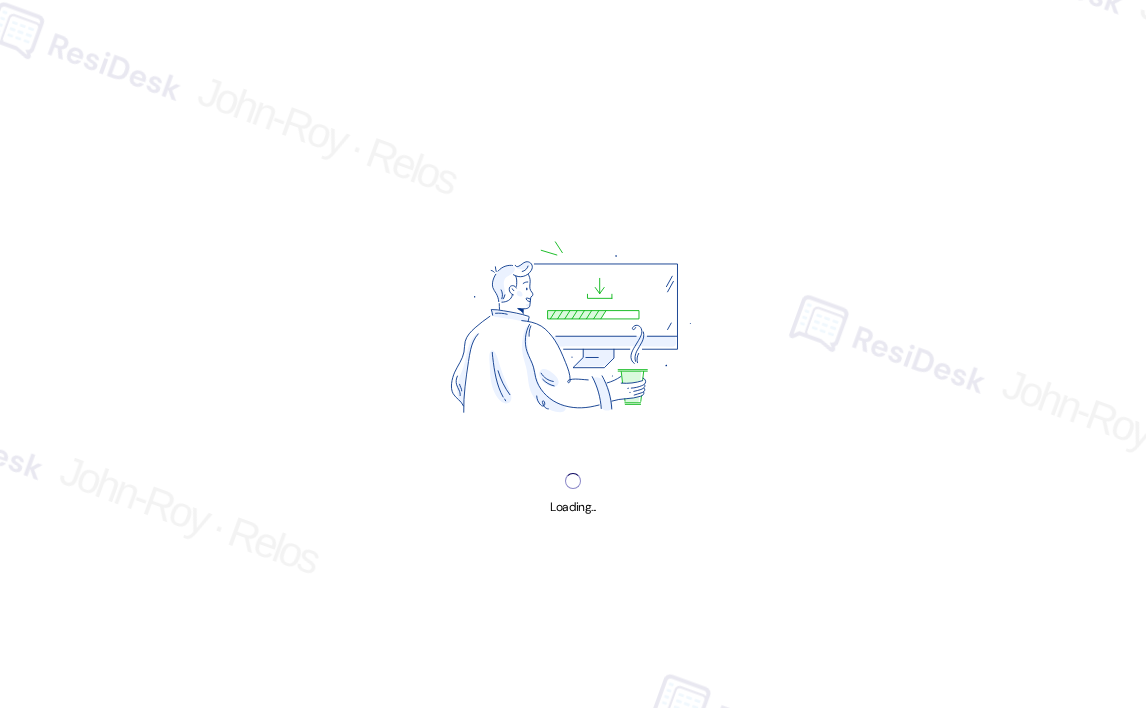 scroll, scrollTop: 0, scrollLeft: 0, axis: both 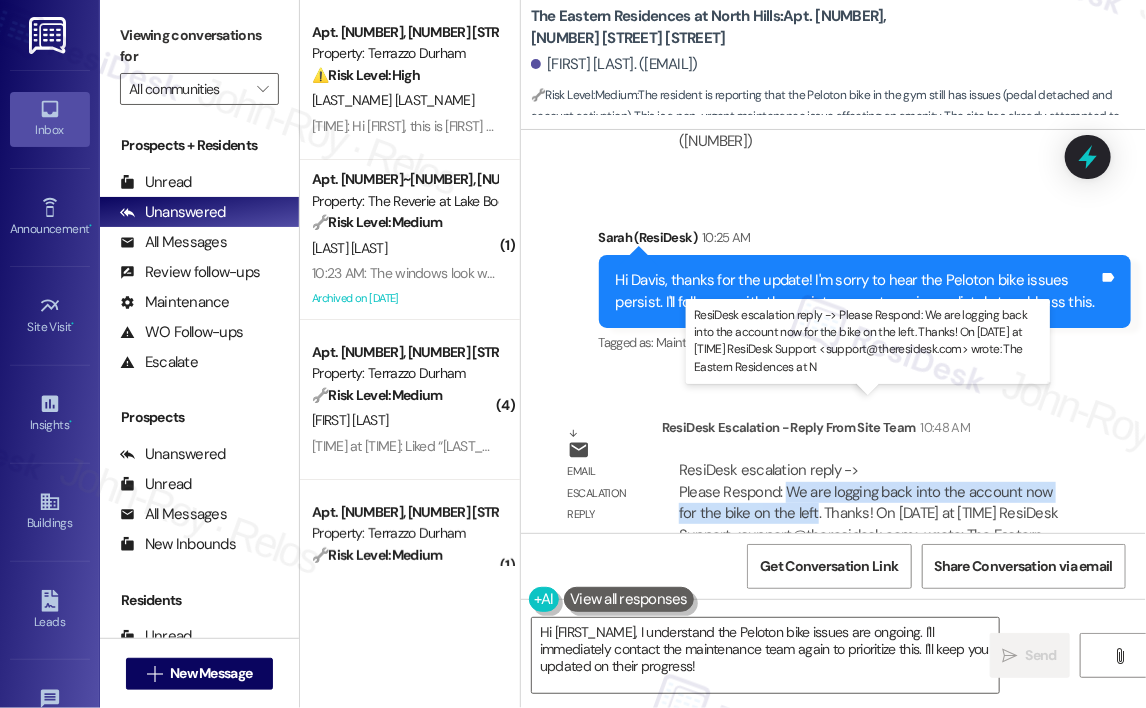 drag, startPoint x: 816, startPoint y: 443, endPoint x: 787, endPoint y: 427, distance: 33.12099 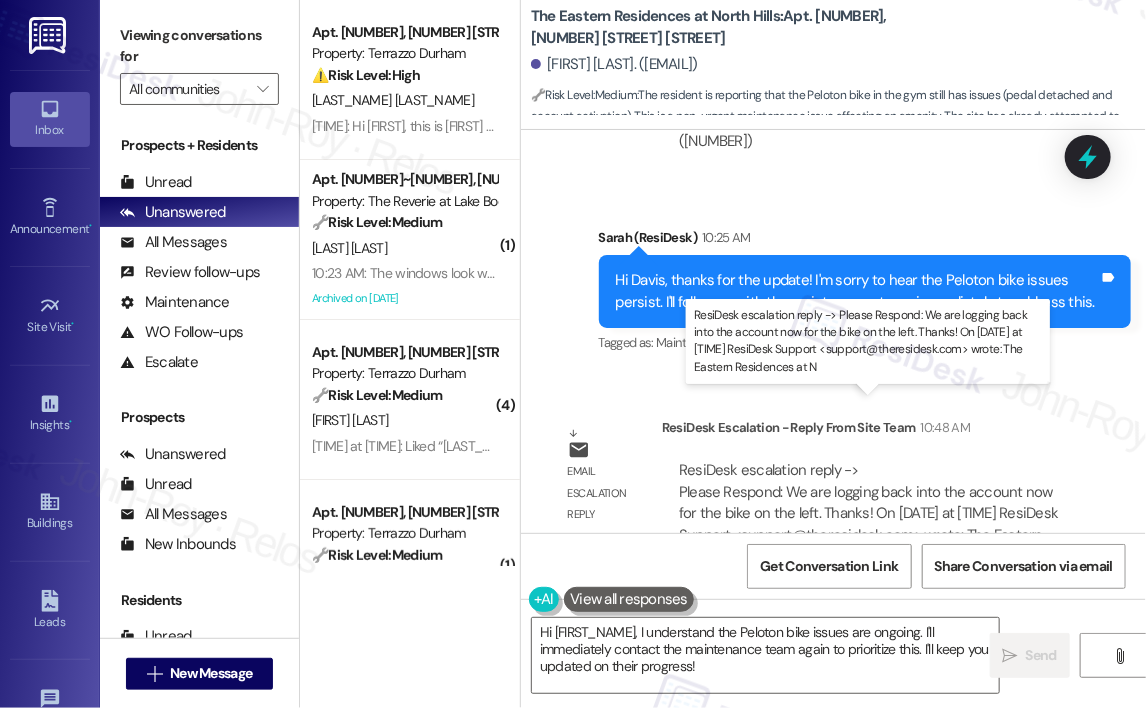click on "ResiDesk escalation reply ->
Please Respond: We are logging back into the account now for the bike on the left. Thanks! On [DATE] at [TIME] ResiDesk Support <support@theresidesk.com> wrote: The Eastern Residences at N ResiDesk escalation reply ->
Please Respond: We are logging back into the account now for the bike on the left. Thanks! On [DATE] at [TIME] ResiDesk Support <support@theresidesk.com> wrote: The Eastern Residences at N" at bounding box center [869, 513] 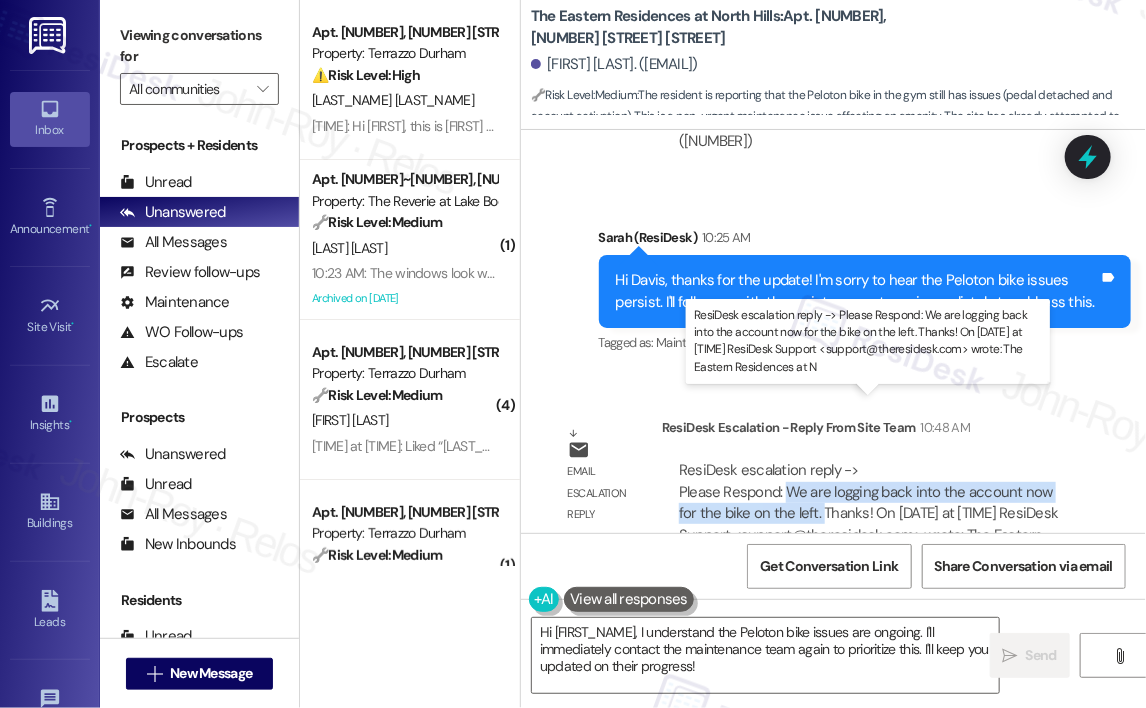 drag, startPoint x: 820, startPoint y: 448, endPoint x: 787, endPoint y: 431, distance: 37.12142 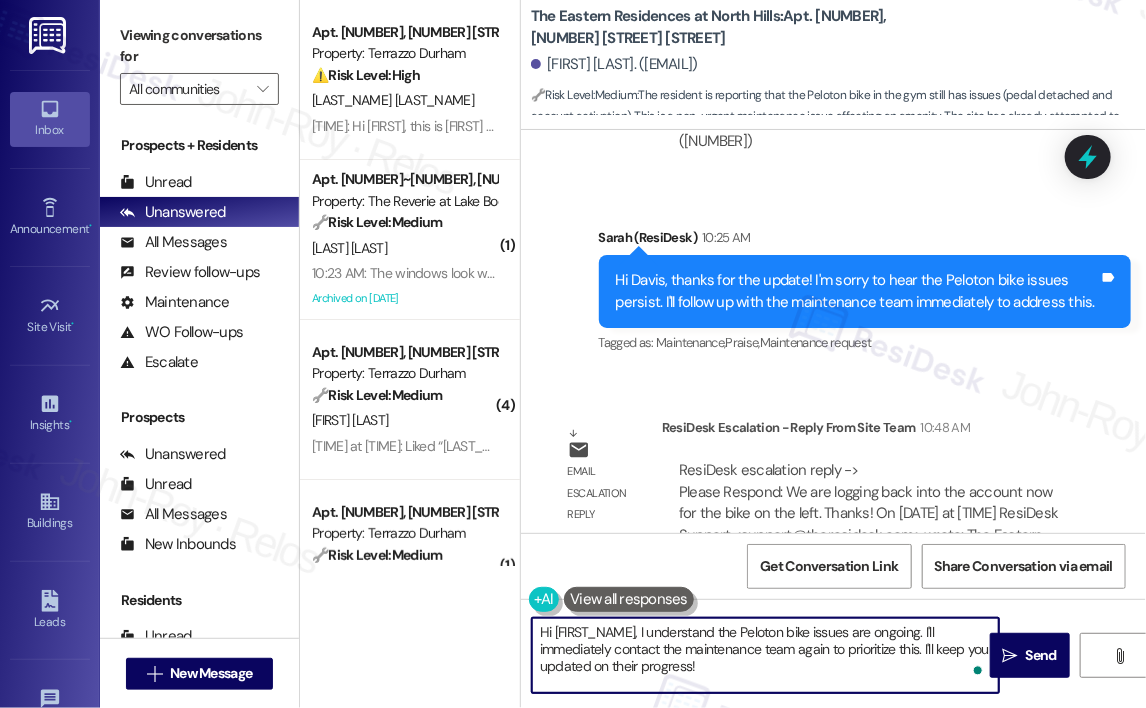 drag, startPoint x: 751, startPoint y: 674, endPoint x: 639, endPoint y: 632, distance: 119.61605 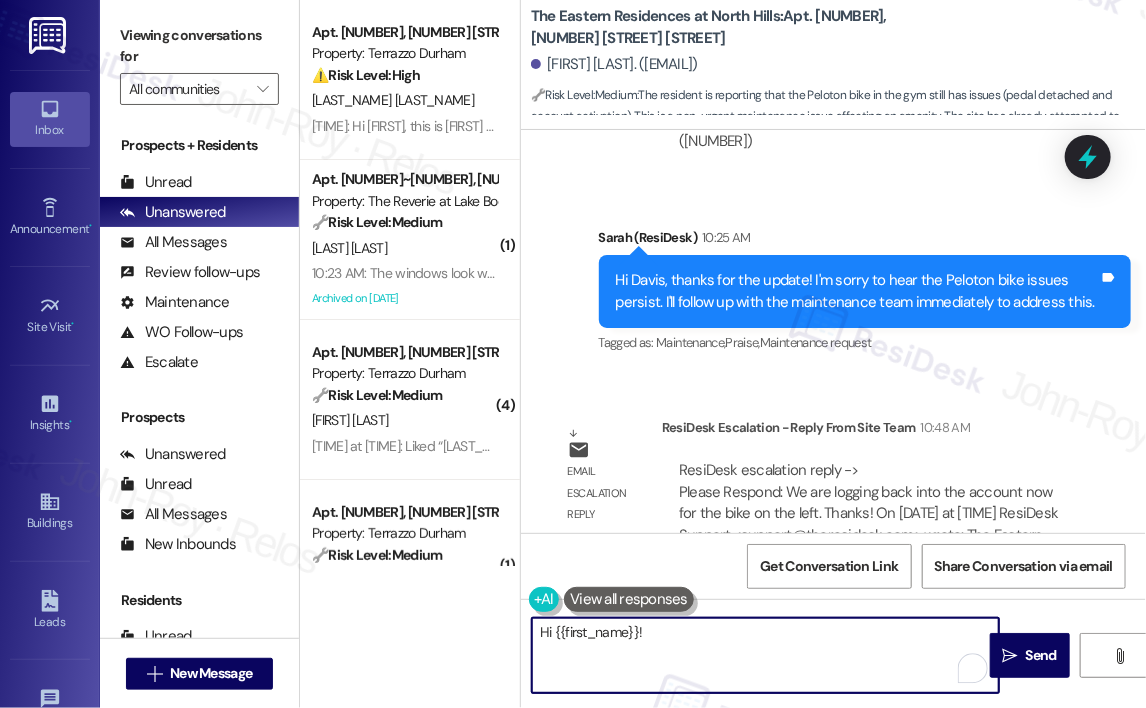 paste on "The site team let me know they’re currently logging back into the account for the bike on the left. Let us know if you run into any issues once it’s reconnected" 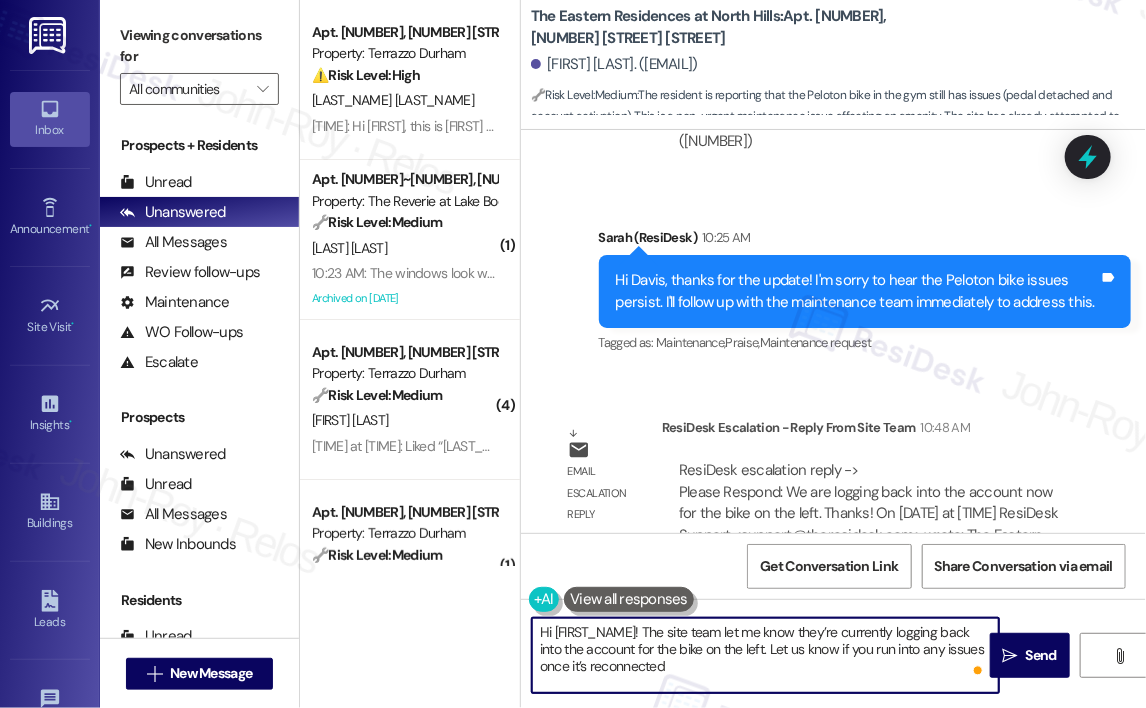 click on "Hi {{first_name}}! The site team let me know they’re currently logging back into the account for the bike on the left. Let us know if you run into any issues once it’s reconnected" at bounding box center (765, 655) 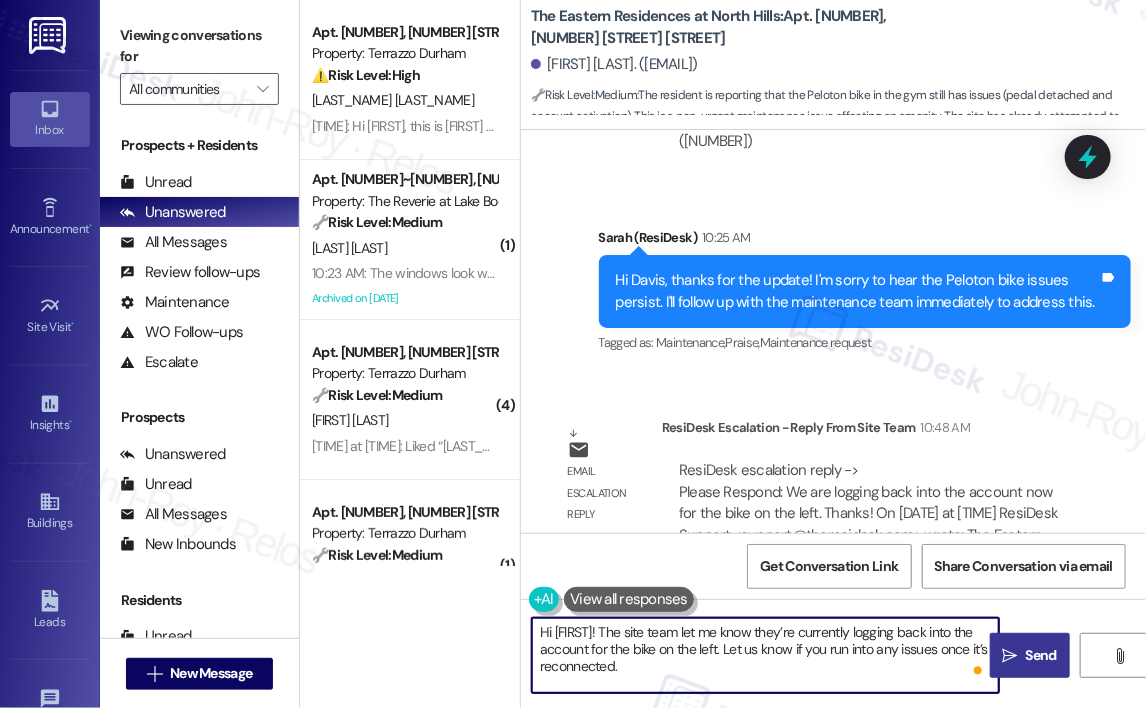 type on "Hi {{first_name}}! The site team let me know they’re currently logging back into the account for the bike on the left. Let us know if you run into any issues once it’s reconnected." 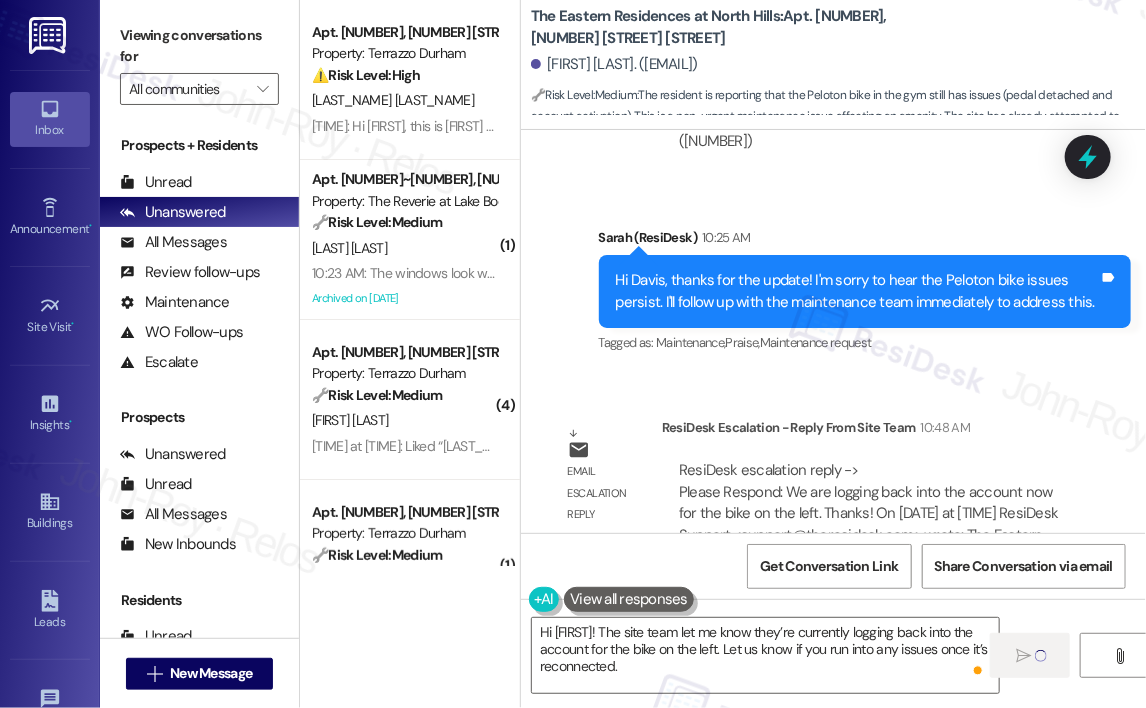 type 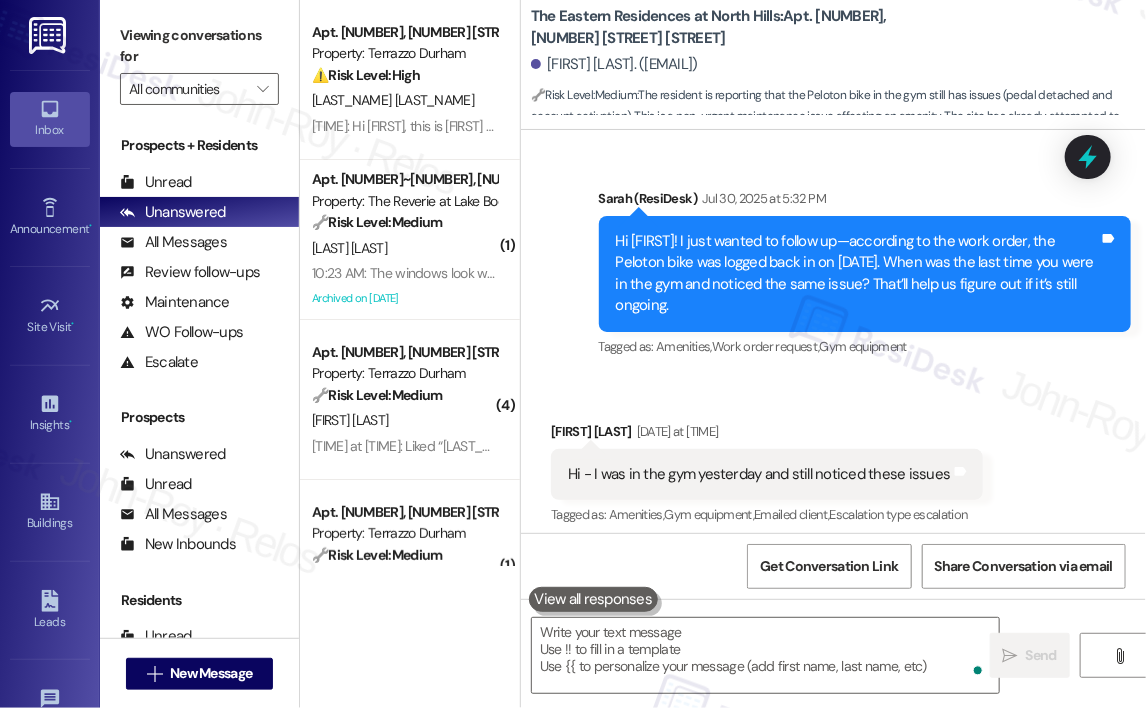 scroll, scrollTop: 4211, scrollLeft: 0, axis: vertical 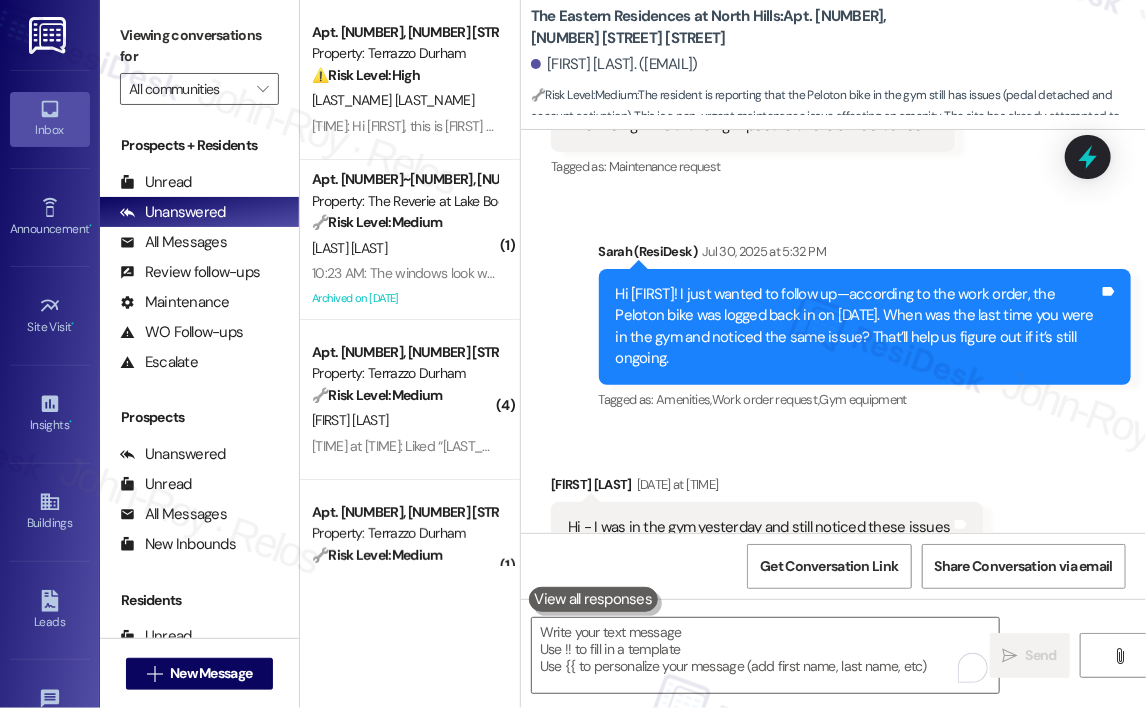 click on "Received via SMS Davis Morrison Jul 30, 2025 at 5:34 PM Hi - I was in the gym yesterday and still noticed these issues Tags and notes Tagged as:   Amenities ,  Click to highlight conversations about Amenities Gym equipment ,  Click to highlight conversations about Gym equipment Emailed client ,  Click to highlight conversations about Emailed client Escalation type escalation Click to highlight conversations about Escalation type escalation" at bounding box center [833, 513] 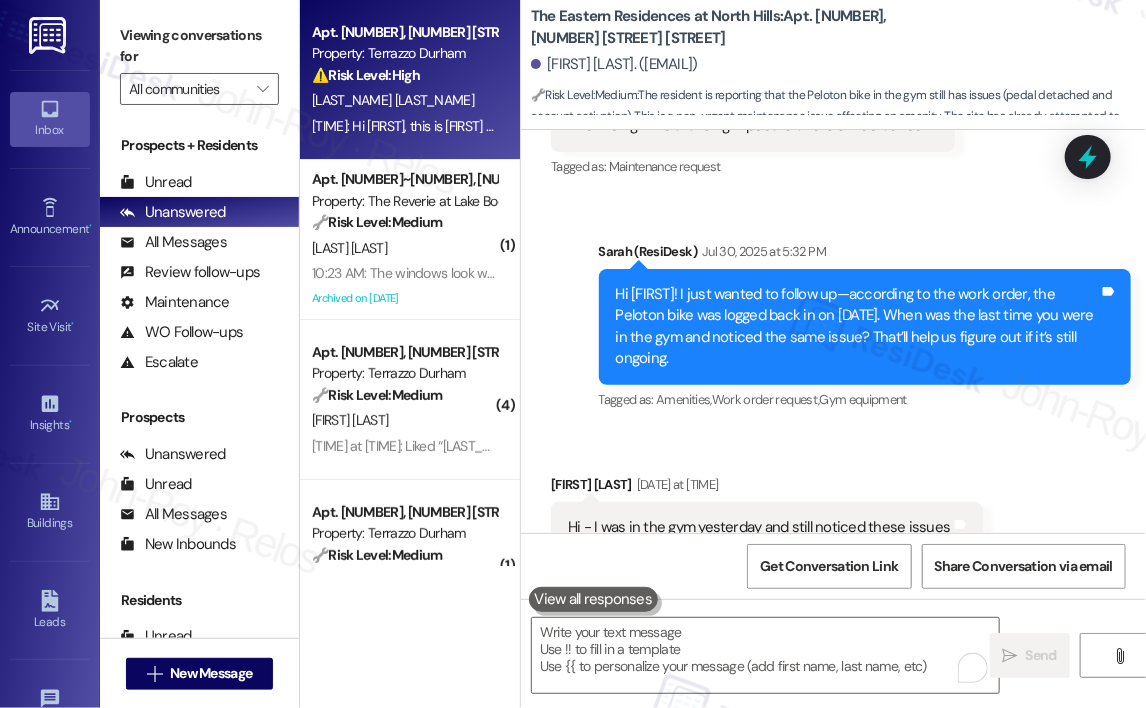 click on "Yesterday at 6:55 PM: Hi Sarah, this is Yiyun from unit 336. I lost my keys and I’m currently locked out of my apartment. I think I may have dropped them in the elevator near the mailroom. Could someone please help me check or unlock the elevator? I would really appreciate any help. Thank you so much! Yesterday at 6:55 PM: Hi Sarah, this is Yiyun from unit 336. I lost my keys and I’m currently locked out of my apartment. I think I may have dropped them in the elevator near the mailroom. Could someone please help me check or unlock the elevator? I would really appreciate any help. Thank you so much!" at bounding box center [1165, 126] 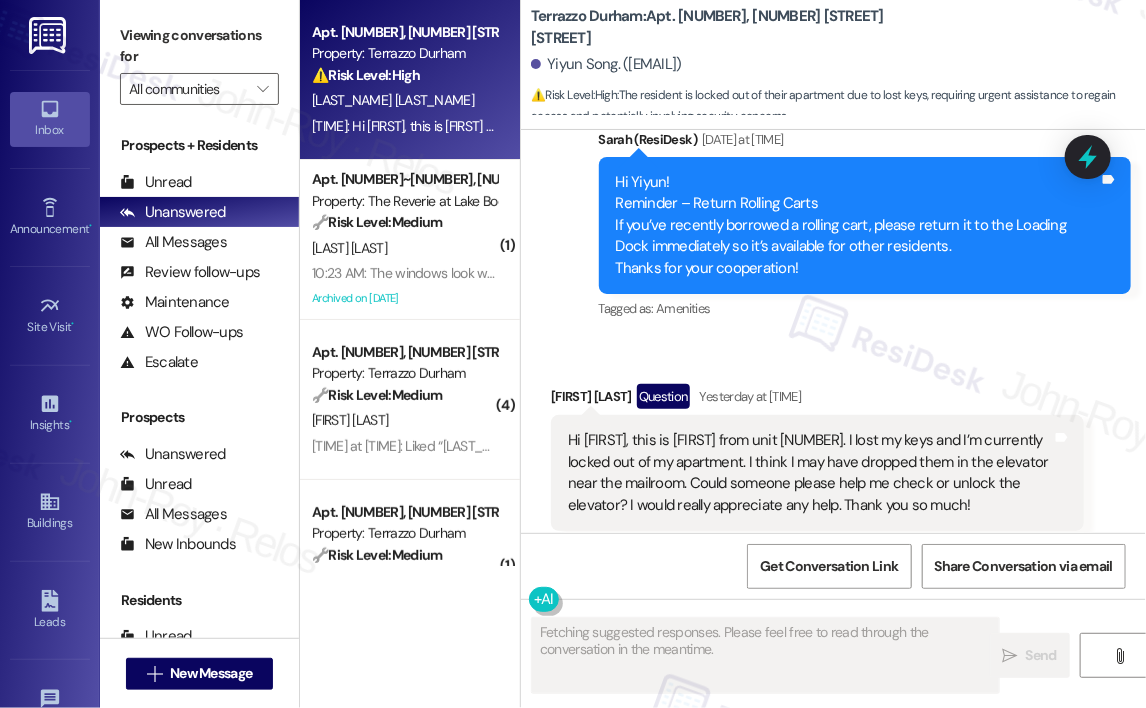 scroll, scrollTop: 2704, scrollLeft: 0, axis: vertical 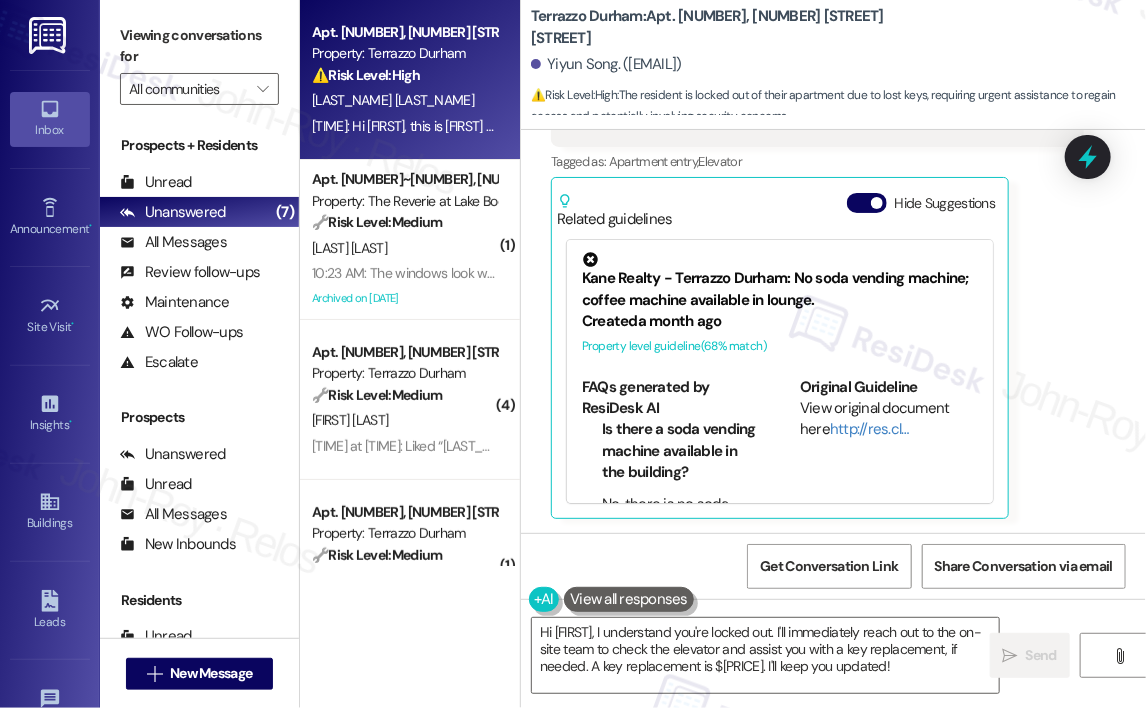 click on "[FIRST] [LAST] Question Yesterday at [TIME] Hi Sarah, this is [FIRST] from unit [NUMBER]. I lost my keys and I’m currently locked out of my apartment. I think I may have dropped them in the elevator near the mailroom. Could someone please help me check or unlock the elevator? I would really appreciate any help. Thank you so much! Tags and notes Tagged as:   Apartment entry ,  Click to highlight conversations about Apartment entry Elevator Click to highlight conversations about Elevator  Related guidelines Hide Suggestions Kane Realty - Terrazzo Durham: No soda vending machine; coffee machine available in lounge.
Created  a month ago Property level guideline  ( 68 % match) FAQs generated by ResiDesk AI Is there a soda vending machine available in the building? No, there is no soda vending machine available at this time. What type of vending machine is available? There is only a coffee machine available in the lounge. Where is the coffee machine located? The coffee machine is located in the lounge. Original Guideline" at bounding box center [817, 260] 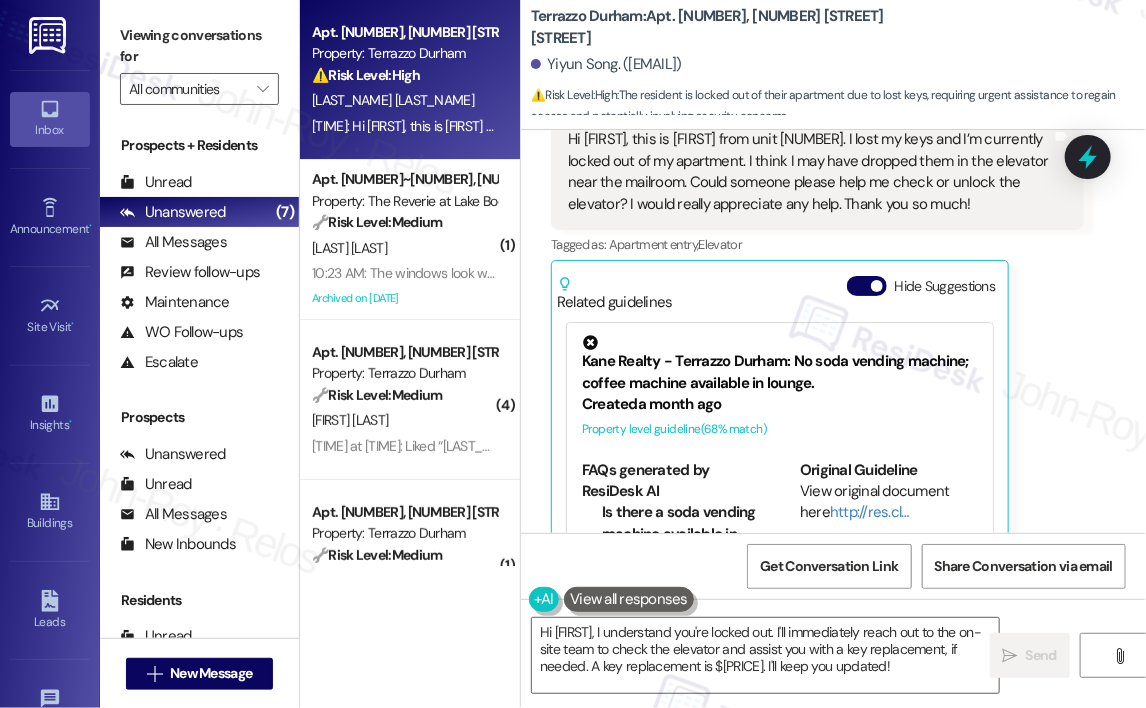 scroll, scrollTop: 2504, scrollLeft: 0, axis: vertical 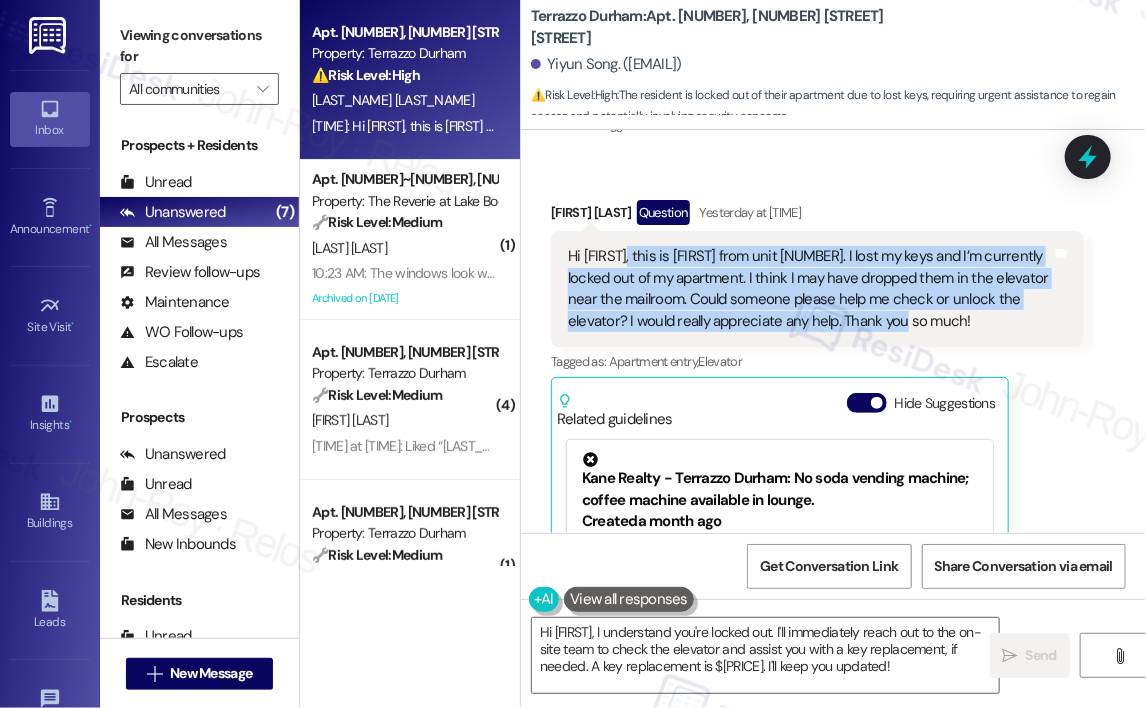 drag, startPoint x: 939, startPoint y: 319, endPoint x: 625, endPoint y: 258, distance: 319.8703 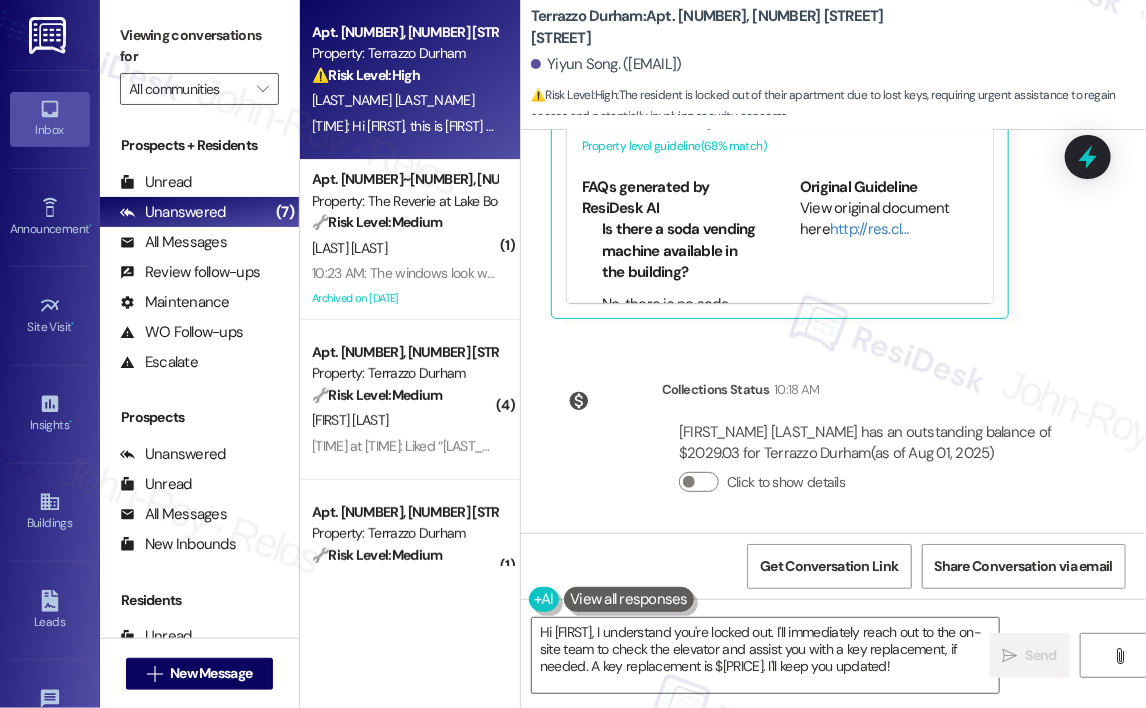 scroll, scrollTop: 2911, scrollLeft: 0, axis: vertical 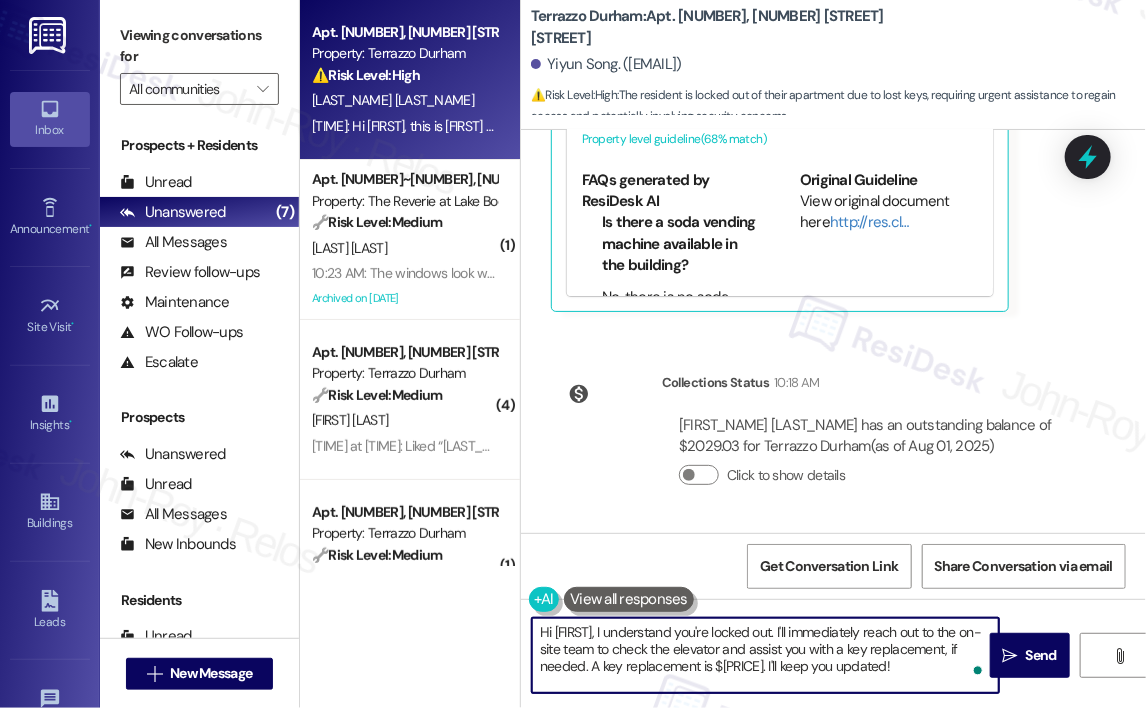 drag, startPoint x: 893, startPoint y: 667, endPoint x: 638, endPoint y: 637, distance: 256.75864 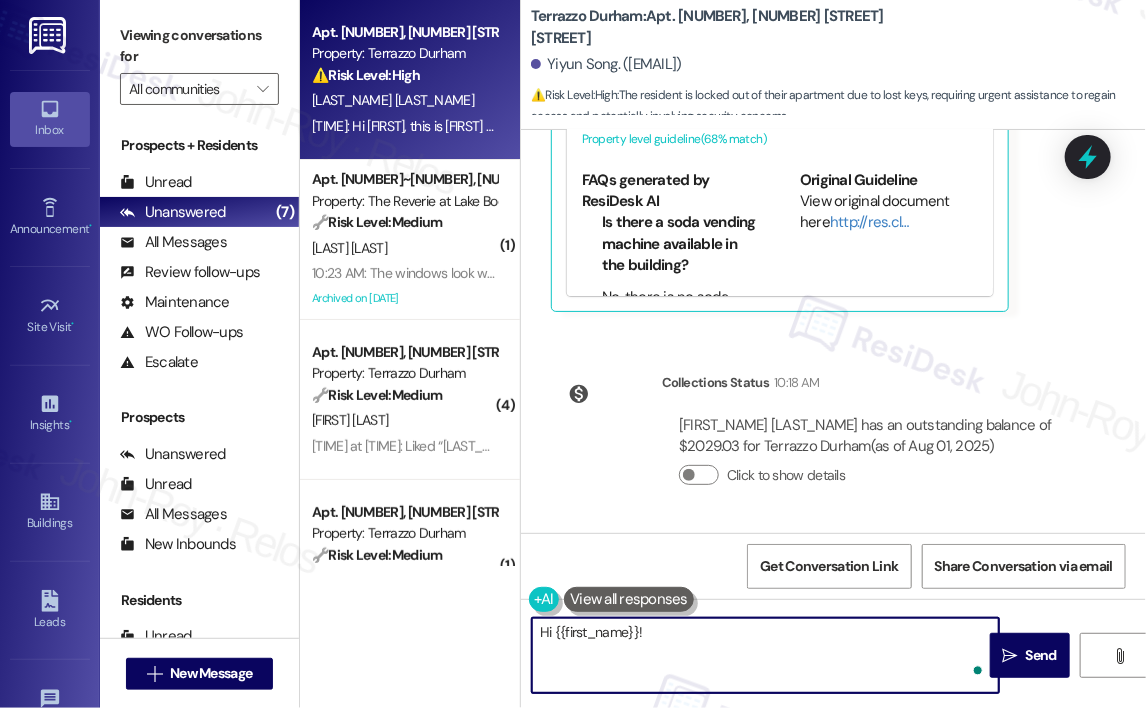 paste on "Hi Yiyun, I’m so sorry for the late reply and that you’re dealing with this! Have you already been able to get back into your apartment, or do you still need assistance checking the elevator near the mailroom or help with access? Let me know so I can follow up with the team right away." 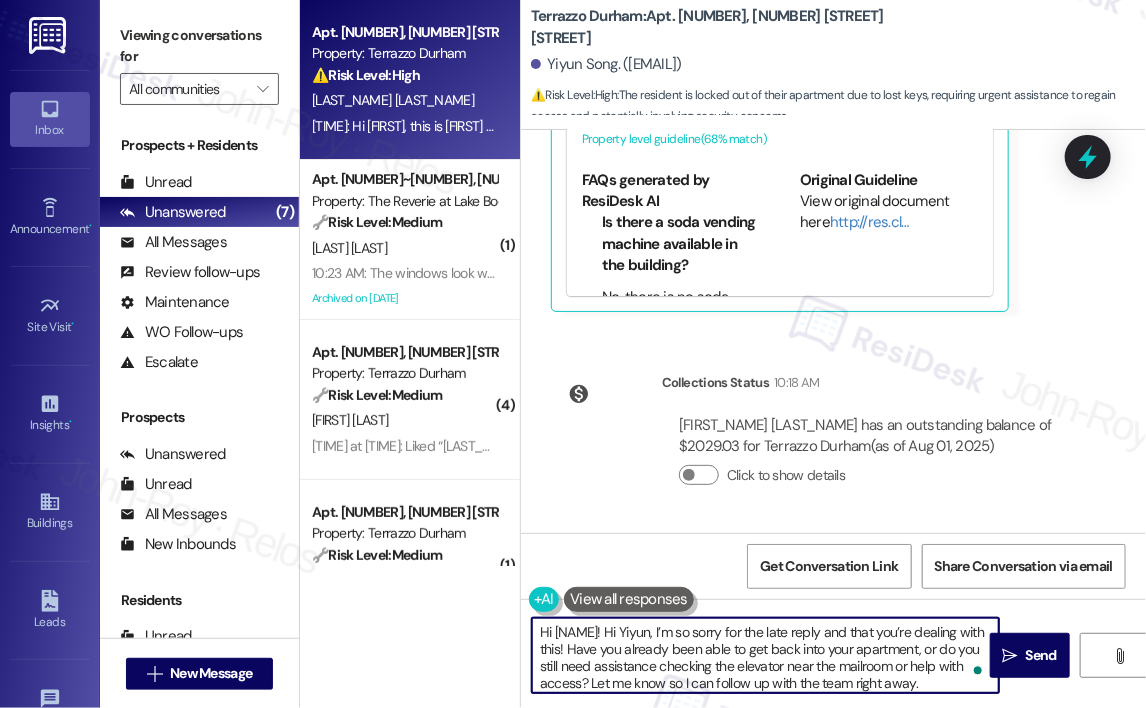 scroll, scrollTop: 16, scrollLeft: 0, axis: vertical 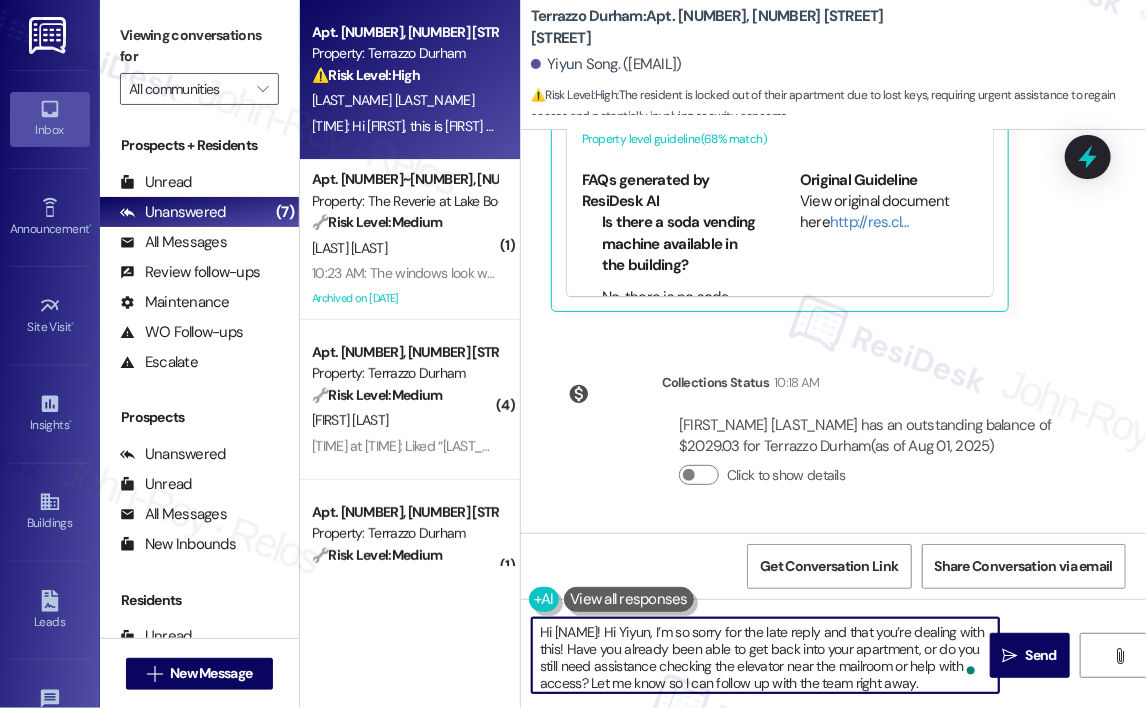 click on "Hi {{first_name}}! Hi Yiyun, I’m so sorry for the late reply and that you’re dealing with this! Have you already been able to get back into your apartment, or do you still need assistance checking the elevator near the mailroom or help with access? Let me know so I can follow up with the team right away." at bounding box center [765, 655] 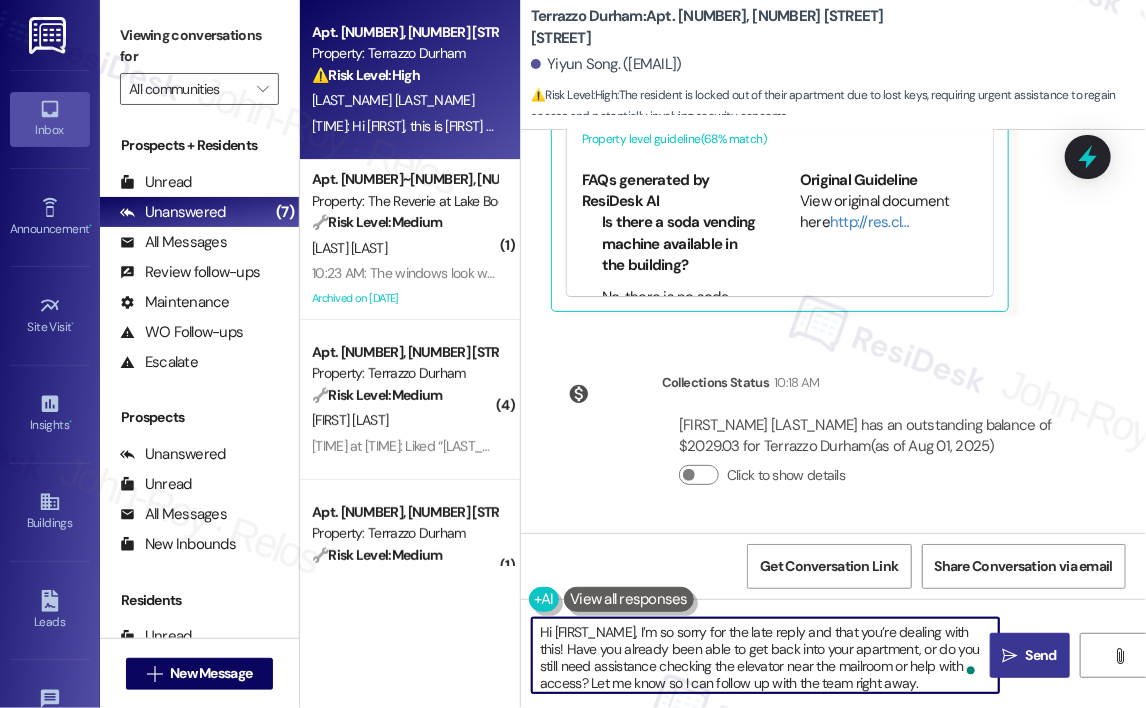 type on "Hi Yiyun, I’m so sorry for the late reply and that you’re dealing with this! Have you already been able to get back into your apartment, or do you still need assistance checking the elevator near the mailroom or help with access? Let me know so I can follow up with the team right away." 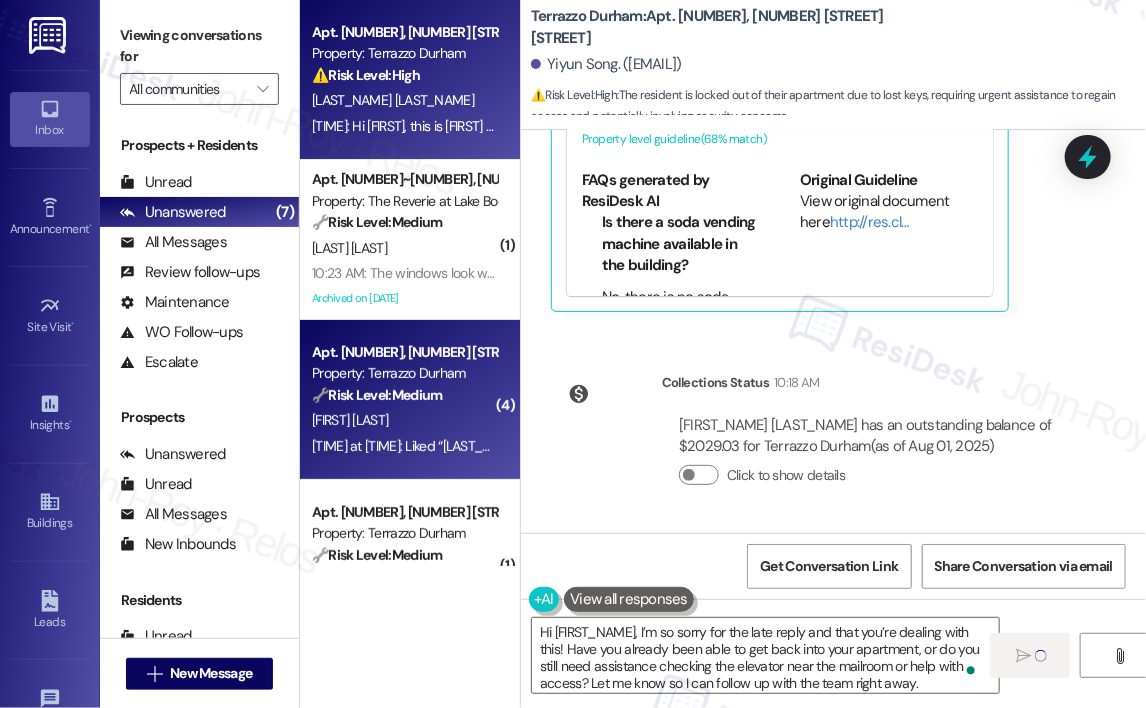 type 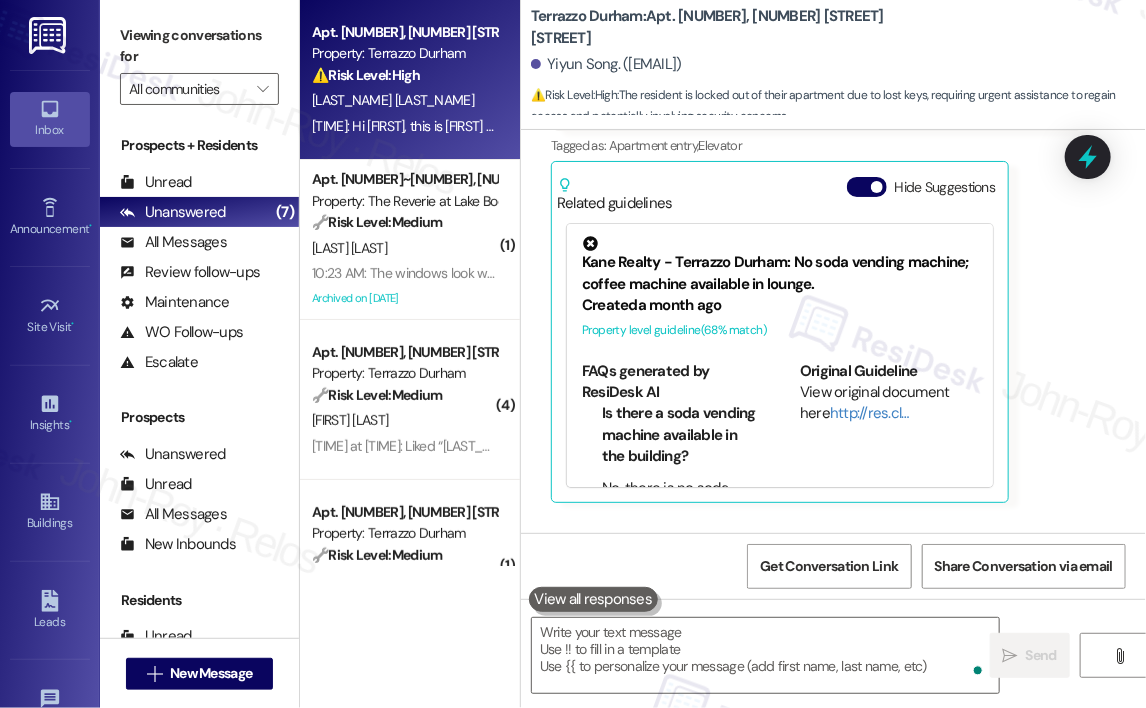 click on "Property: Terrazzo Durham" at bounding box center [404, 373] 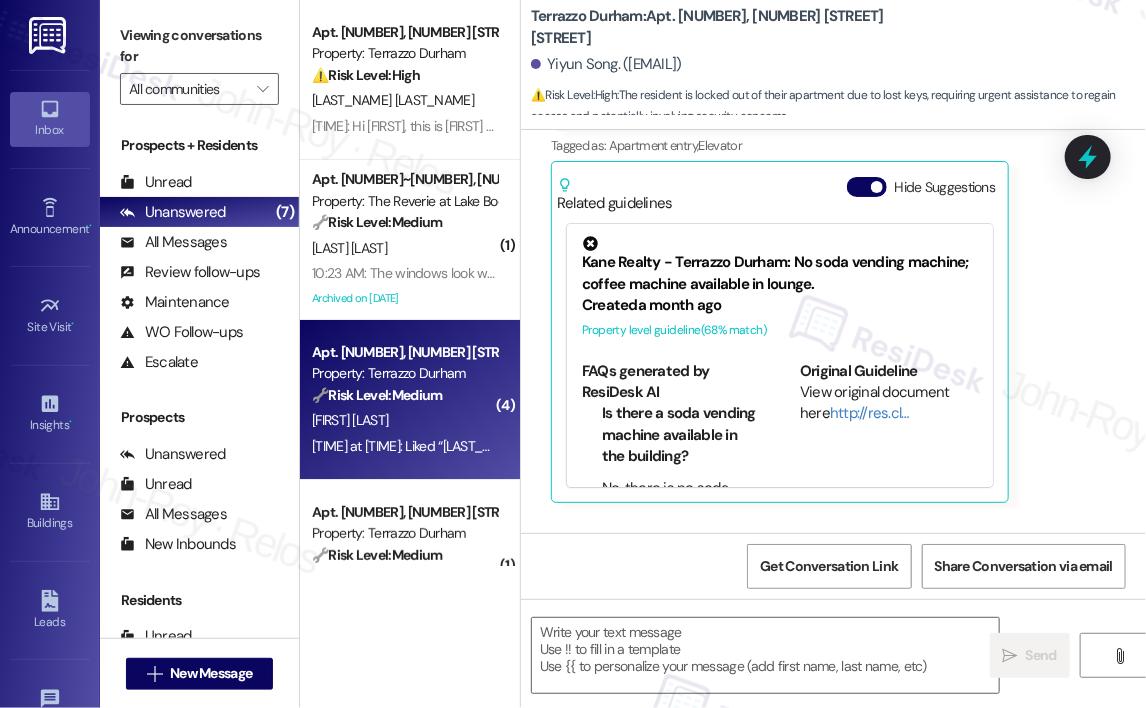 scroll, scrollTop: 2704, scrollLeft: 0, axis: vertical 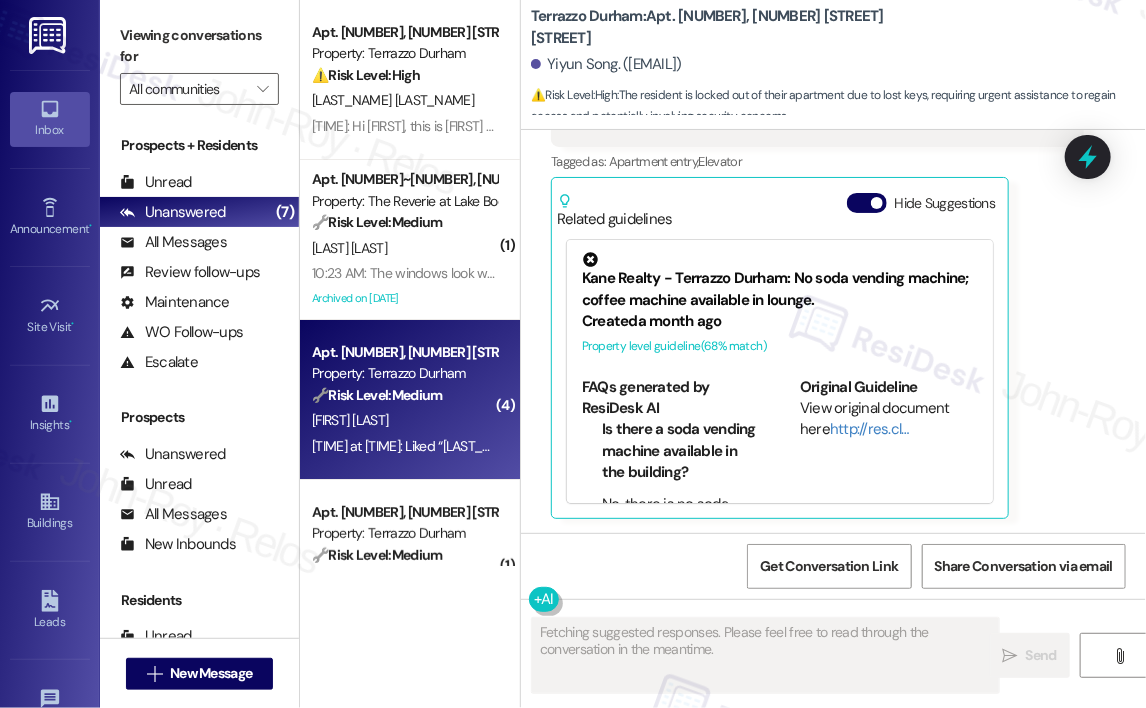 type on "Fetching suggested responses. Please feel free to read through the conversation in the meantime." 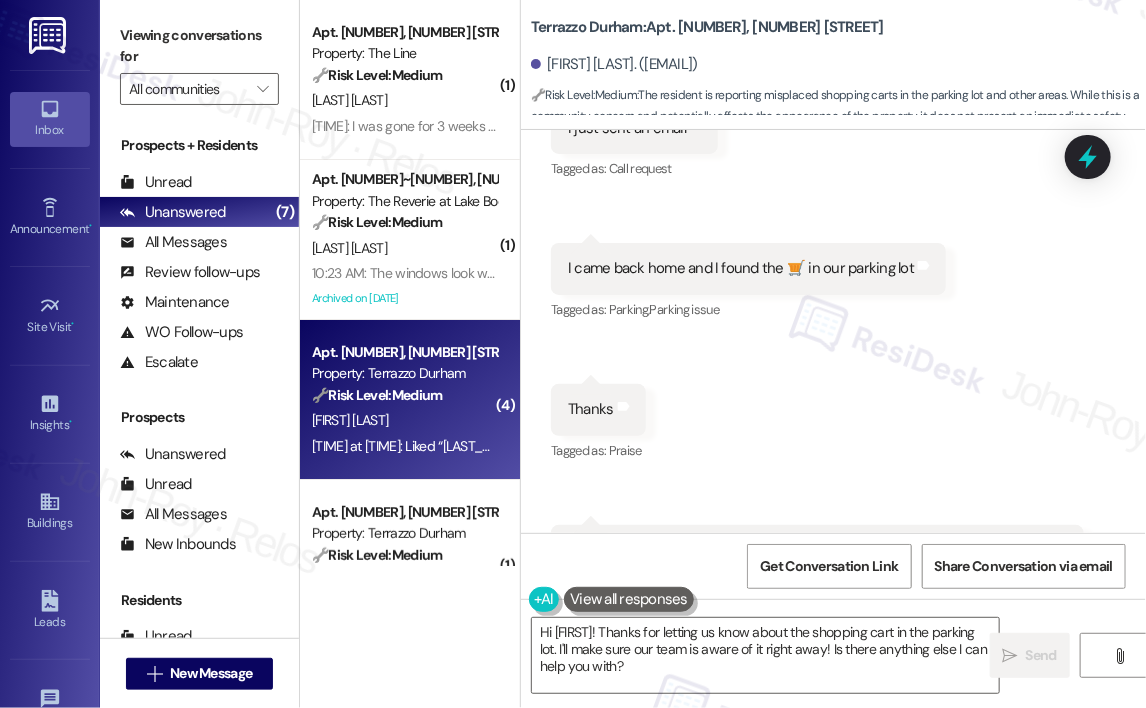scroll, scrollTop: 5372, scrollLeft: 0, axis: vertical 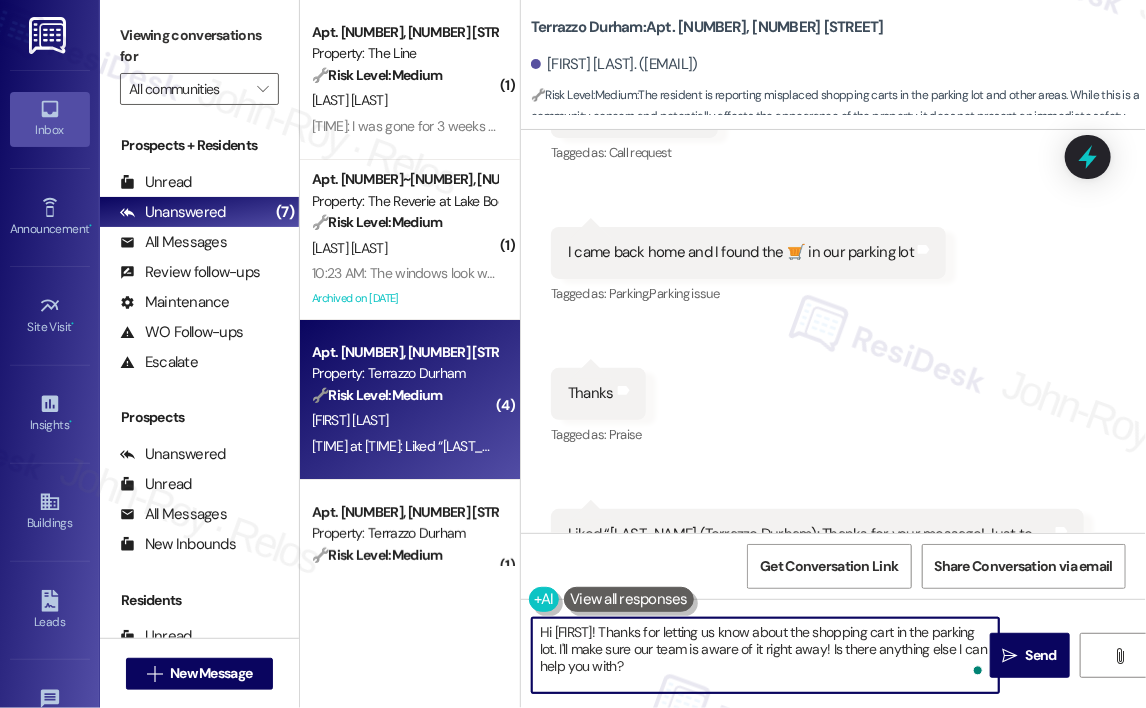 drag, startPoint x: 603, startPoint y: 647, endPoint x: 873, endPoint y: 651, distance: 270.02963 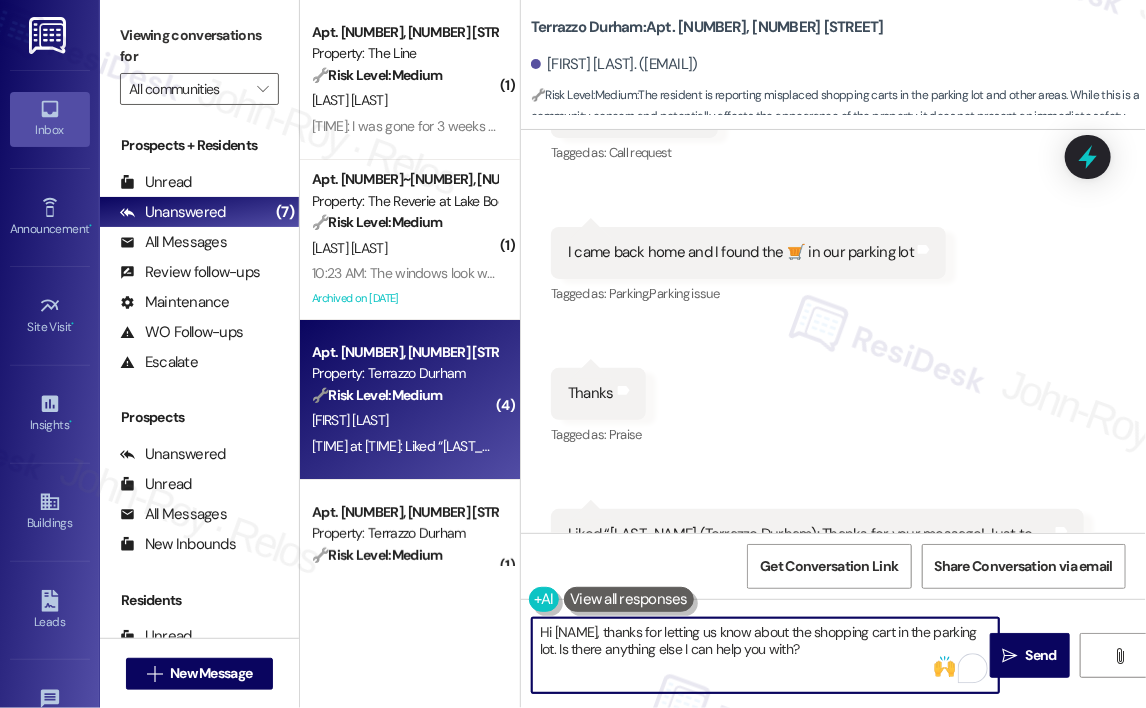 click on "Hi {{first_name}}, thanks for letting us know about the shopping cart in the parking lot. Is there anything else I can help you with?" at bounding box center (765, 655) 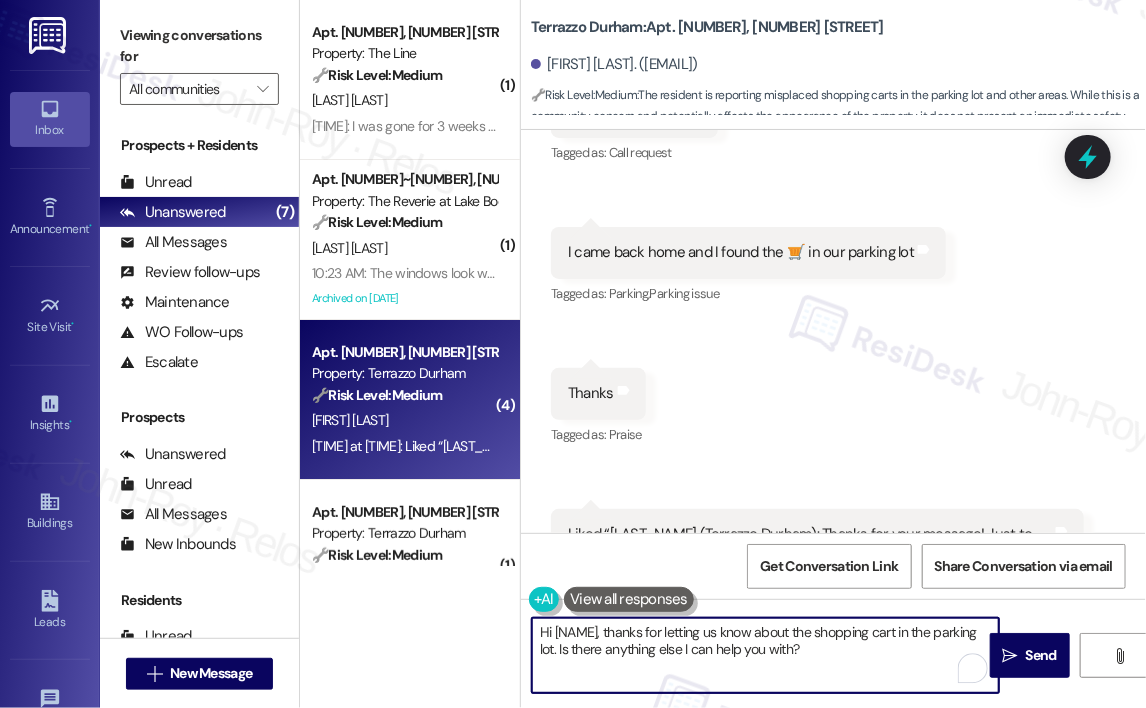 click on "Hi {{first_name}}, thanks for letting us know about the shopping cart in the parking lot. Is there anything else I can help you with?" at bounding box center (765, 655) 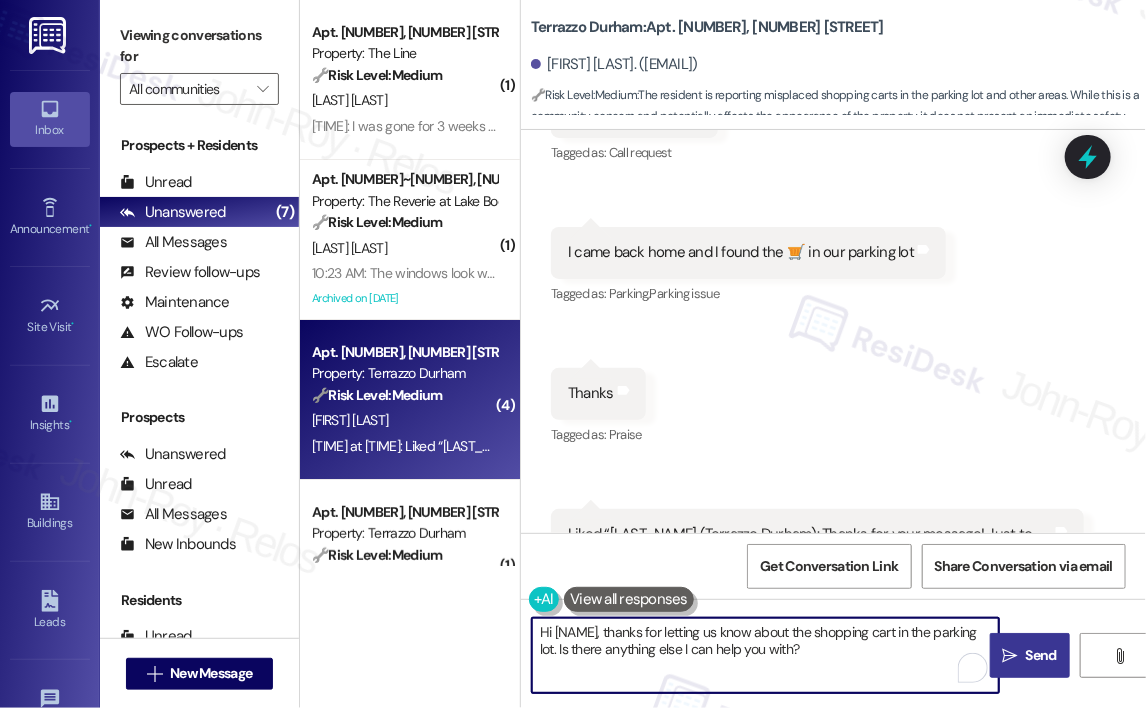 type on "Hi {{first_name}}, thanks for letting us know about the shopping cart in the parking lot. Is there anything else I can help you with?" 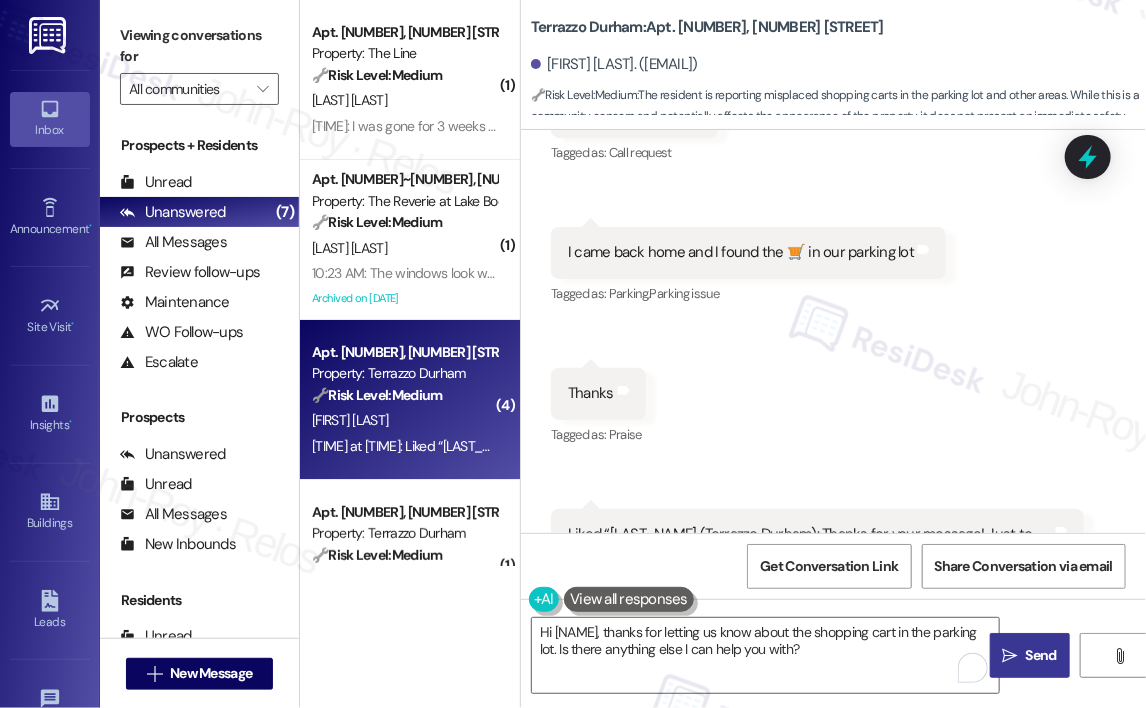 click on "Send" at bounding box center [1041, 655] 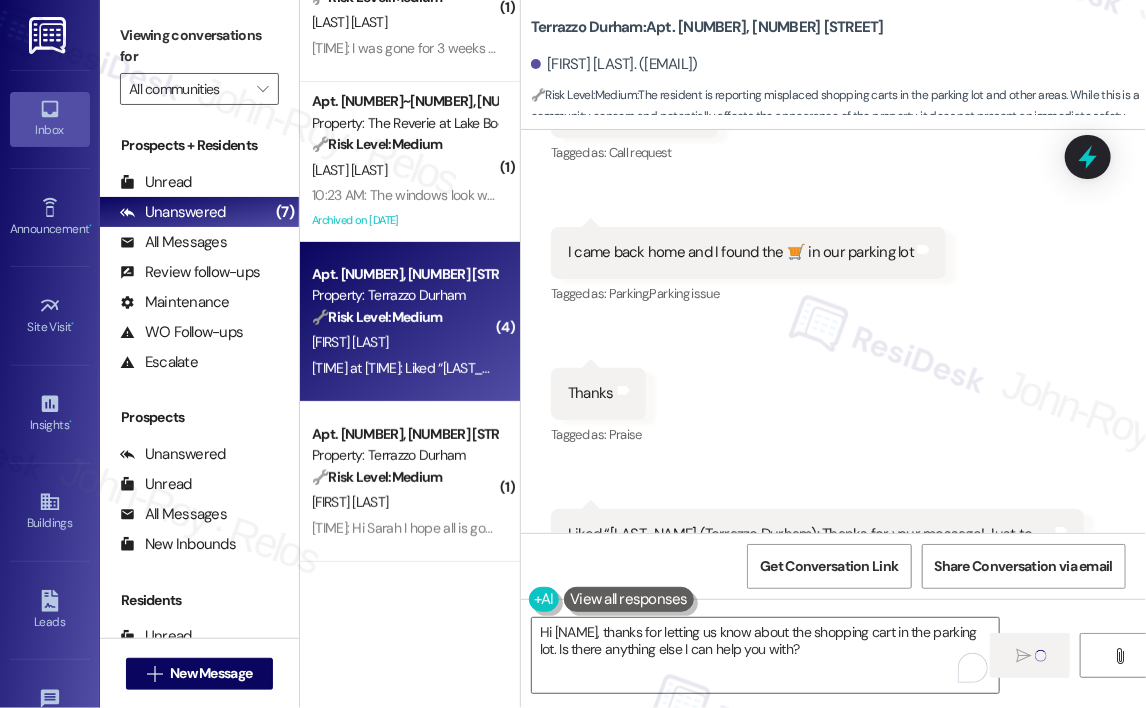 scroll, scrollTop: 100, scrollLeft: 0, axis: vertical 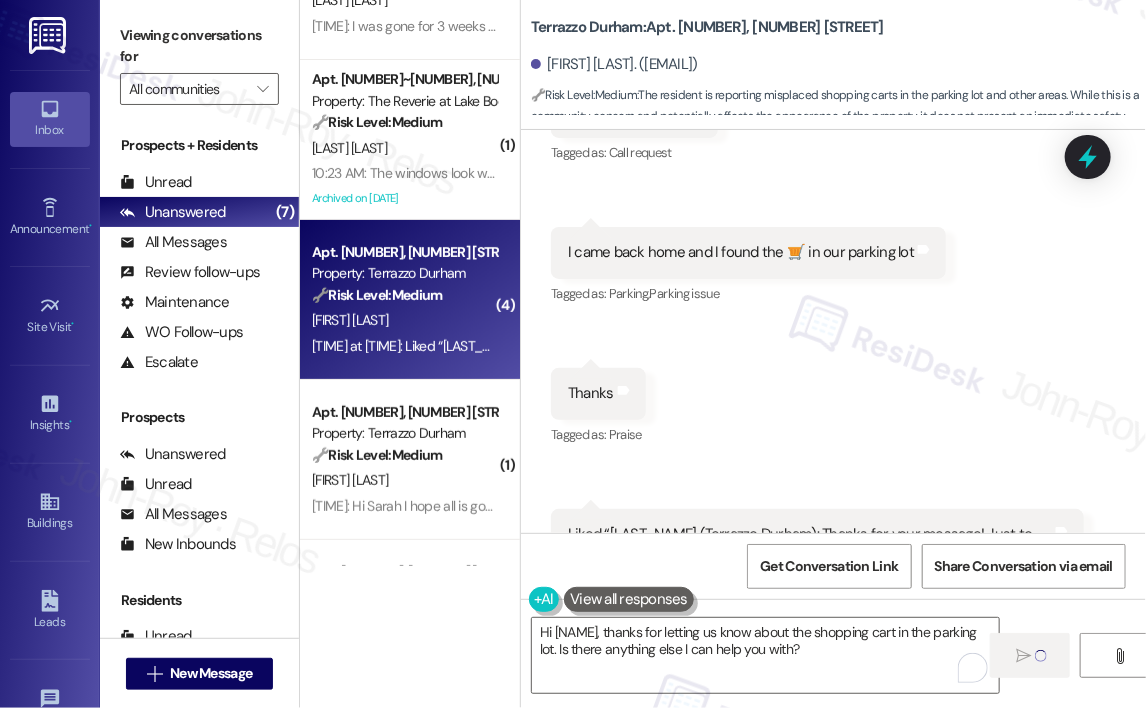 type 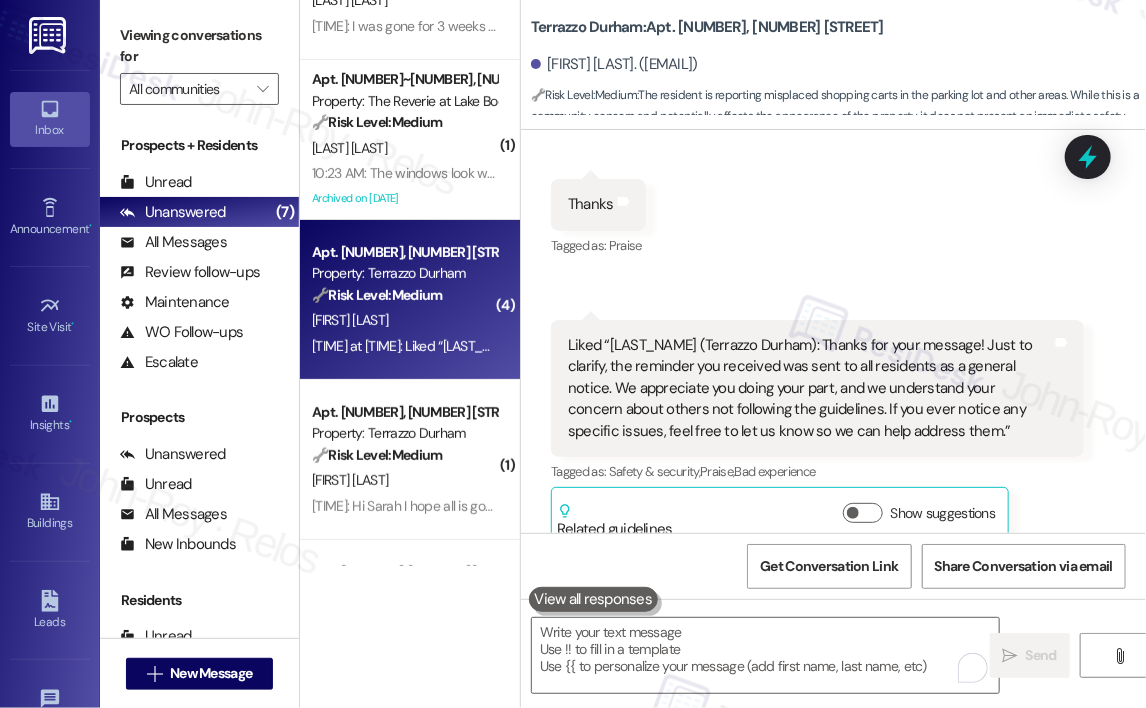 scroll, scrollTop: 5565, scrollLeft: 0, axis: vertical 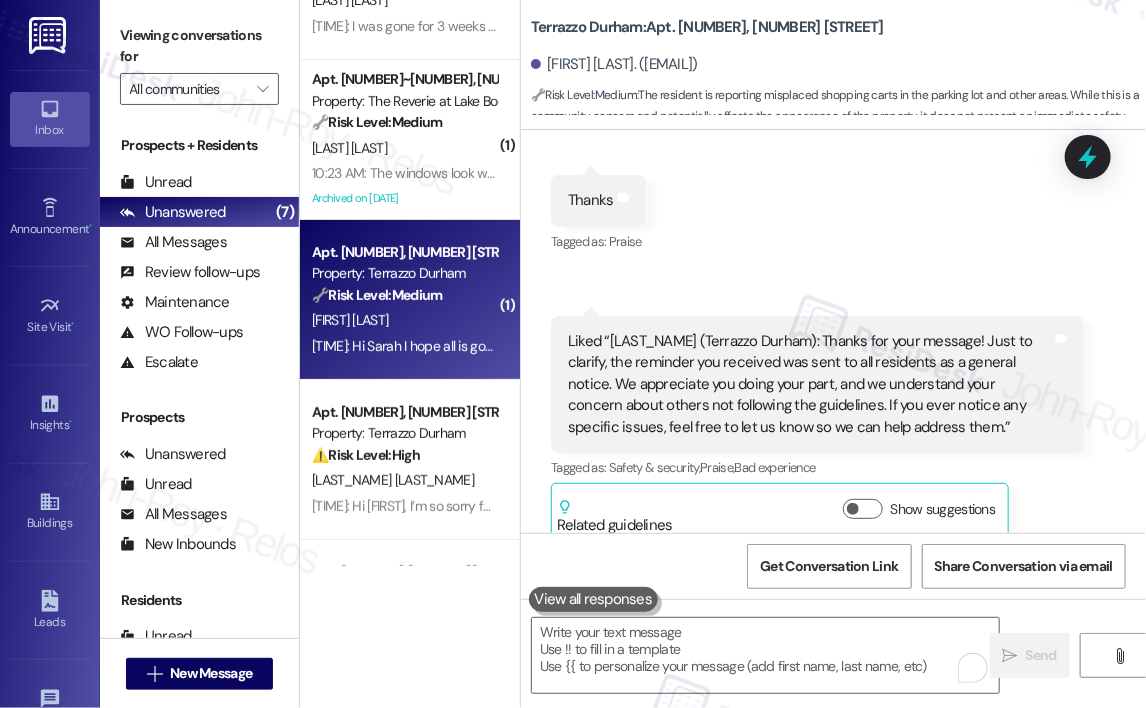click on "[LAST_NAME] [LAST_NAME]" at bounding box center (404, 320) 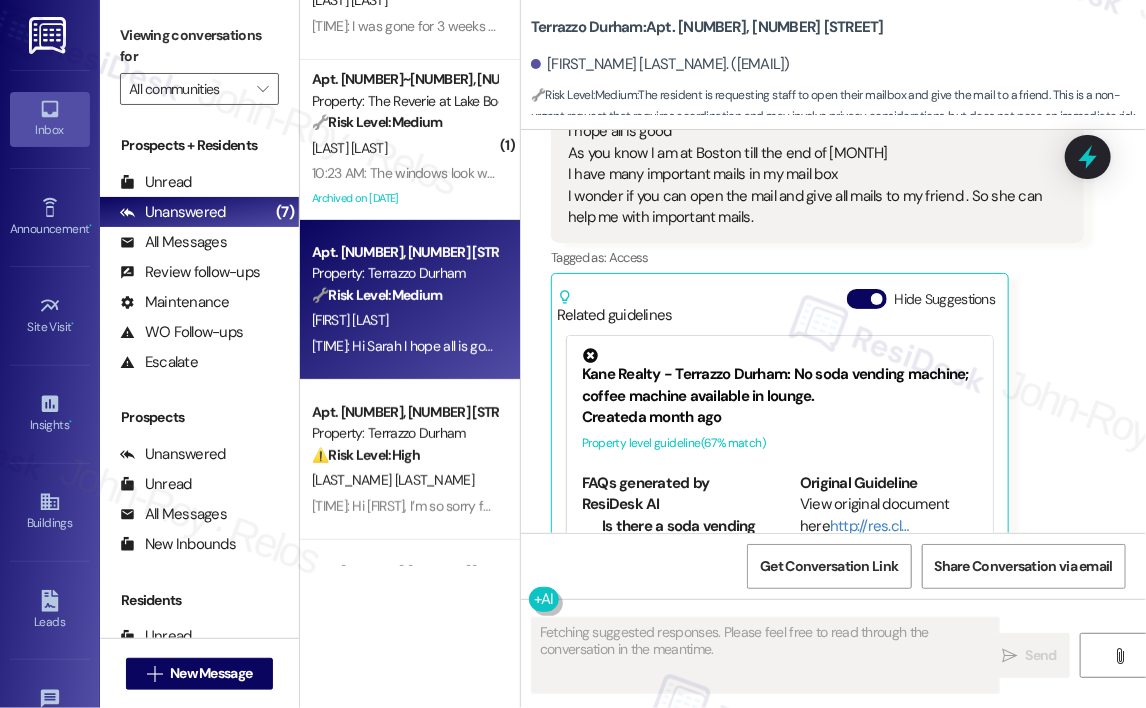 scroll, scrollTop: 3846, scrollLeft: 0, axis: vertical 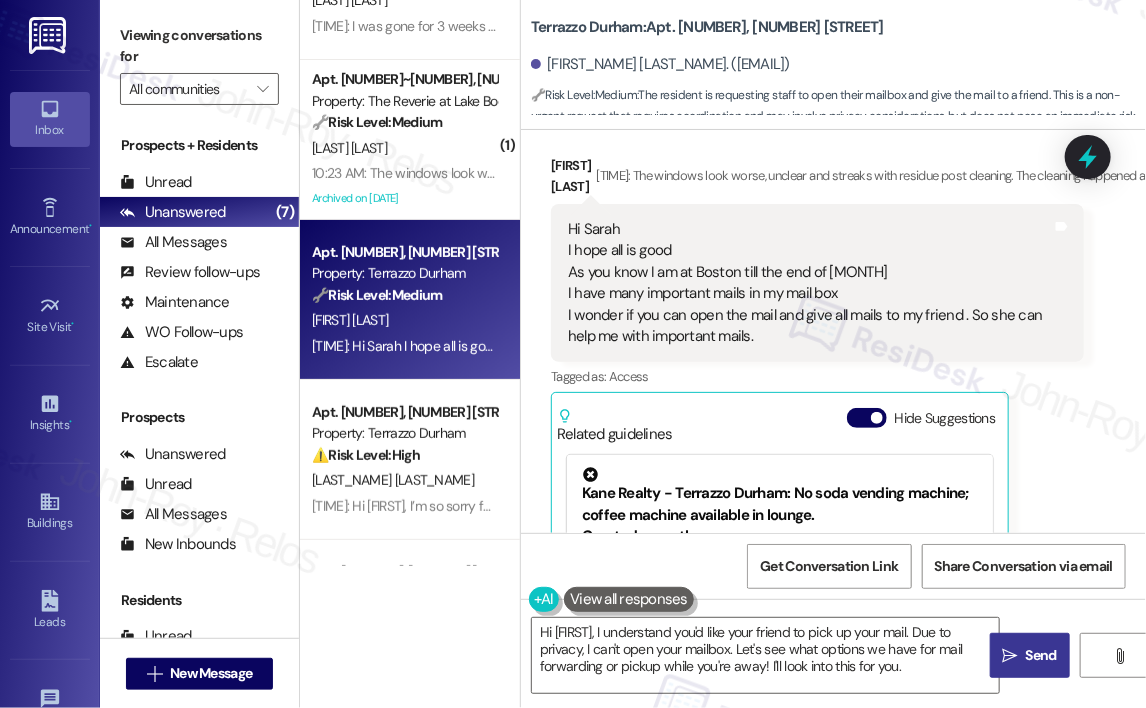 click on "Hi Sarah
I hope all is good
As you know I am at Boston till the end of August
I have many important mails in my mail box
I wonder if you can open the mail and give all mails to my friend . So she can help me with important mails." at bounding box center [810, 283] 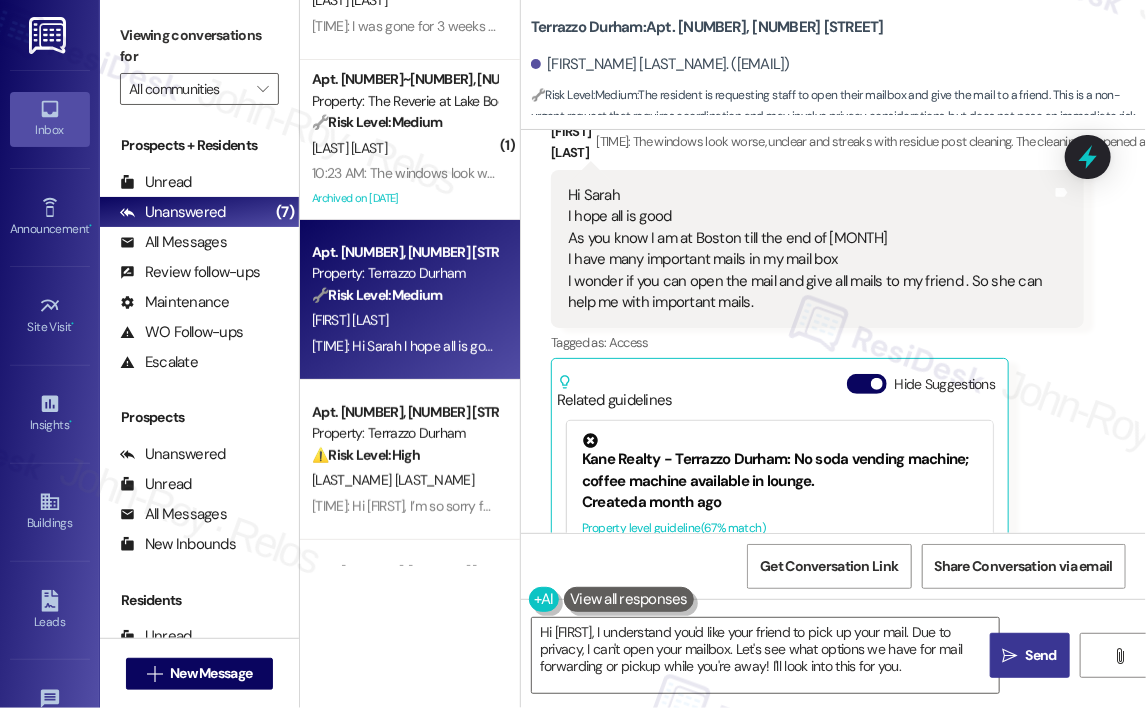 scroll, scrollTop: 3846, scrollLeft: 0, axis: vertical 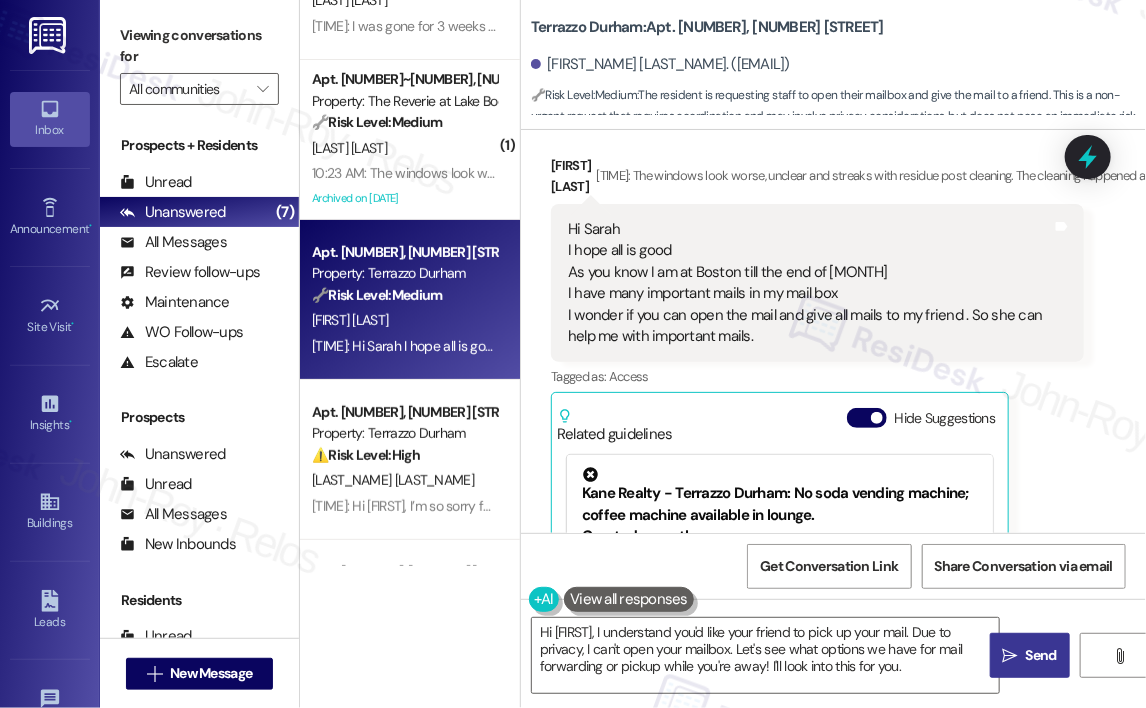 click on "Hi Sarah
I hope all is good
As you know I am at Boston till the end of August
I have many important mails in my mail box
I wonder if you can open the mail and give all mails to my friend . So she can help me with important mails." at bounding box center [810, 283] 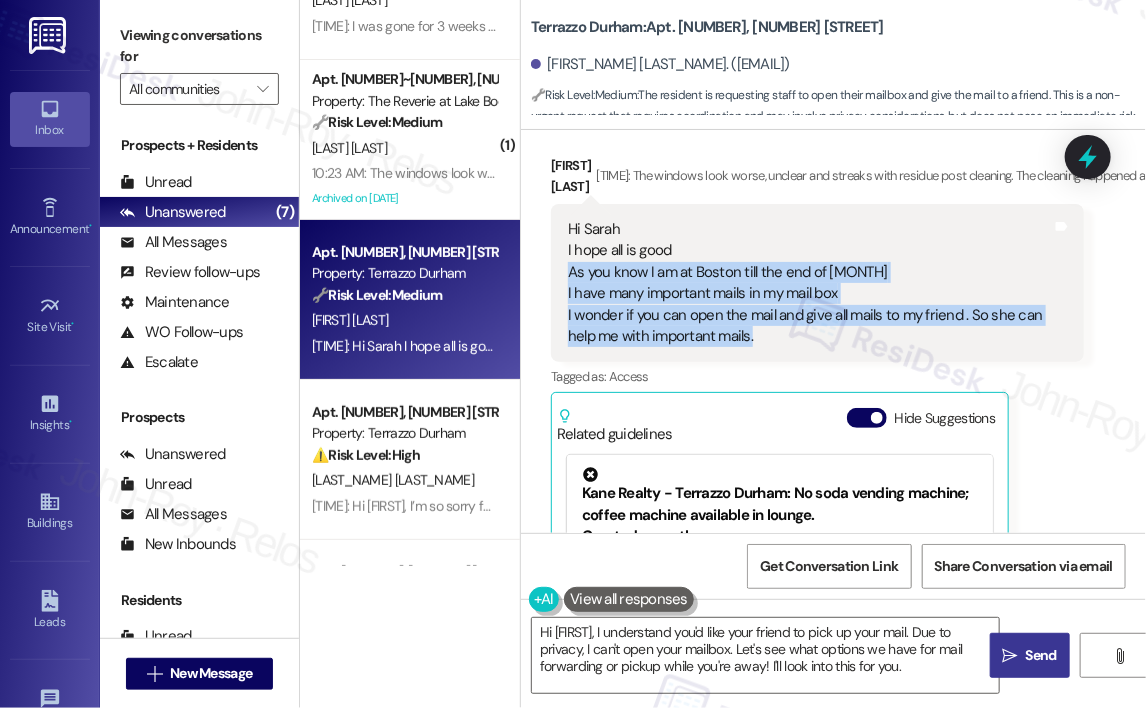 drag, startPoint x: 772, startPoint y: 311, endPoint x: 569, endPoint y: 259, distance: 209.55429 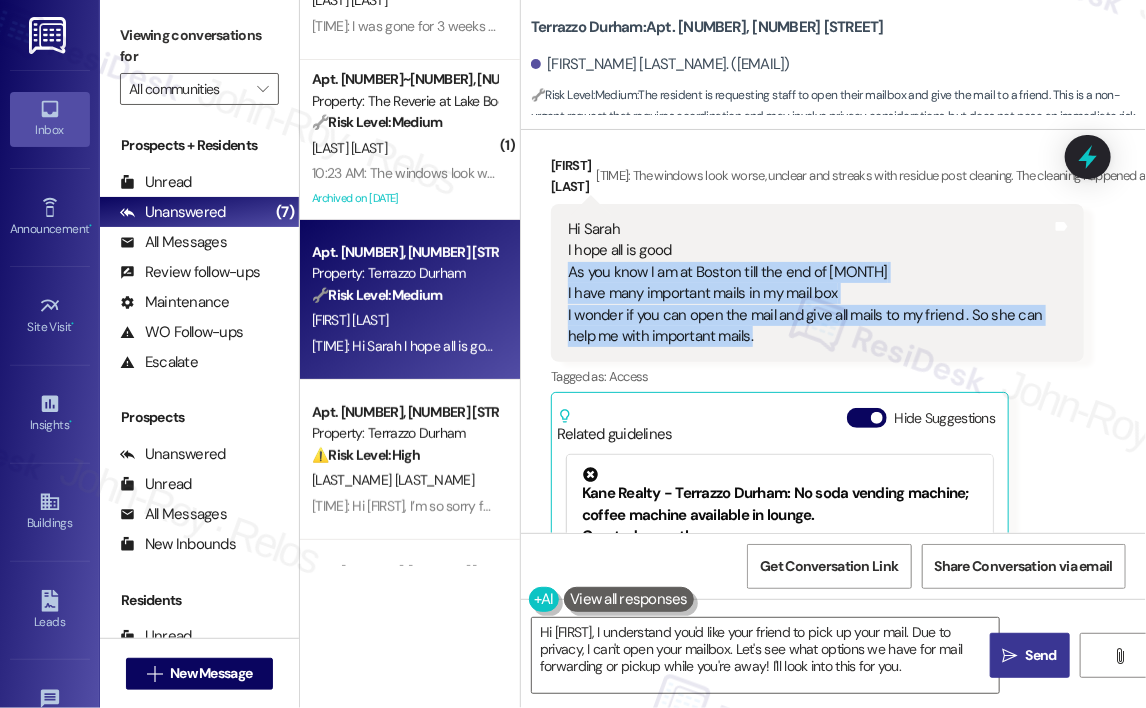 copy on "As you know I am at Boston till the end of August
I have many important mails in my mail box
I wonder if you can open the mail and give all mails to my friend . So she can help me with important mails." 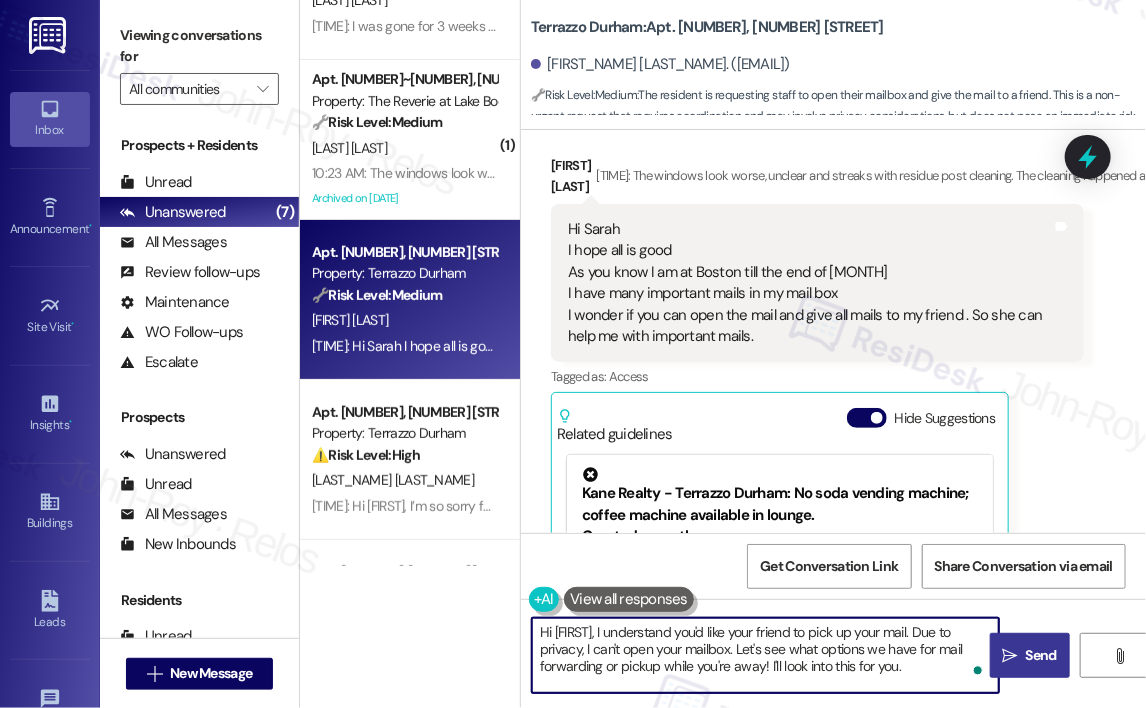 drag, startPoint x: 912, startPoint y: 668, endPoint x: 640, endPoint y: 639, distance: 273.5416 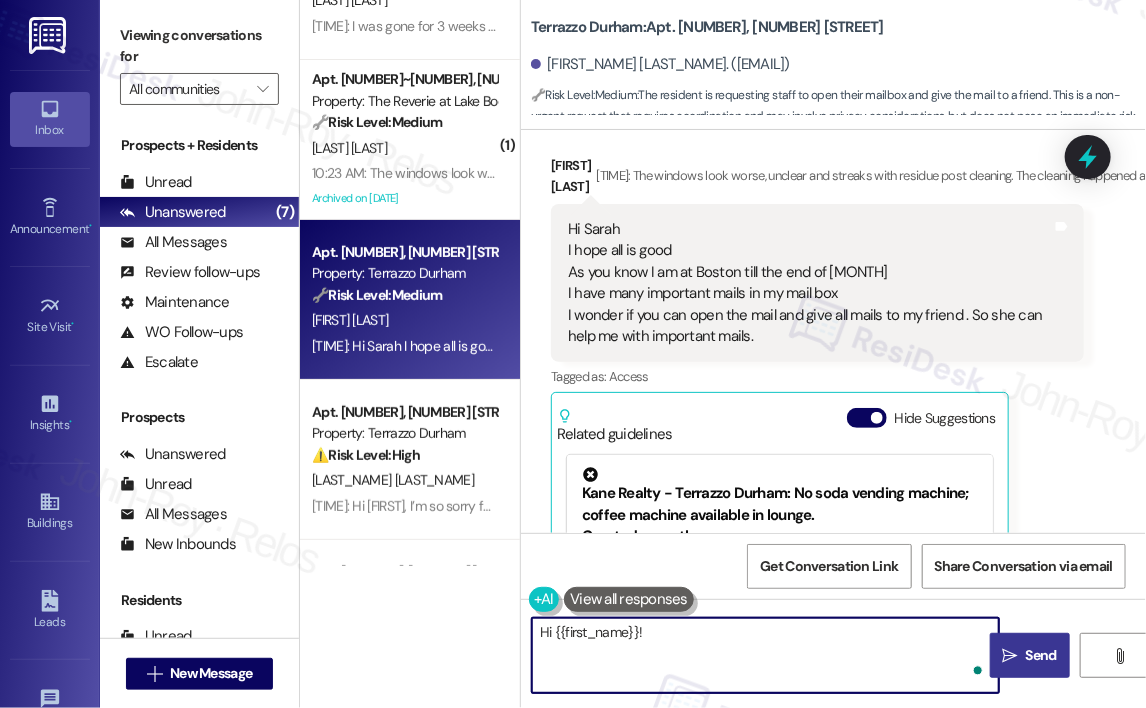 paste on "Thanks for your message! Just to clarify, are you requesting that the team open your mailbox and hand over all mail inside to your friend on your behalf? If so, could you please provide your friend’s full name and let us know if they’ll be coming by the office or if you’d like us to coordinate another way? I’ll check with the team to see what can be arranged." 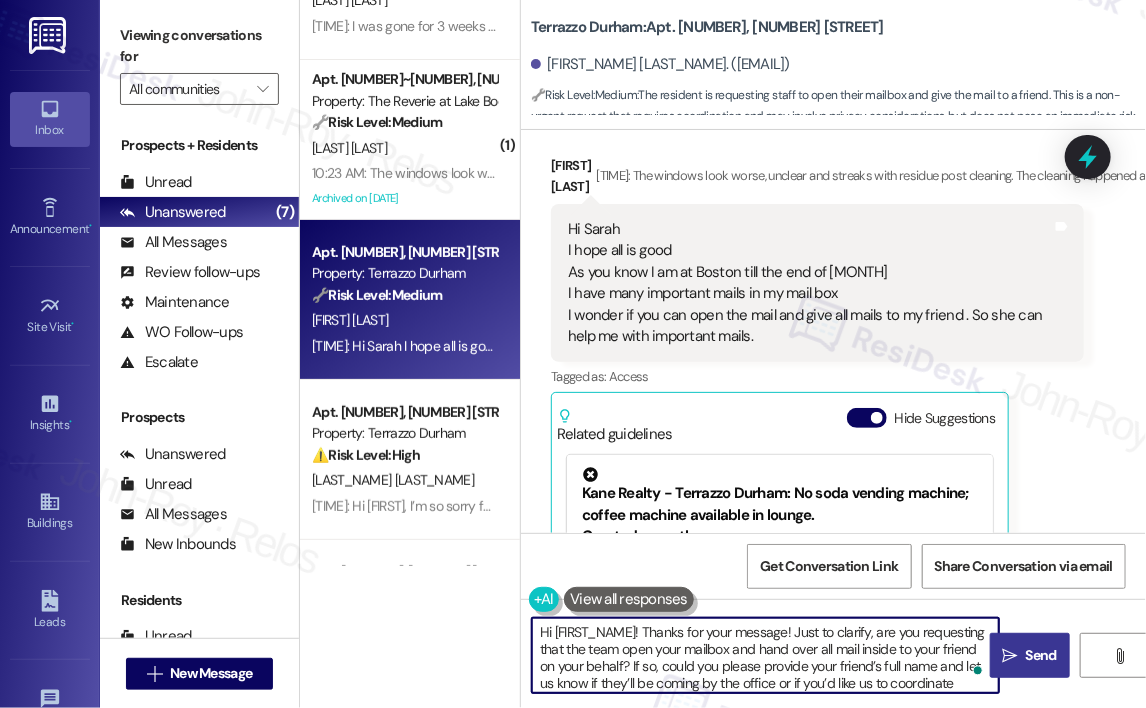 scroll, scrollTop: 16, scrollLeft: 0, axis: vertical 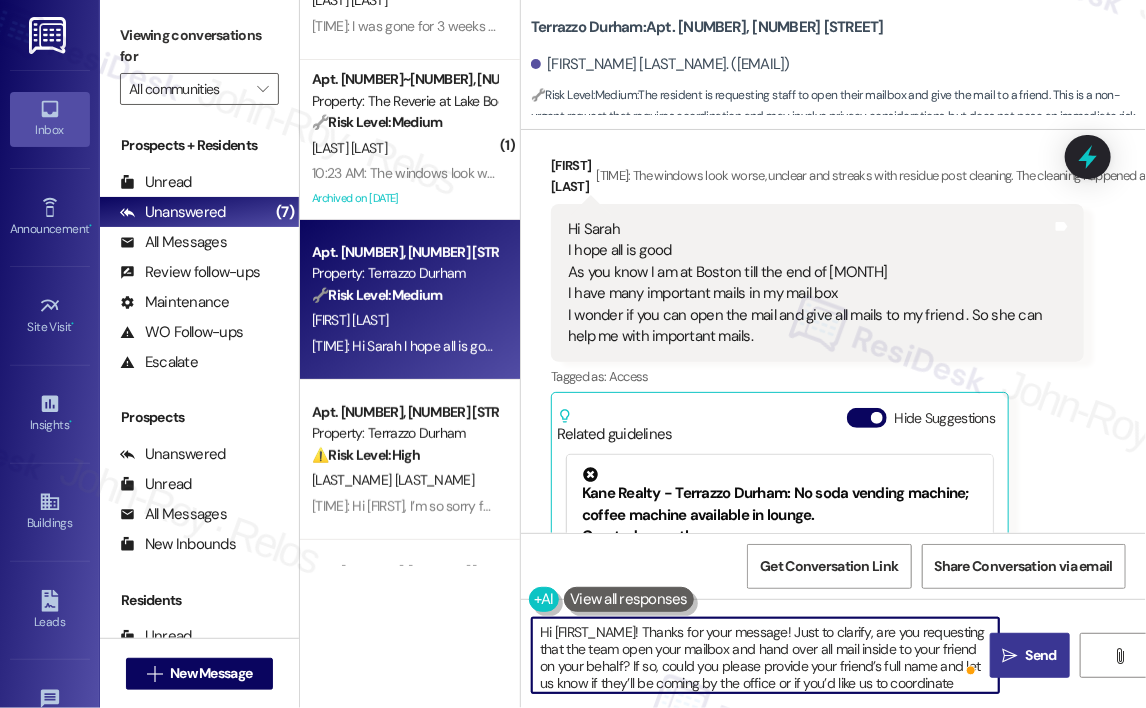 type on "Hi {{first_name}}! Thanks for your message! Just to clarify, are you requesting that the team open your mailbox and hand over all mail inside to your friend on your behalf? If so, could you please provide your friend’s full name and let us know if they’ll be coming by the office or if you’d like us to coordinate another way? I’ll check with the team to see what can be arranged." 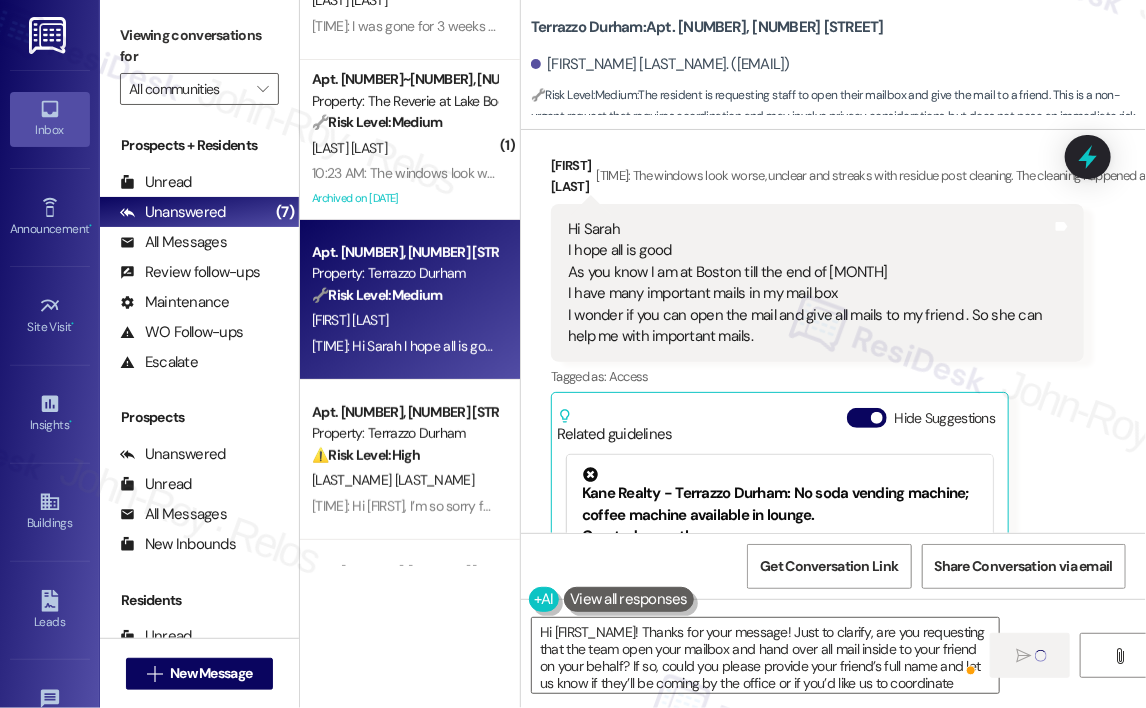 type 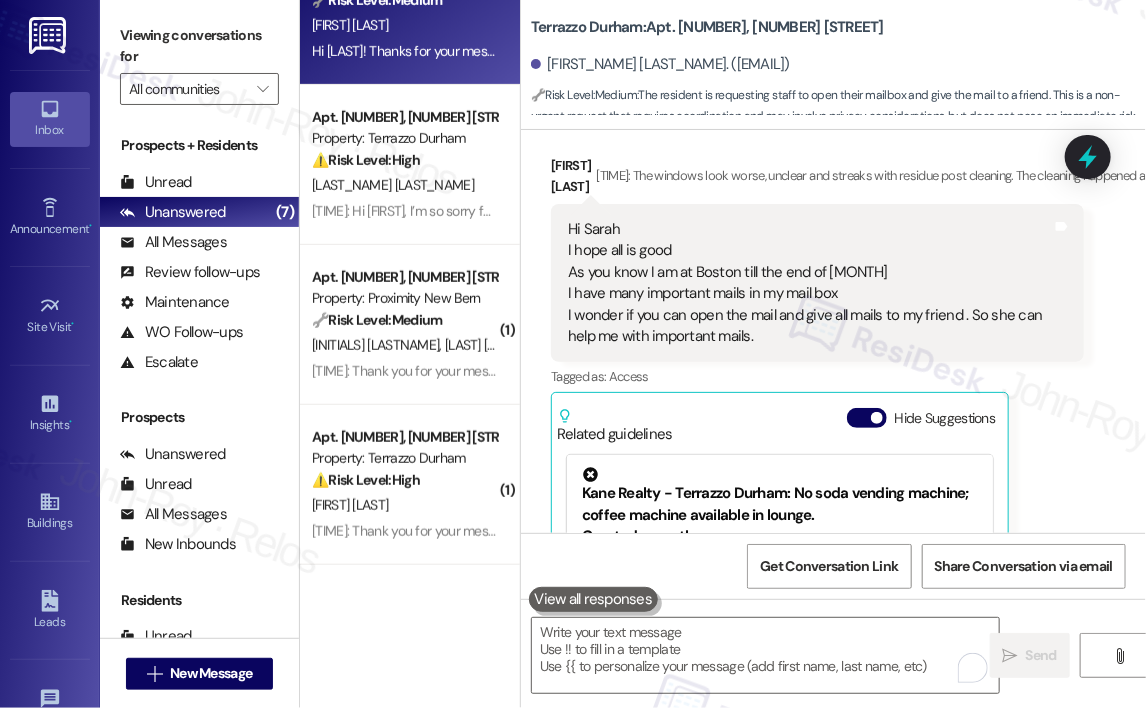 scroll, scrollTop: 400, scrollLeft: 0, axis: vertical 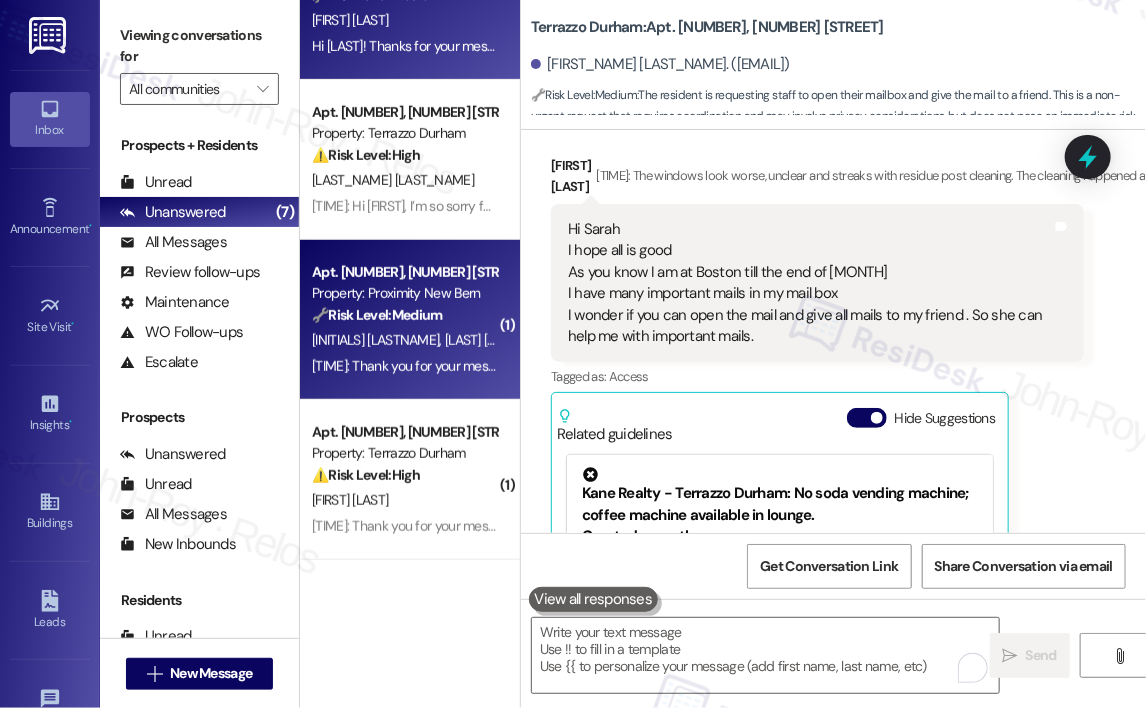 click on "10:41 AM: Thank you for your message. Our offices are currently closed, but we will contact you when we resume operations. For emergencies, please contact your emergency number (252) 486-6656. 10:41 AM: Thank you for your message. Our offices are currently closed, but we will contact you when we resume operations. For emergencies, please contact your emergency number (252) 486-6656." at bounding box center (866, 366) 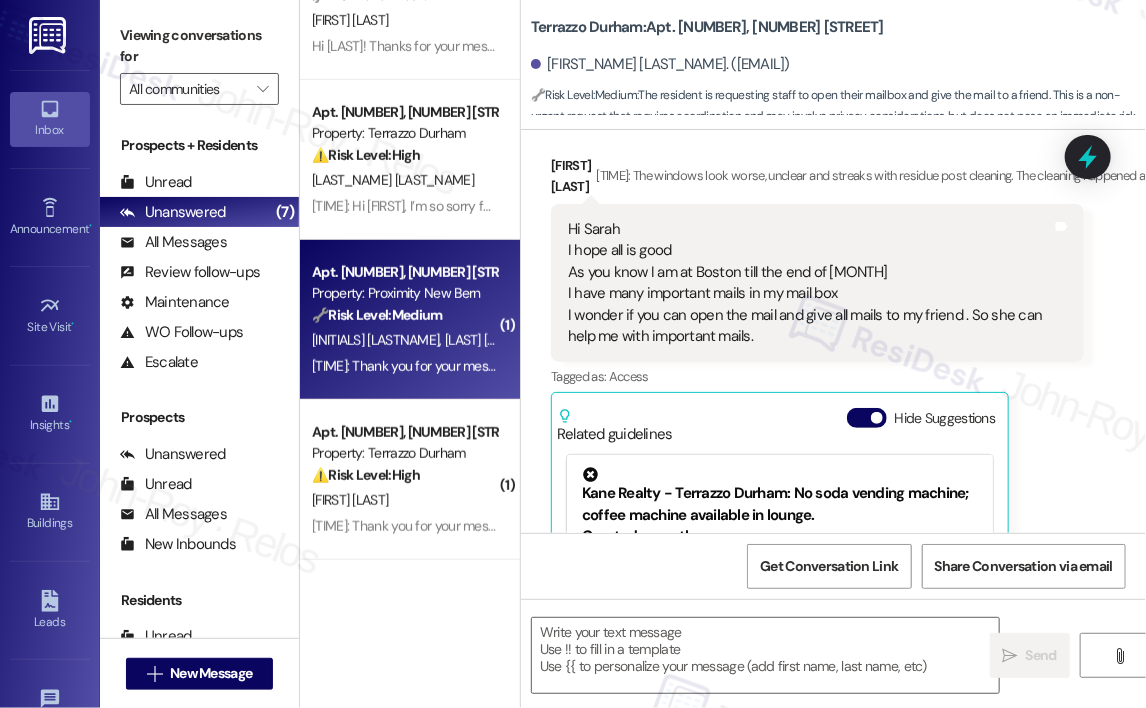 type on "Fetching suggested responses. Please feel free to read through the conversation in the meantime." 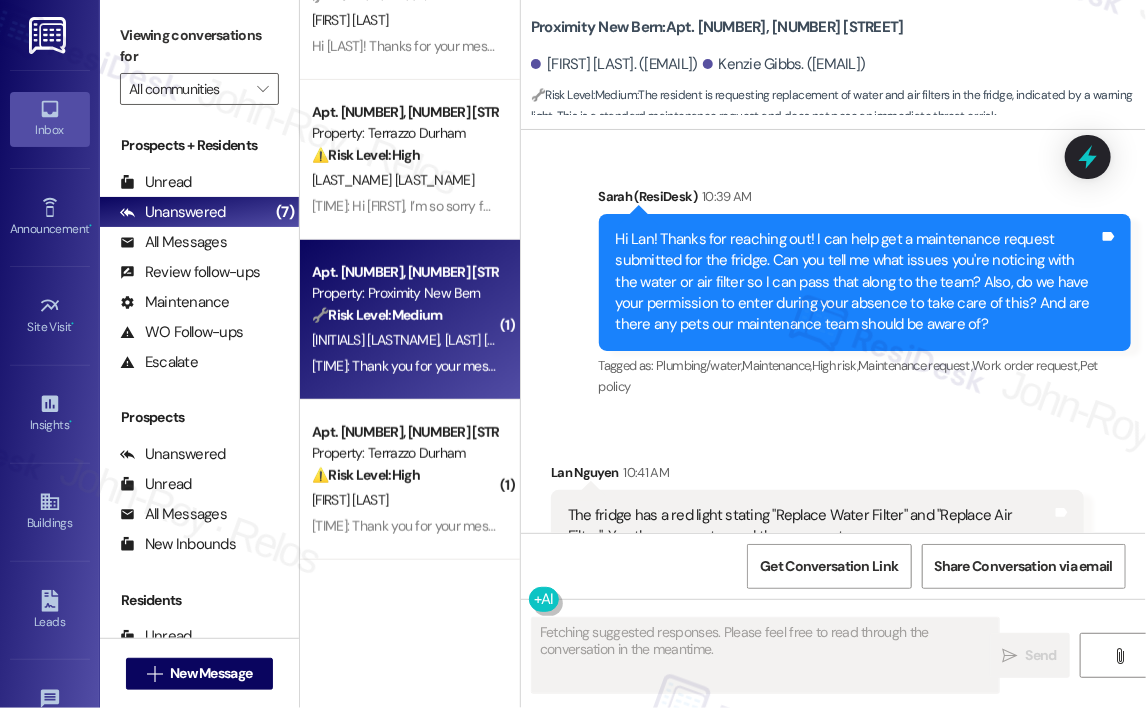 scroll, scrollTop: 3369, scrollLeft: 0, axis: vertical 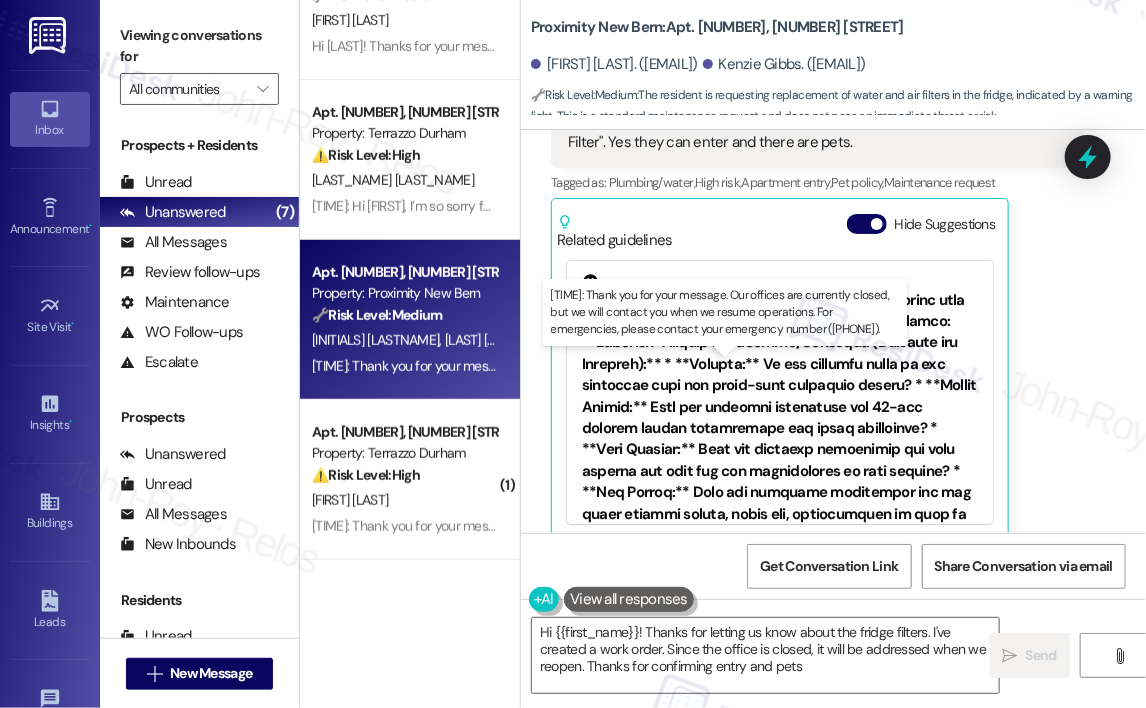 type on "Hi {{first_name}}! Thanks for letting us know about the fridge filters. I've created a work order. Since the office is closed, it will be addressed when we reopen. Thanks for confirming entry and pets!" 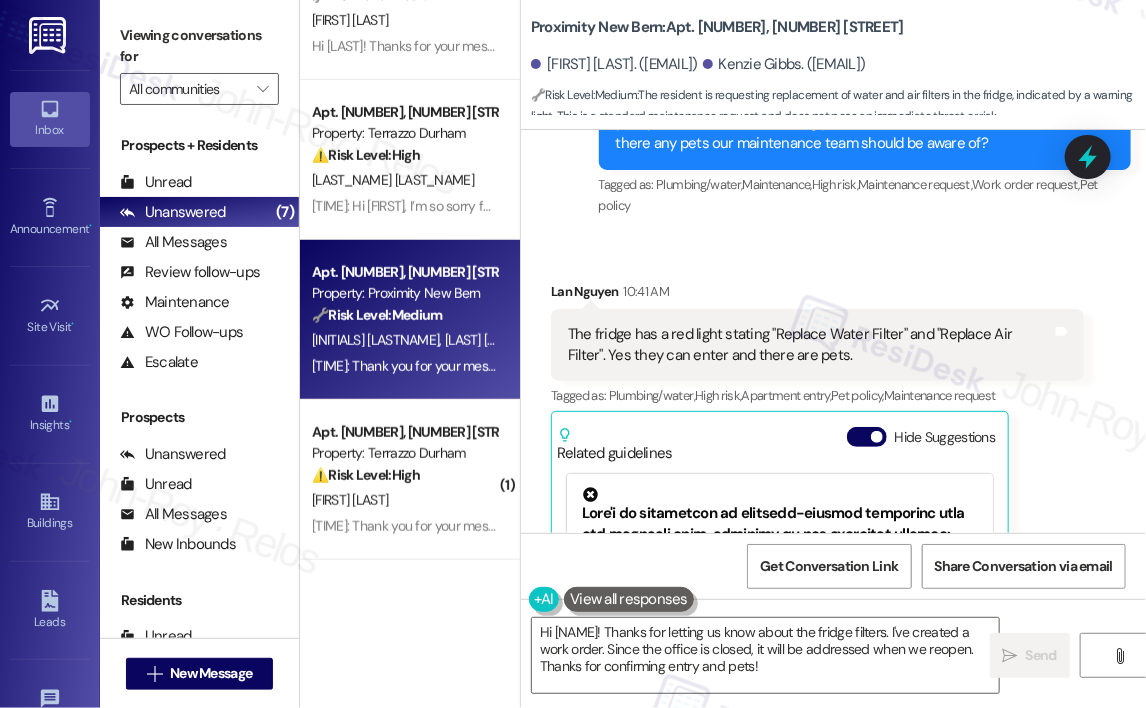 scroll, scrollTop: 3069, scrollLeft: 0, axis: vertical 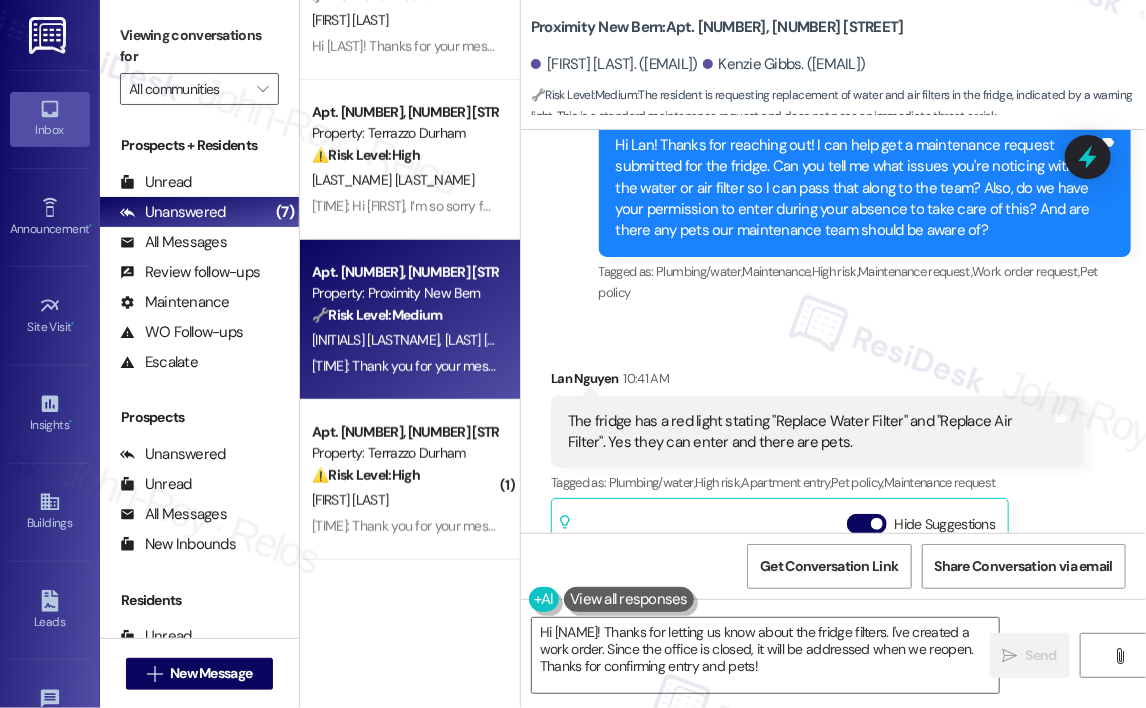 click on "Received via SMS Lan Nguyen 10:41 AM The fridge has a red light stating "Replace Water Filter" and "Replace Air Filter". Yes they can enter and there are pets. Tags and notes Tagged as:   Plumbing/water ,  Click to highlight conversations about Plumbing/water High risk ,  Click to highlight conversations about High risk Apartment entry ,  Click to highlight conversations about Apartment entry Pet policy ,  Click to highlight conversations about Pet policy Maintenance request Click to highlight conversations about Maintenance request  Related guidelines Hide Suggestions Created  5 months ago Property level guideline  ( 68 % match) FAQs generated by ResiDesk AI What is the phone number for emergency work orders? For emergency work orders, call the office phone number (252) 250-1760 and follow the prompt. How many days' notice do I need to give before moving out? A 60 days' notice is required in writing prior to your lease expiration date. What is the fine for having my dog off-leash or in amenity spaces?  ( 68" at bounding box center (817, 604) 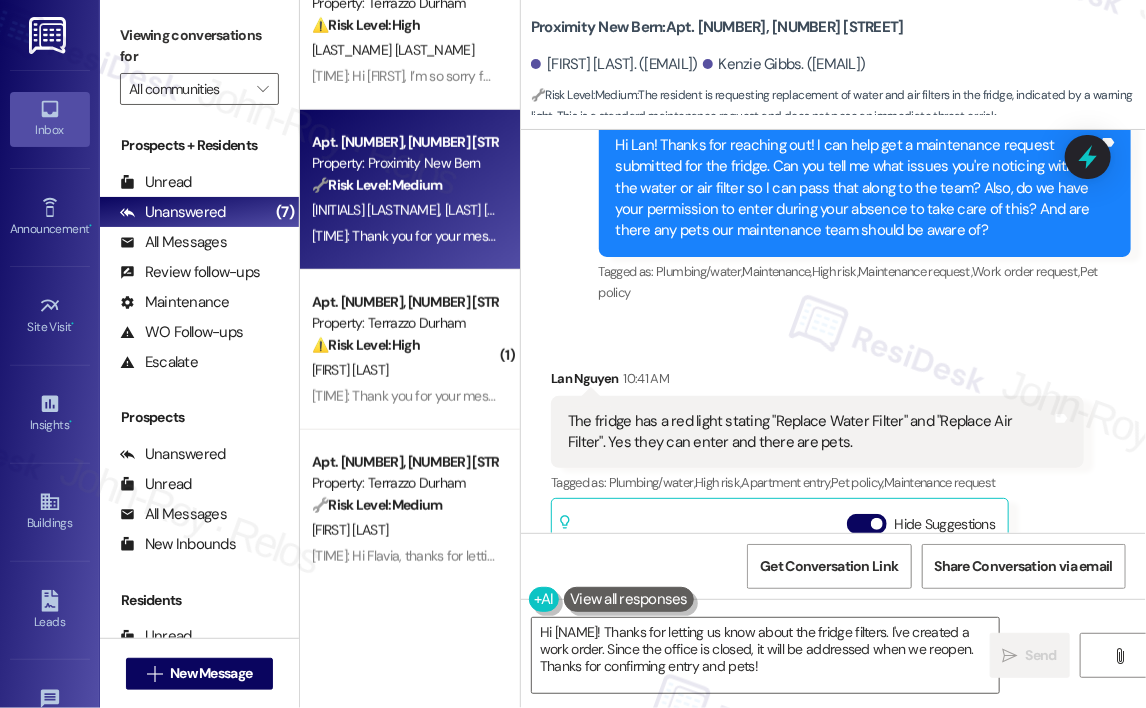 scroll, scrollTop: 553, scrollLeft: 0, axis: vertical 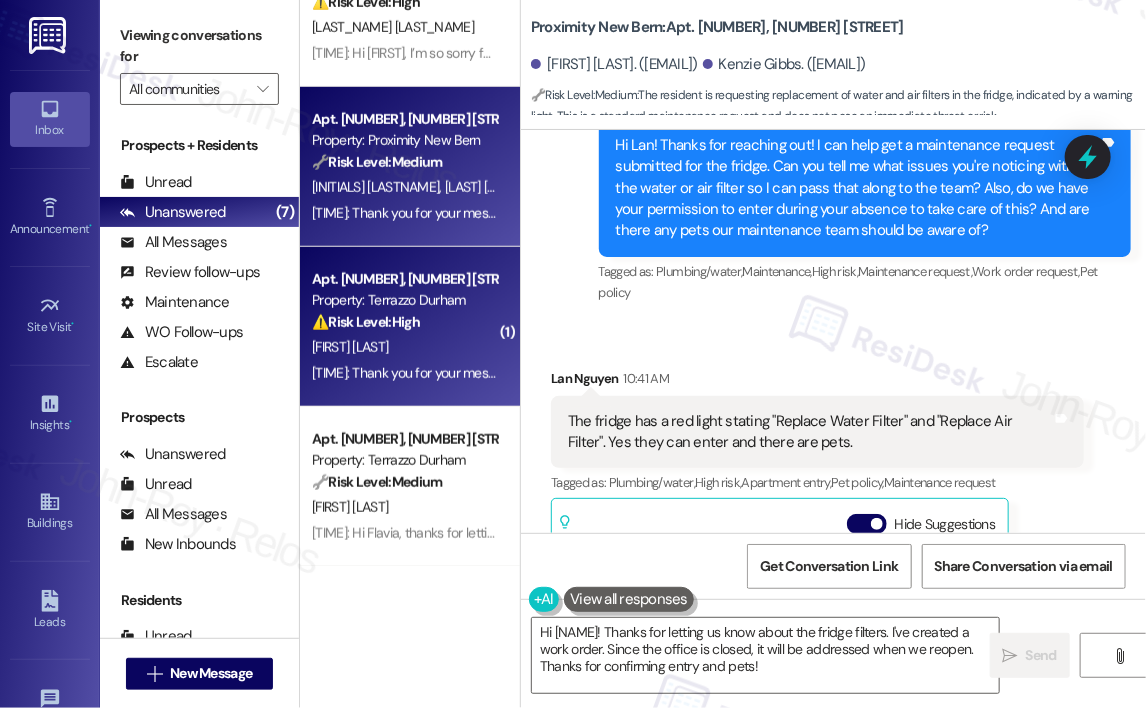 click on "7:47 AM: Thank you for your message. Our offices are currently closed, but we will contact you when we resume operations. For emergencies, please contact your emergency number (984) 368-4521. 7:47 AM: Thank you for your message. Our offices are currently closed, but we will contact you when we resume operations. For emergencies, please contact your emergency number (984) 368-4521." at bounding box center [866, 373] 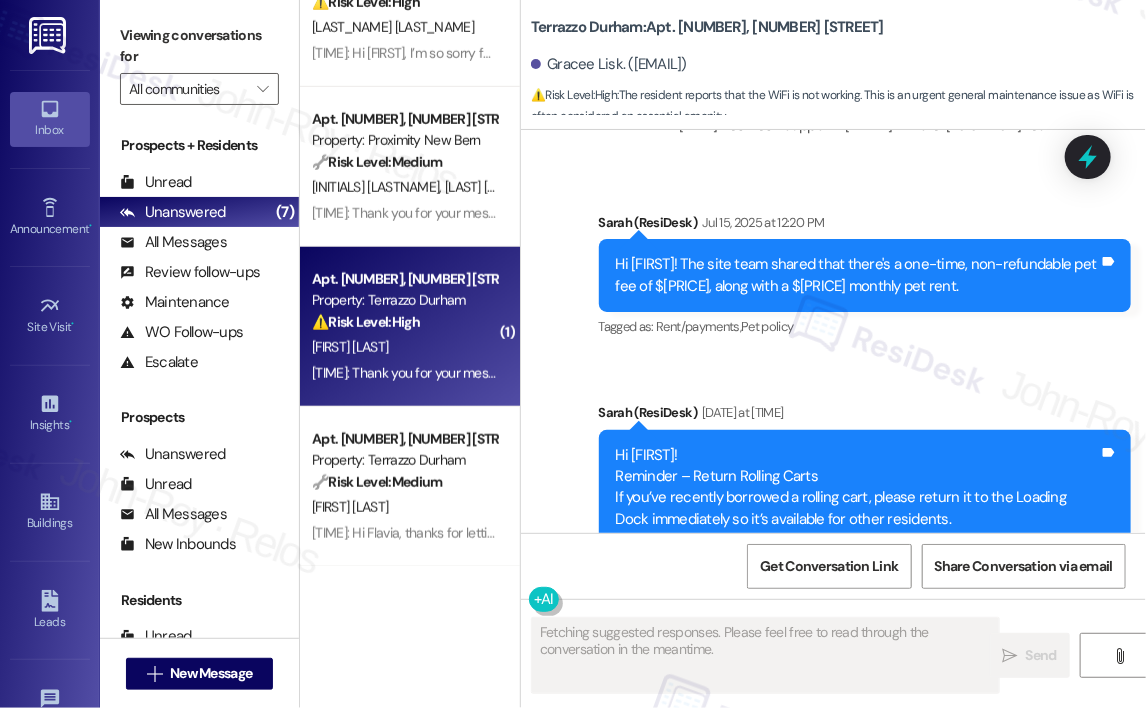 scroll, scrollTop: 3369, scrollLeft: 0, axis: vertical 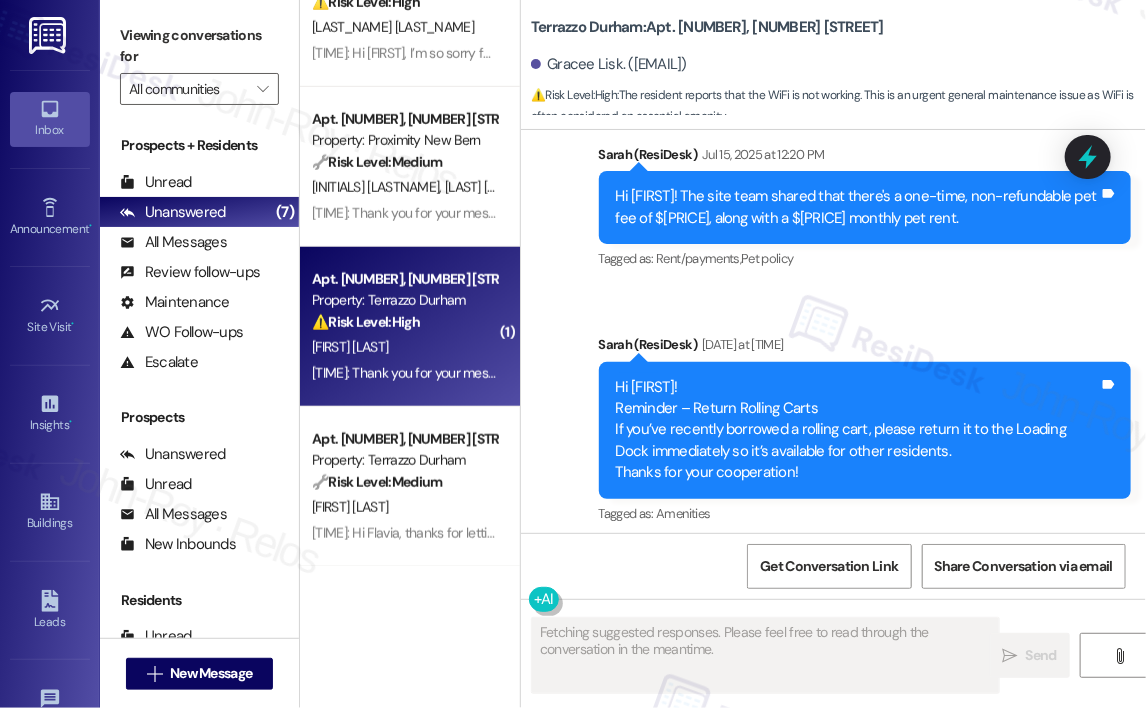 click on "Sent via SMS Sarah   (ResiDesk) Jul 15, 2025 at 12:20 PM Hi Gracee! The site team shared that there's a one-time, non-refundable pet fee of $350, along with a $35 monthly pet rent. Tags and notes Tagged as:   Rent/payments ,  Click to highlight conversations about Rent/payments Pet policy Click to highlight conversations about Pet policy Announcement, sent via SMS Sarah   (ResiDesk) Jul 30, 2025 at 3:37 PM Hi Gracee!
Reminder – Return Rolling Carts
If you’ve recently borrowed a rolling cart, please return it to the Loading Dock immediately so it’s available for other residents.
Thanks for your cooperation! Tags and notes Tagged as:   Amenities Click to highlight conversations about Amenities" at bounding box center [833, 321] 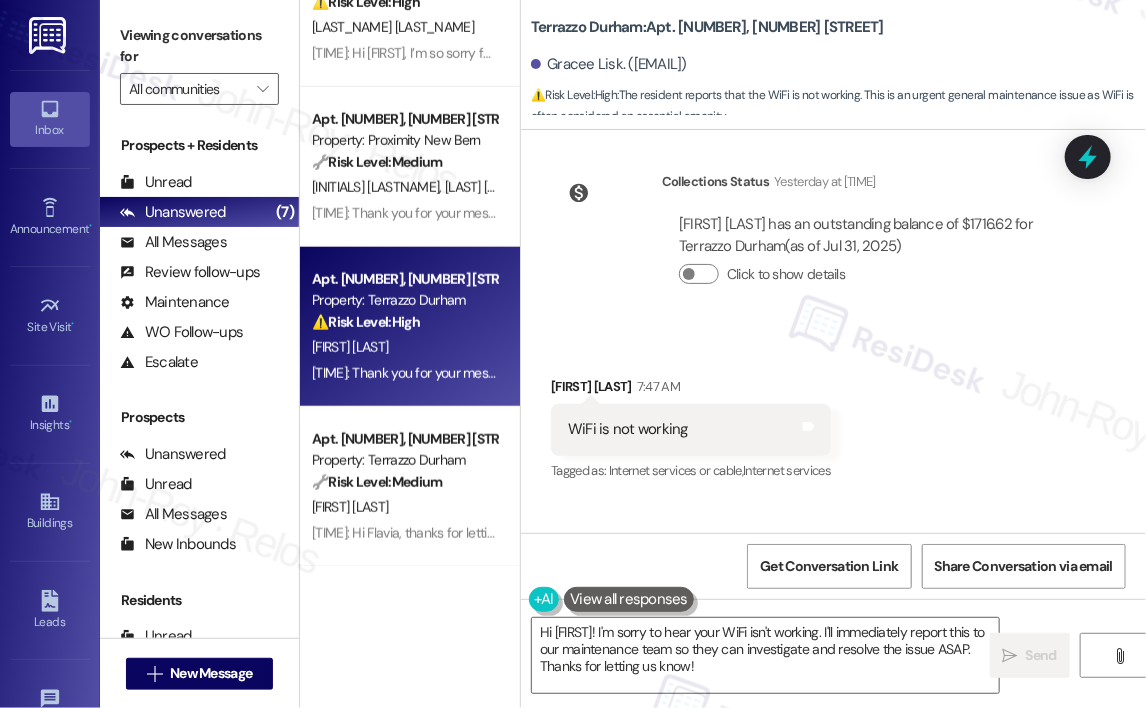 scroll, scrollTop: 3788, scrollLeft: 0, axis: vertical 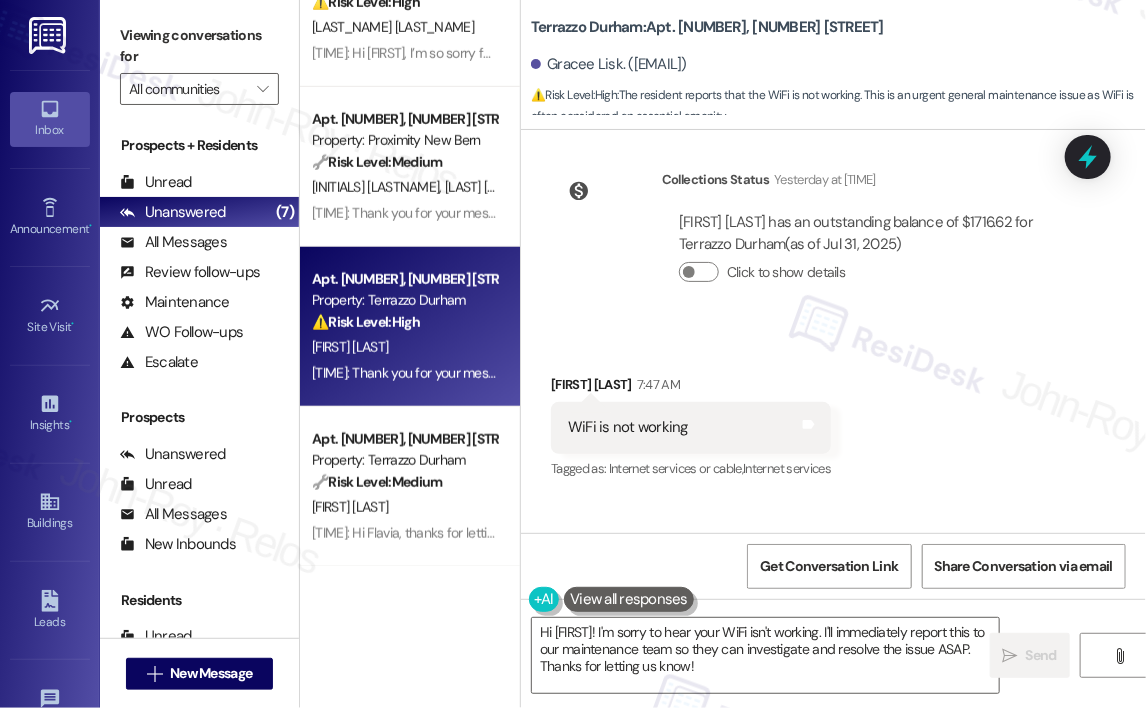 click on "WiFi is not working" at bounding box center [628, 427] 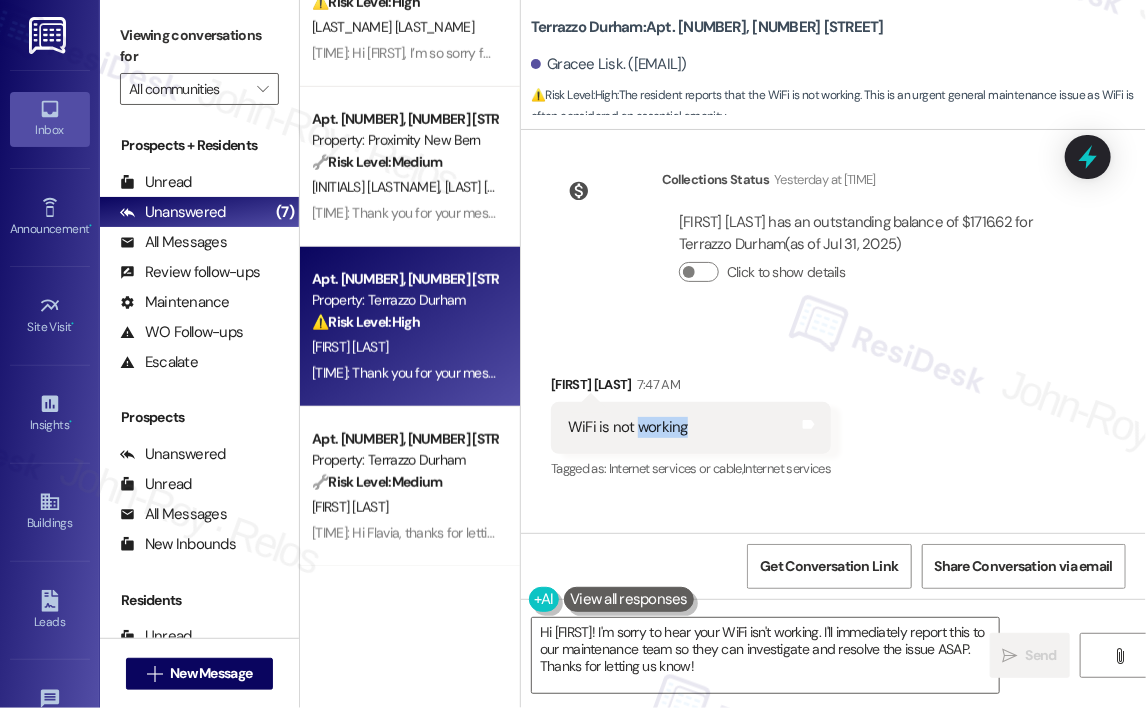 click on "WiFi is not working" at bounding box center [628, 427] 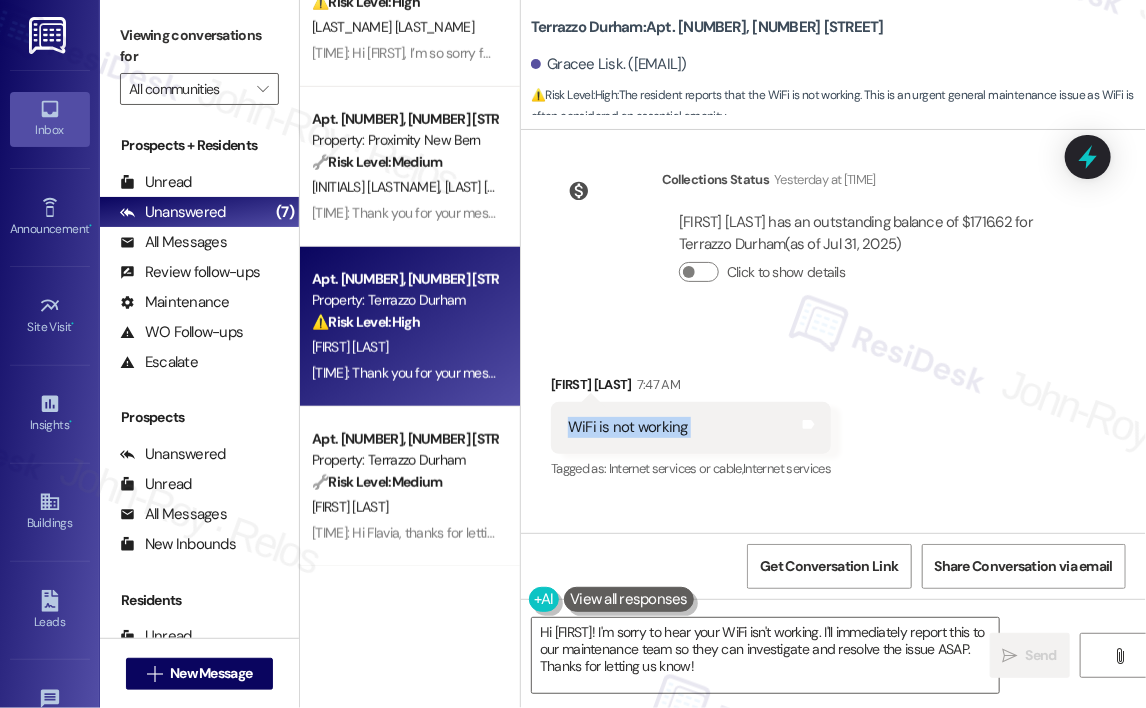 click on "WiFi is not working" at bounding box center (628, 427) 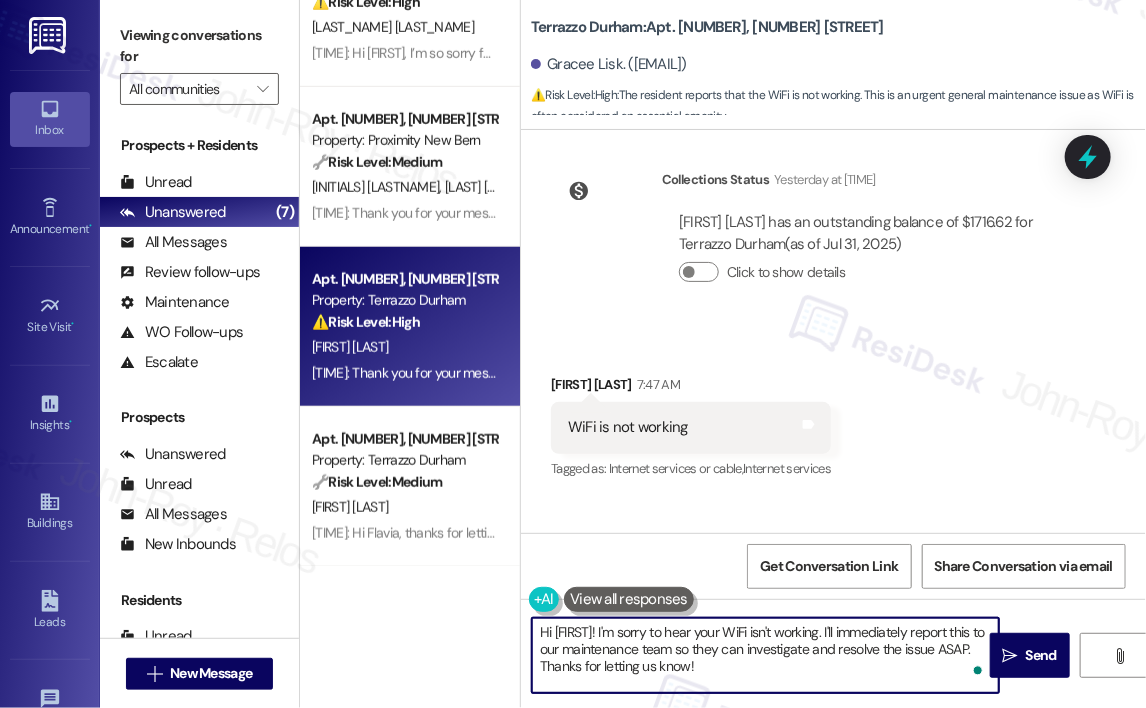 drag, startPoint x: 781, startPoint y: 671, endPoint x: 646, endPoint y: 635, distance: 139.71758 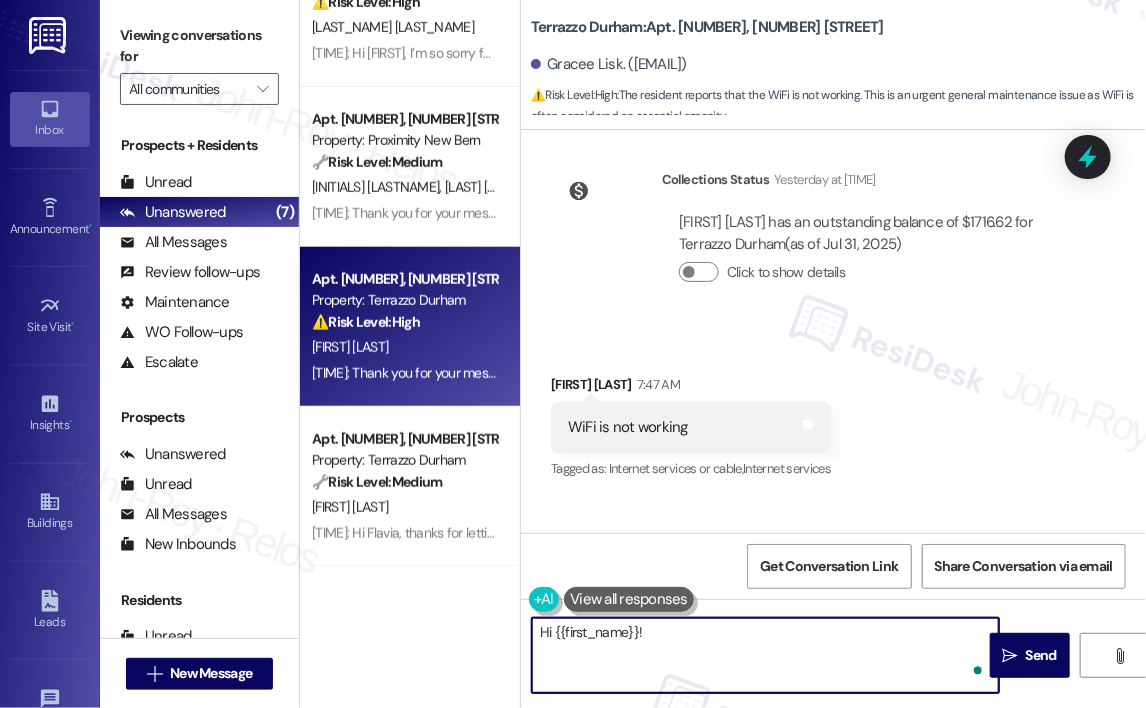 paste on "Thanks for reaching out—sorry to hear you're having trouble with the WiFi. Just to better understand the issue, is the connection not working for all your devices or just one? Have you already tried restarting the router or modem? Once I have a bit more info, I can follow up with the team to help get this sorted for you." 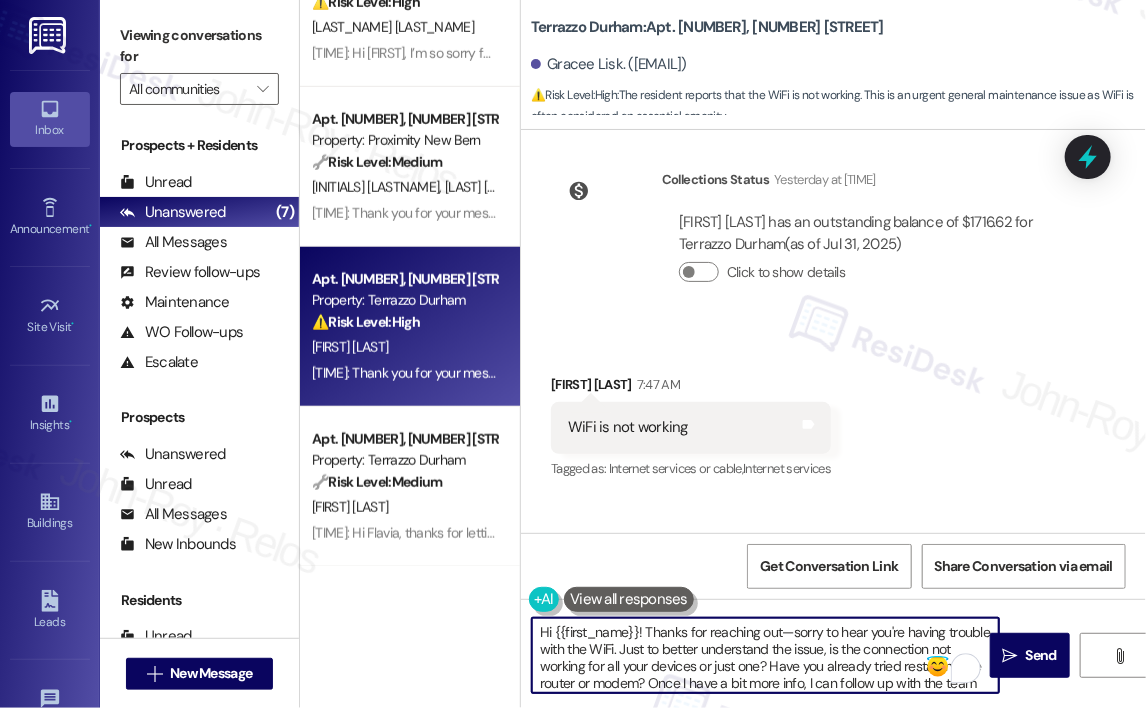 scroll, scrollTop: 16, scrollLeft: 0, axis: vertical 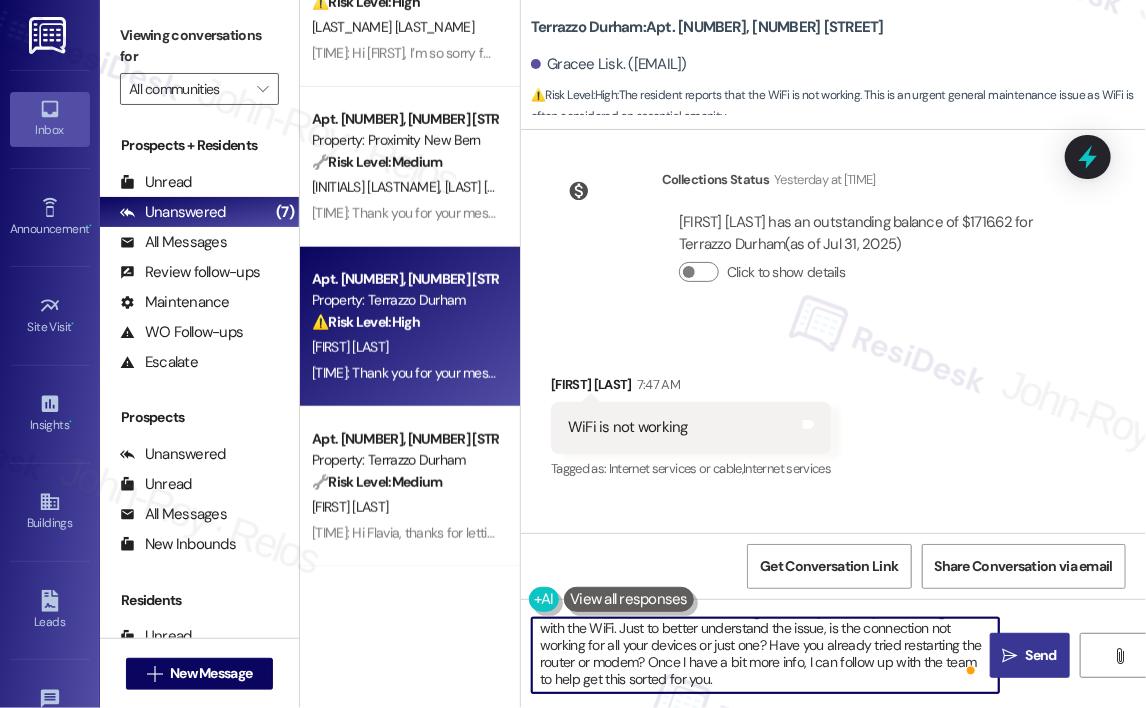 type on "Hi {{first_name}}! Thanks for reaching out—sorry to hear you're having trouble with the WiFi. Just to better understand the issue, is the connection not working for all your devices or just one? Have you already tried restarting the router or modem? Once I have a bit more info, I can follow up with the team to help get this sorted for you." 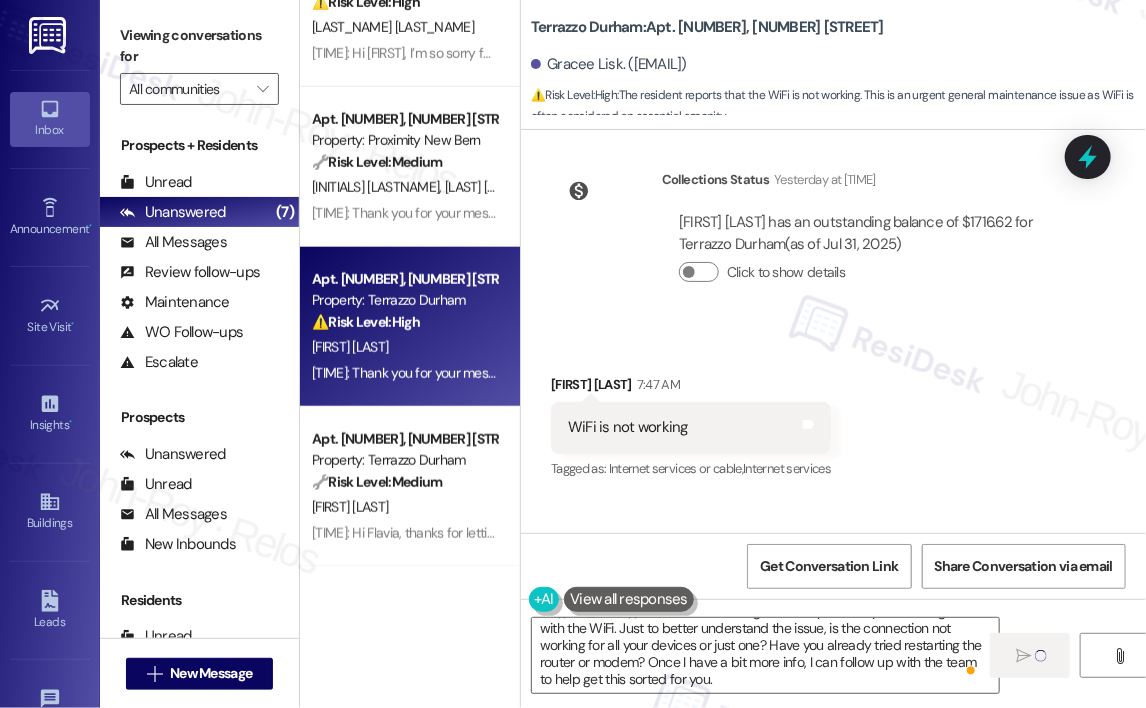 type 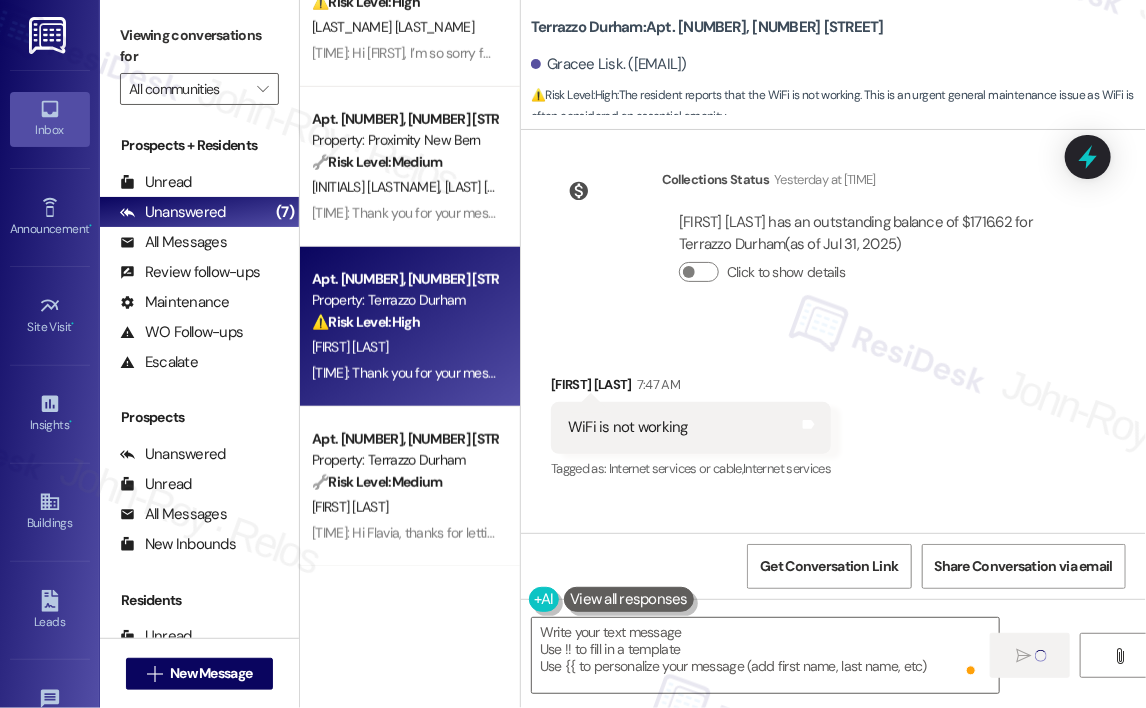 scroll, scrollTop: 0, scrollLeft: 0, axis: both 